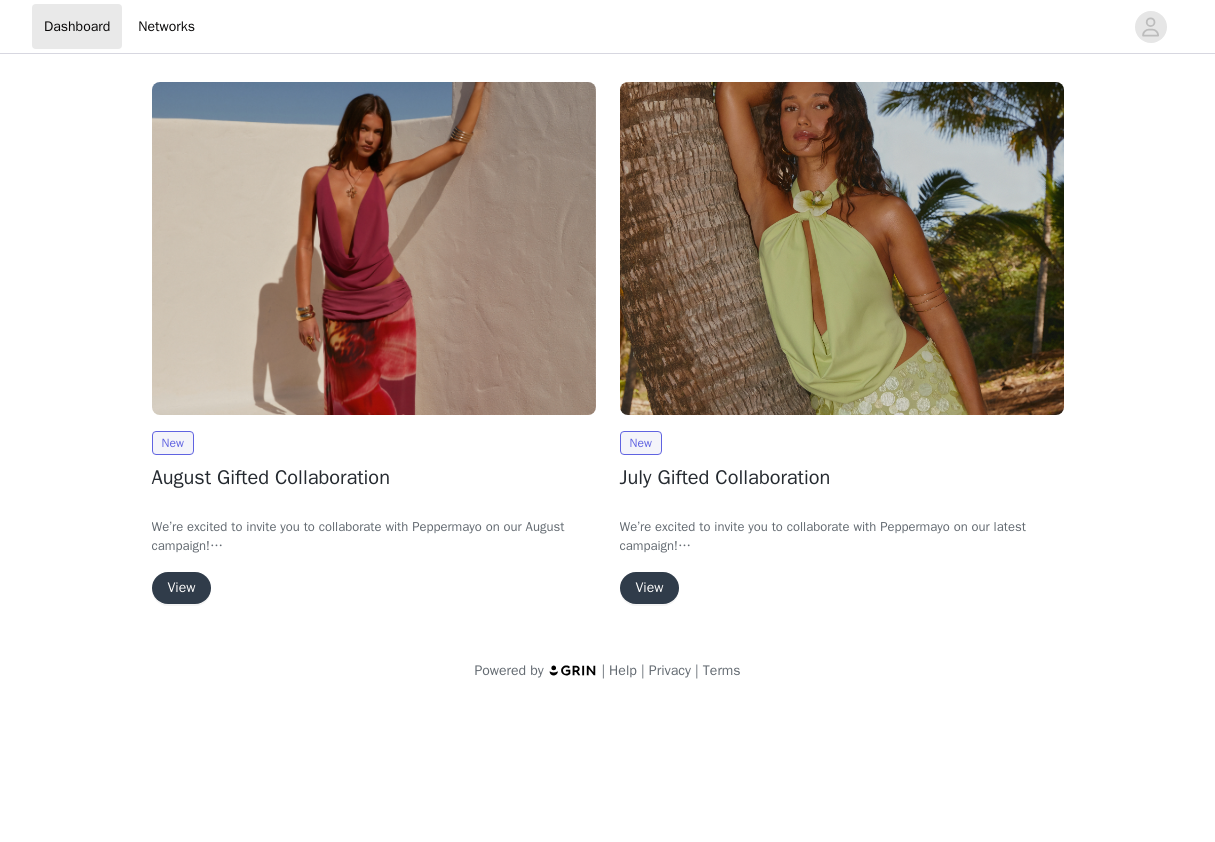 scroll, scrollTop: 0, scrollLeft: 0, axis: both 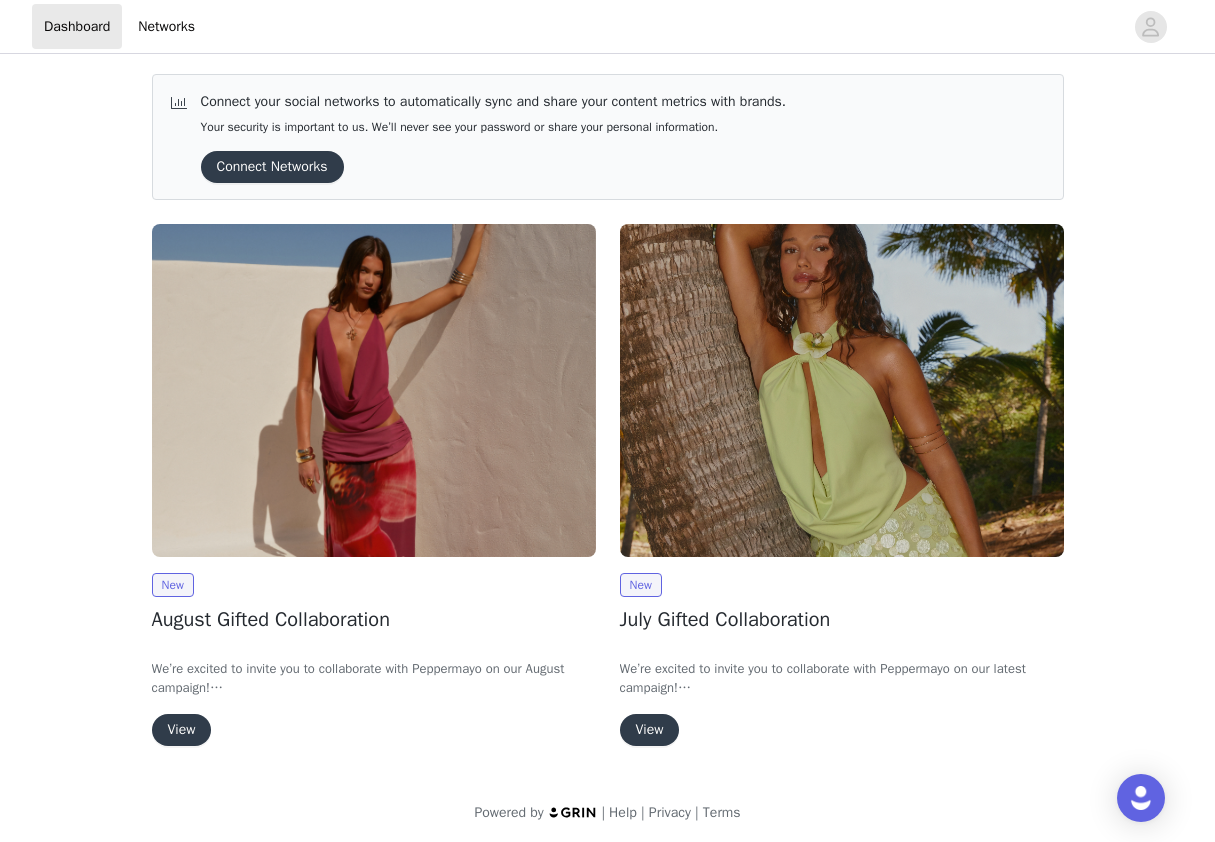 click on "View" at bounding box center (182, 730) 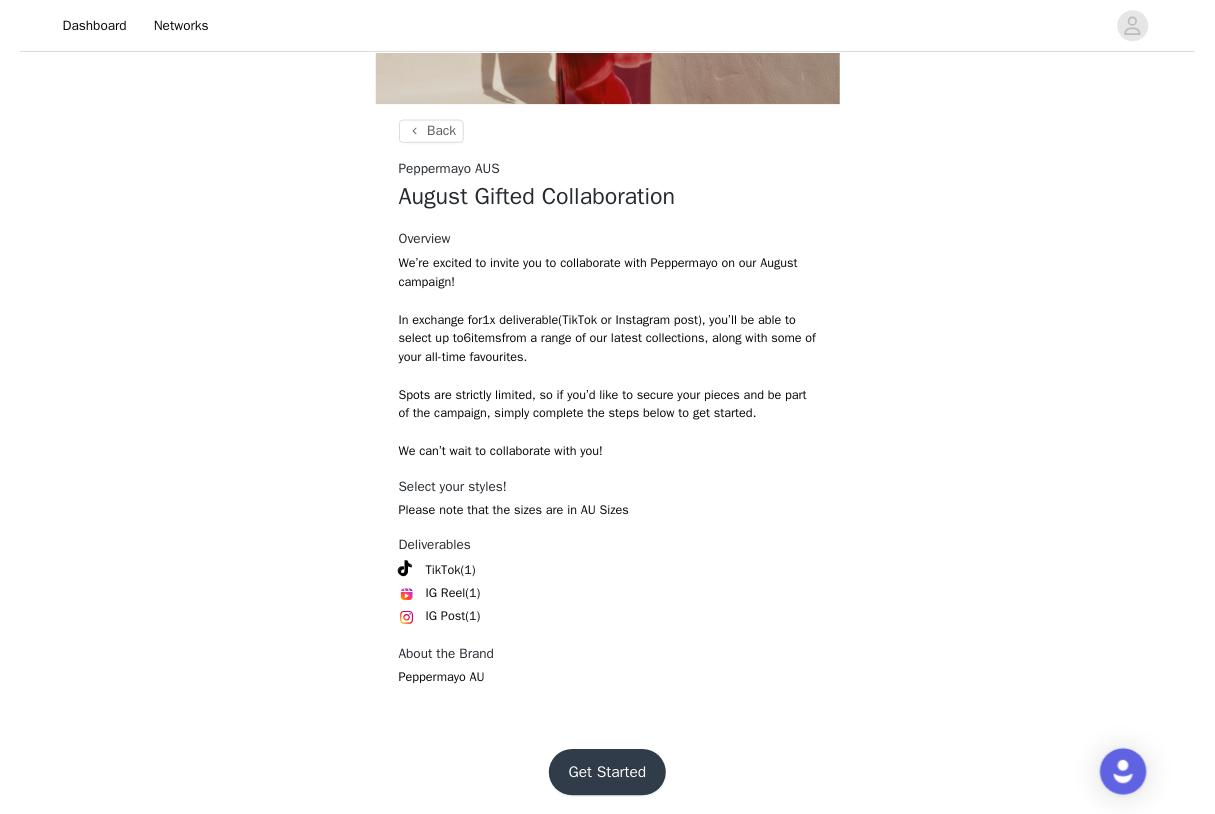scroll, scrollTop: 308, scrollLeft: 0, axis: vertical 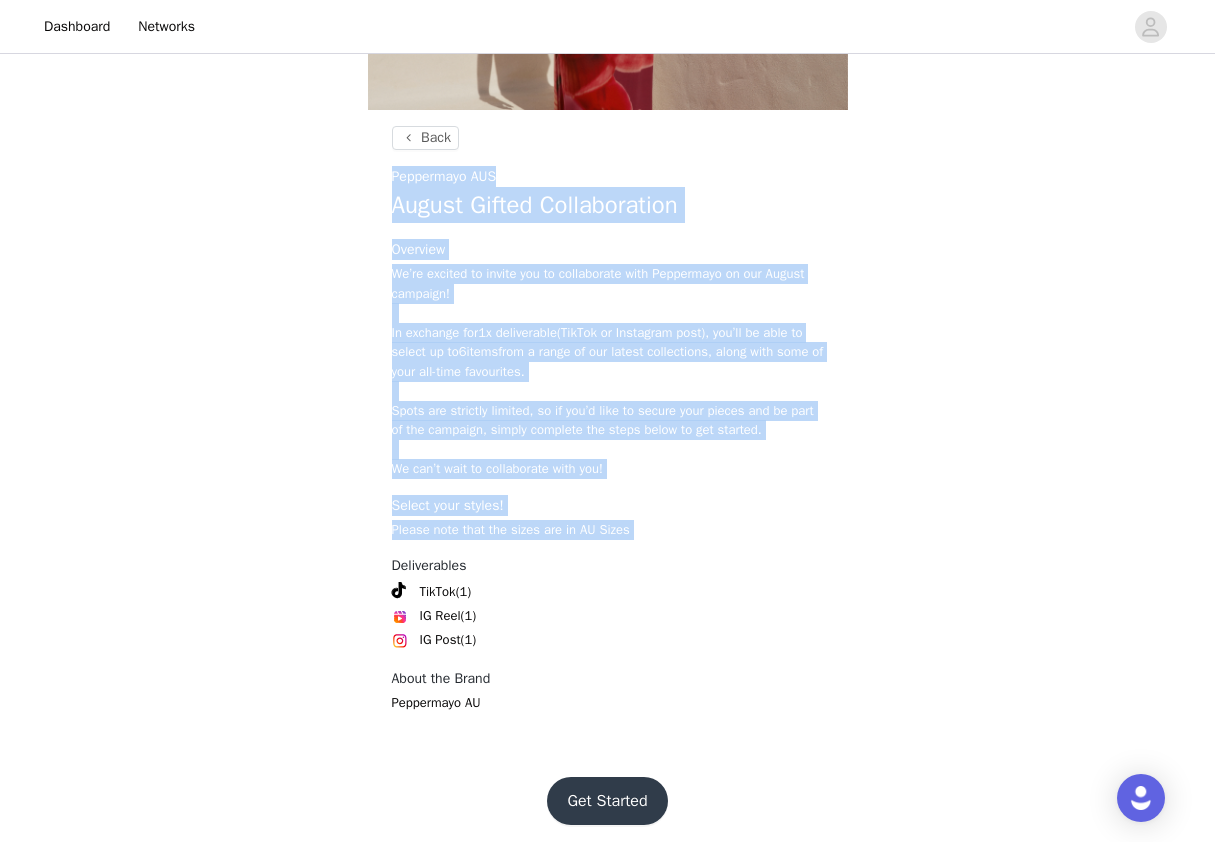 drag, startPoint x: 389, startPoint y: 174, endPoint x: 516, endPoint y: 534, distance: 381.7447 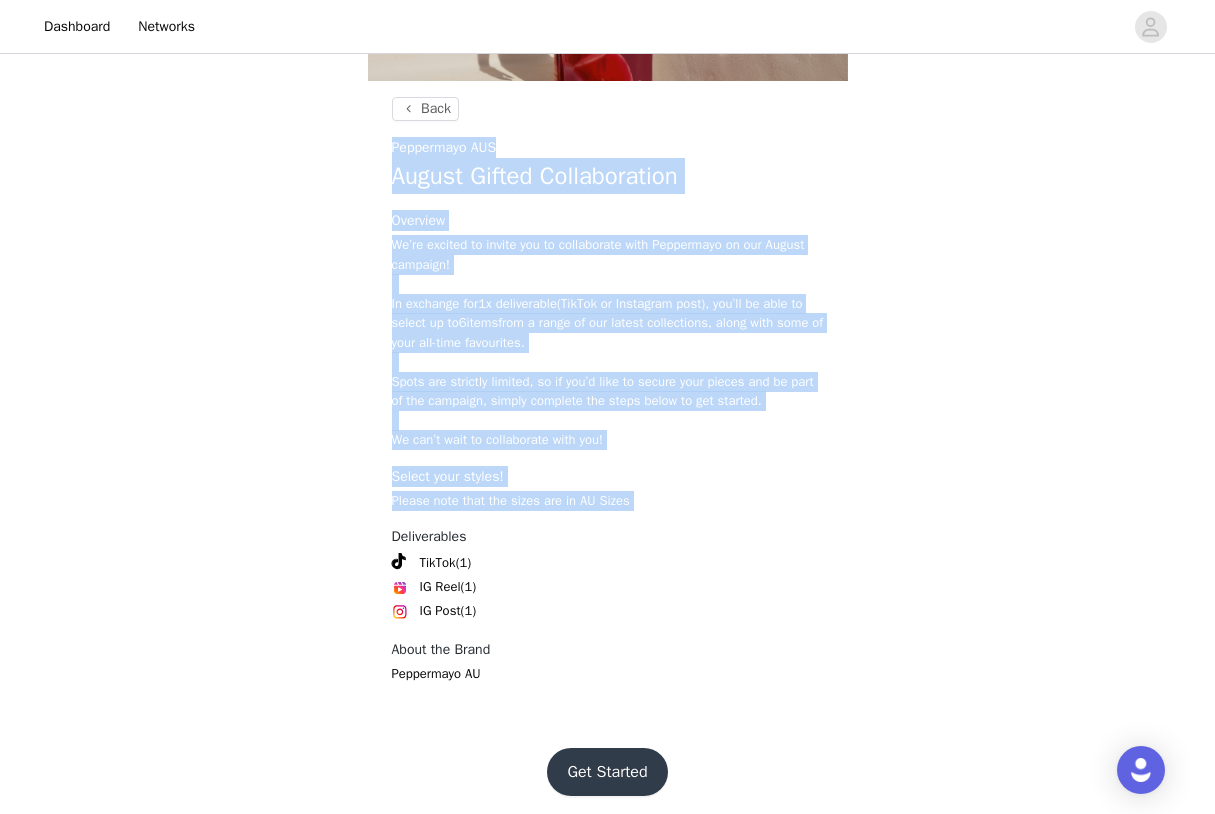 scroll, scrollTop: 336, scrollLeft: 0, axis: vertical 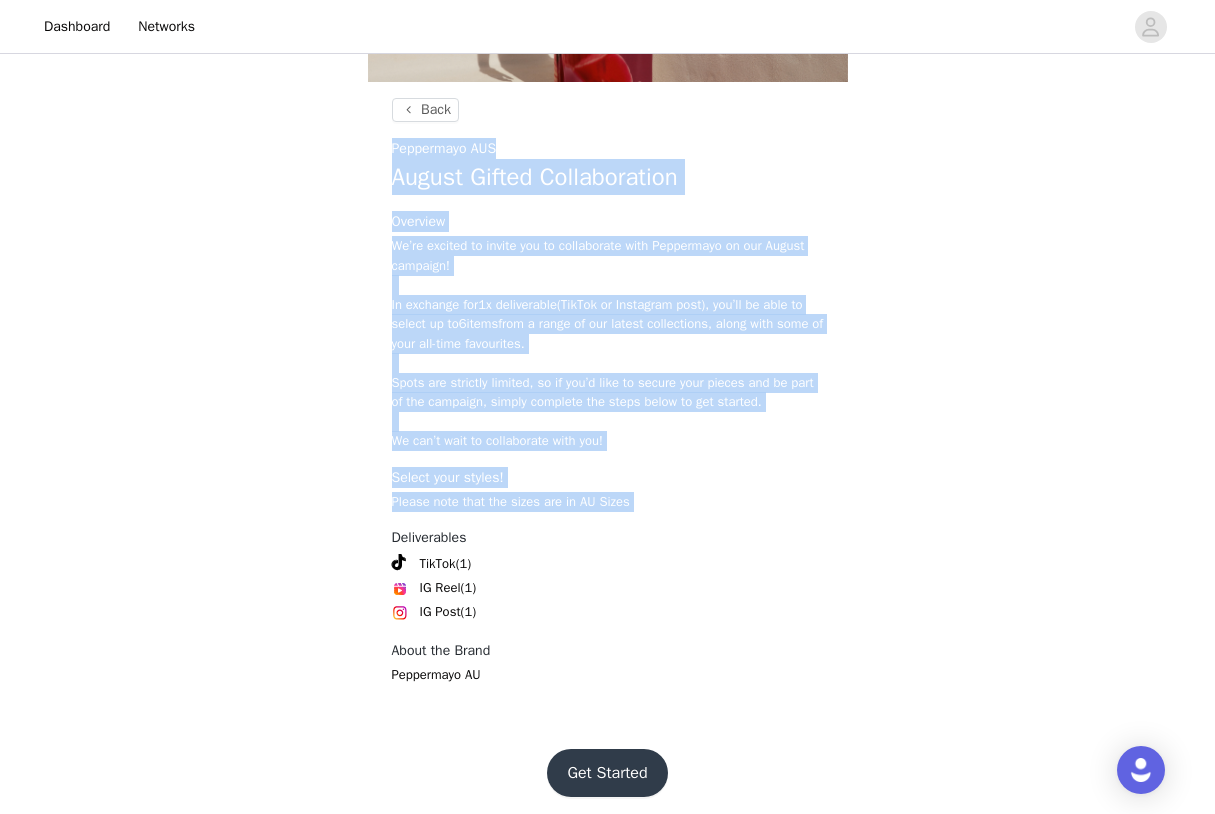 click on "Get Started" at bounding box center (607, 773) 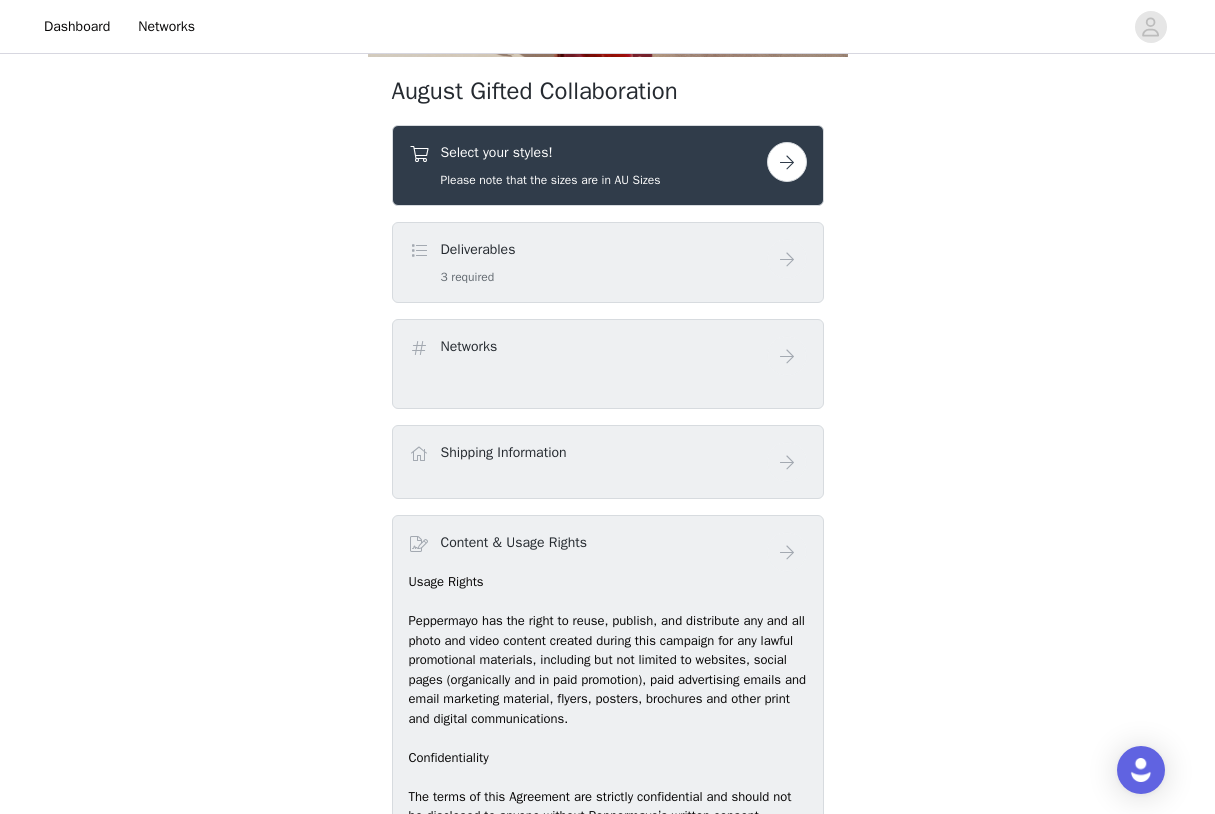 scroll, scrollTop: 366, scrollLeft: 0, axis: vertical 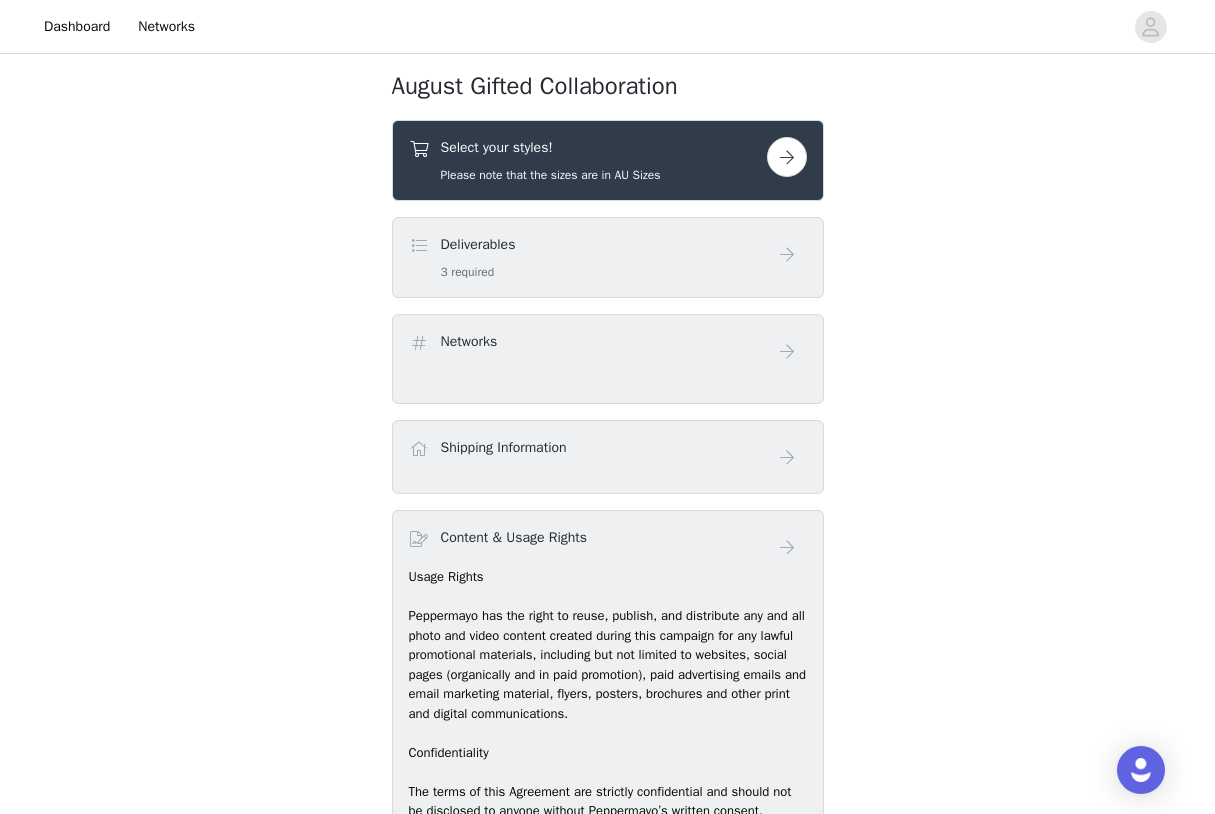 click at bounding box center [787, 157] 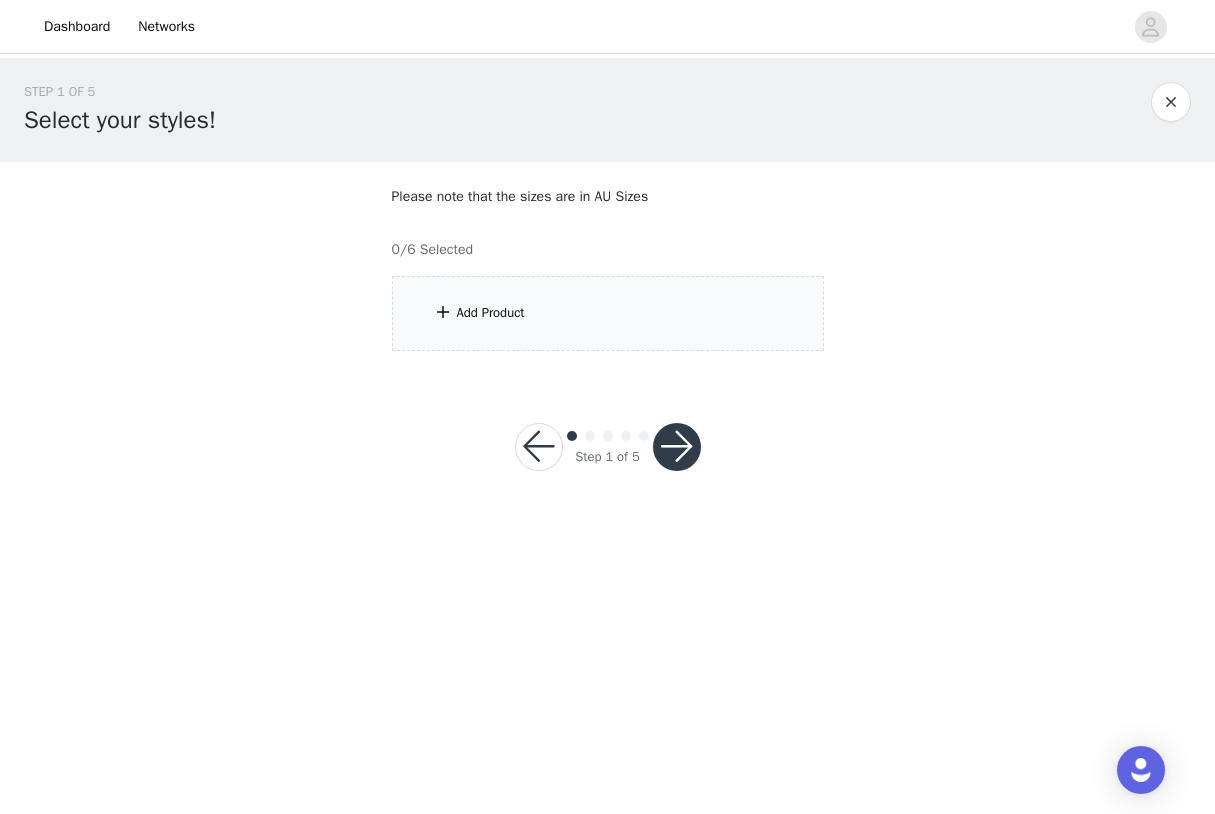 scroll, scrollTop: 0, scrollLeft: 0, axis: both 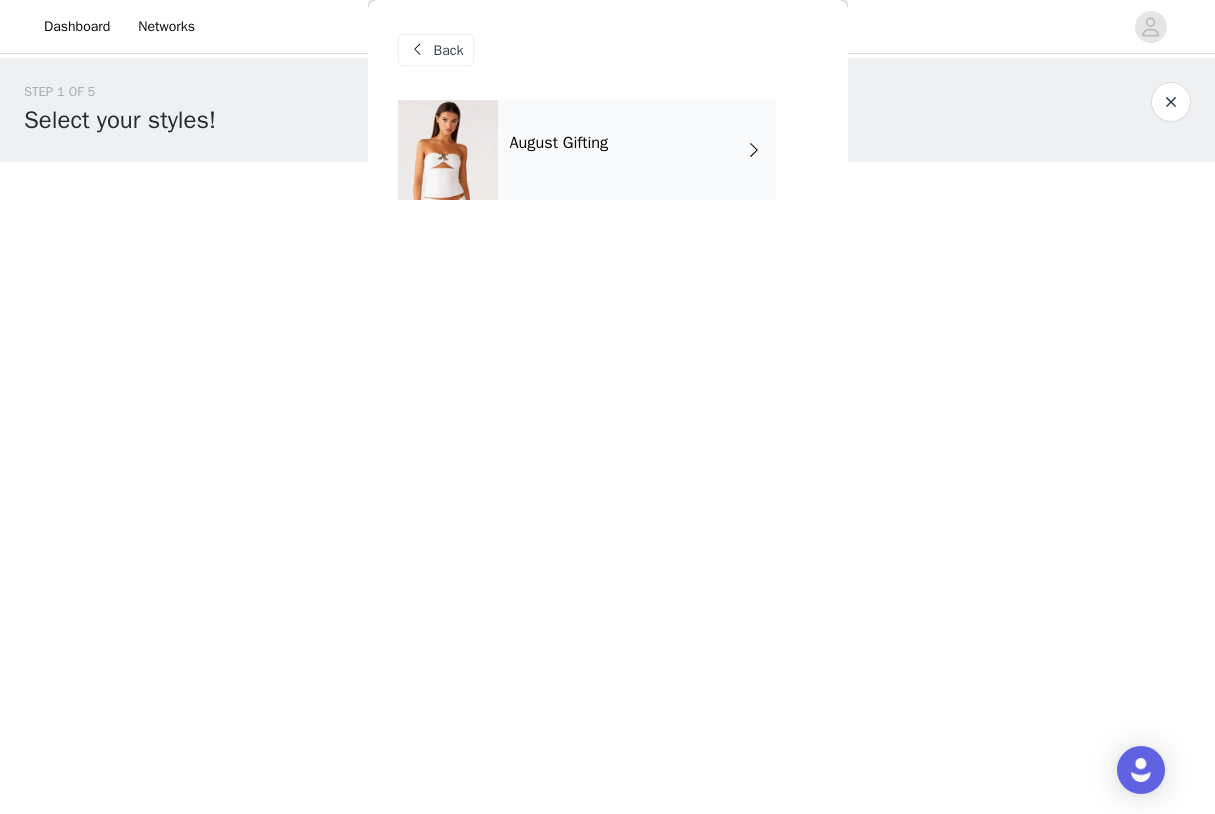 click on "August Gifting" at bounding box center (637, 150) 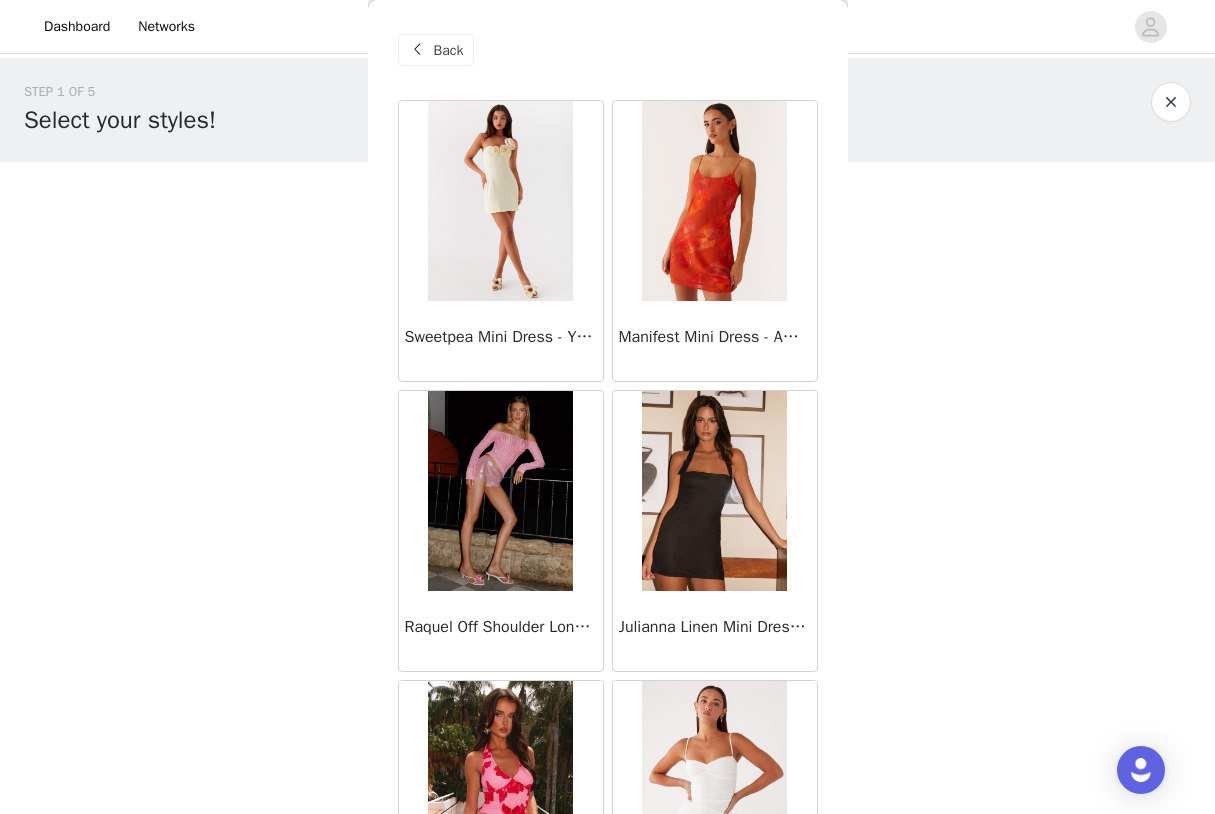 scroll, scrollTop: 0, scrollLeft: 0, axis: both 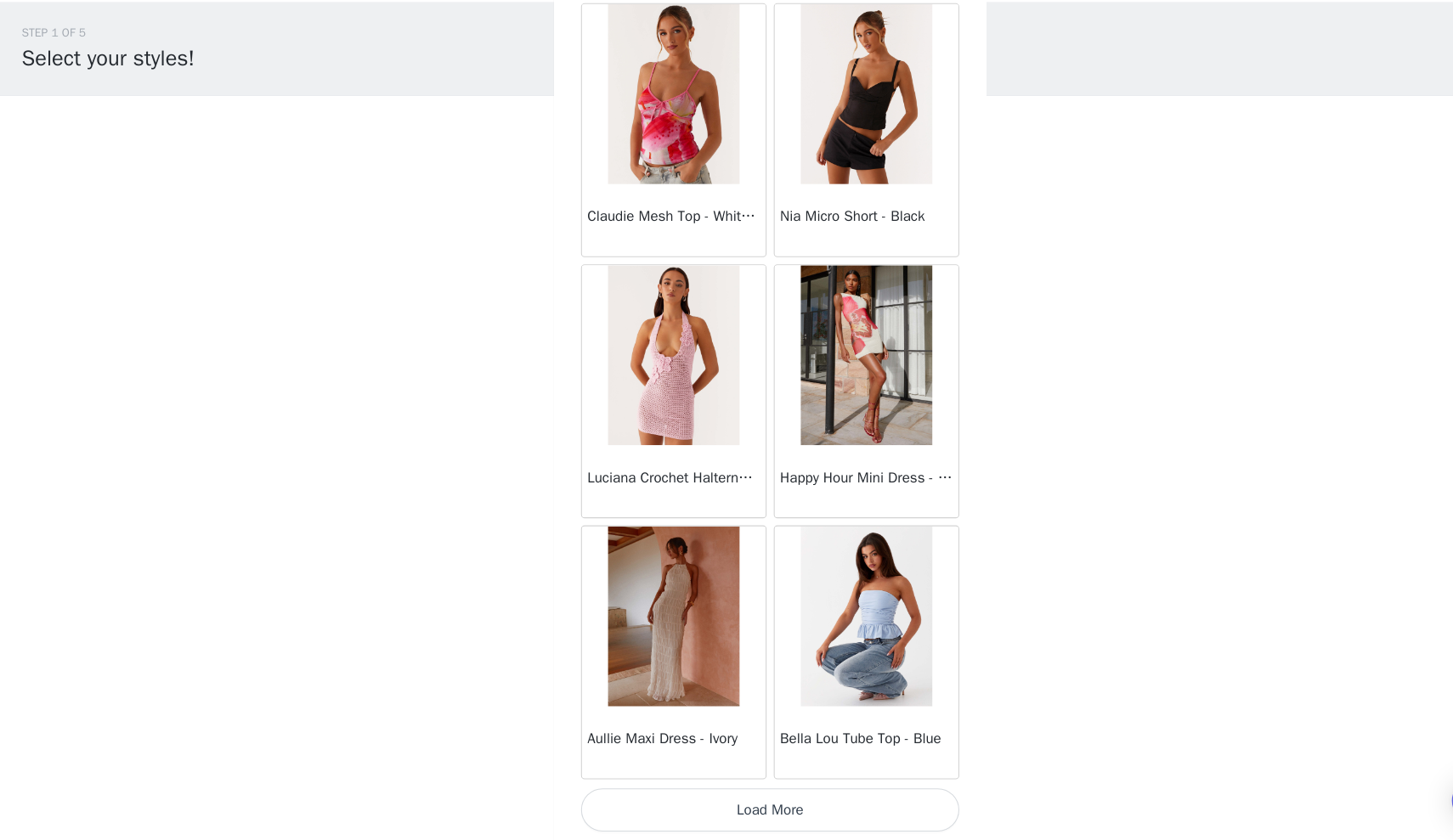 click on "Load More" at bounding box center [726, 811] 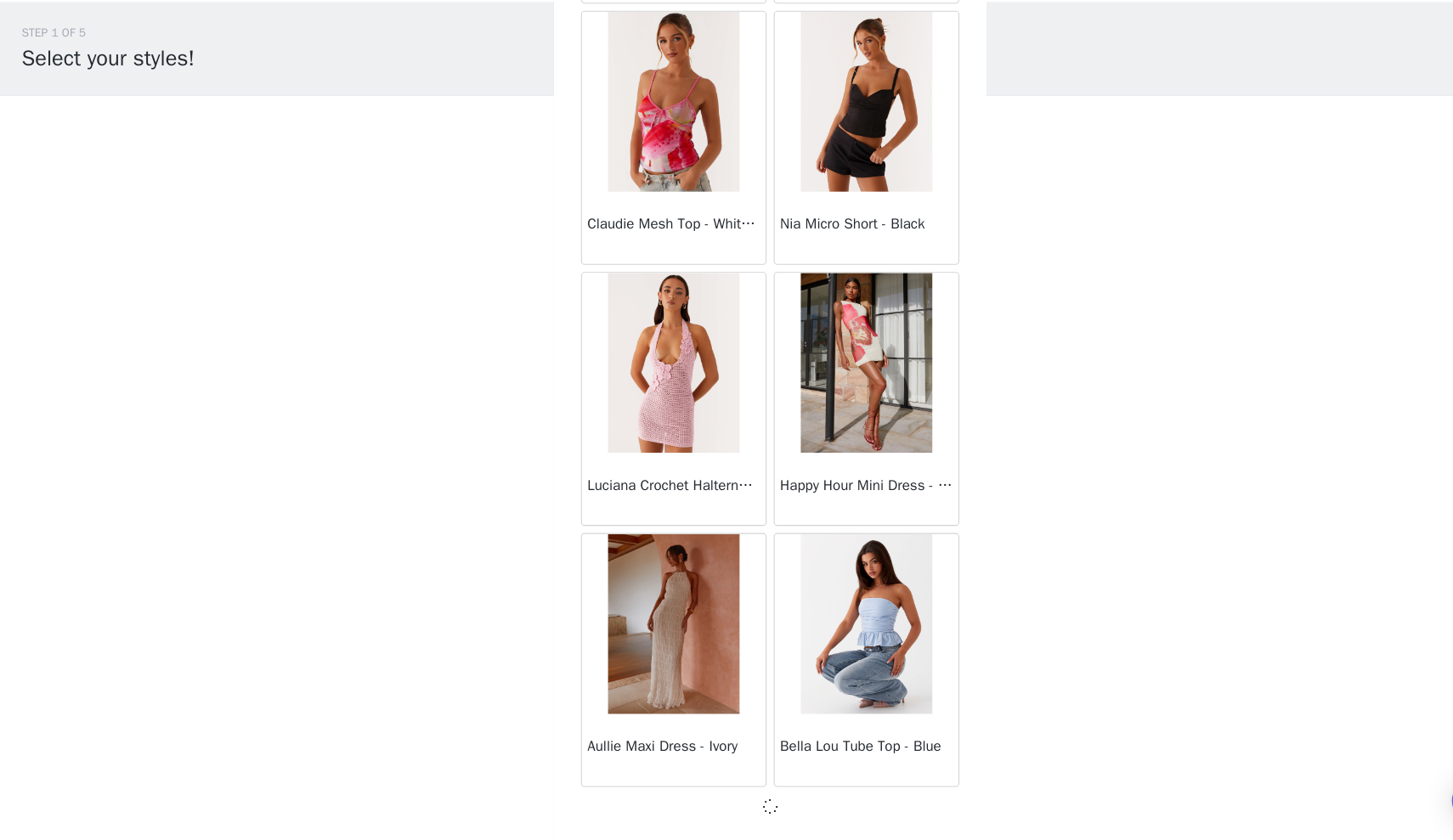 scroll, scrollTop: 1751, scrollLeft: 0, axis: vertical 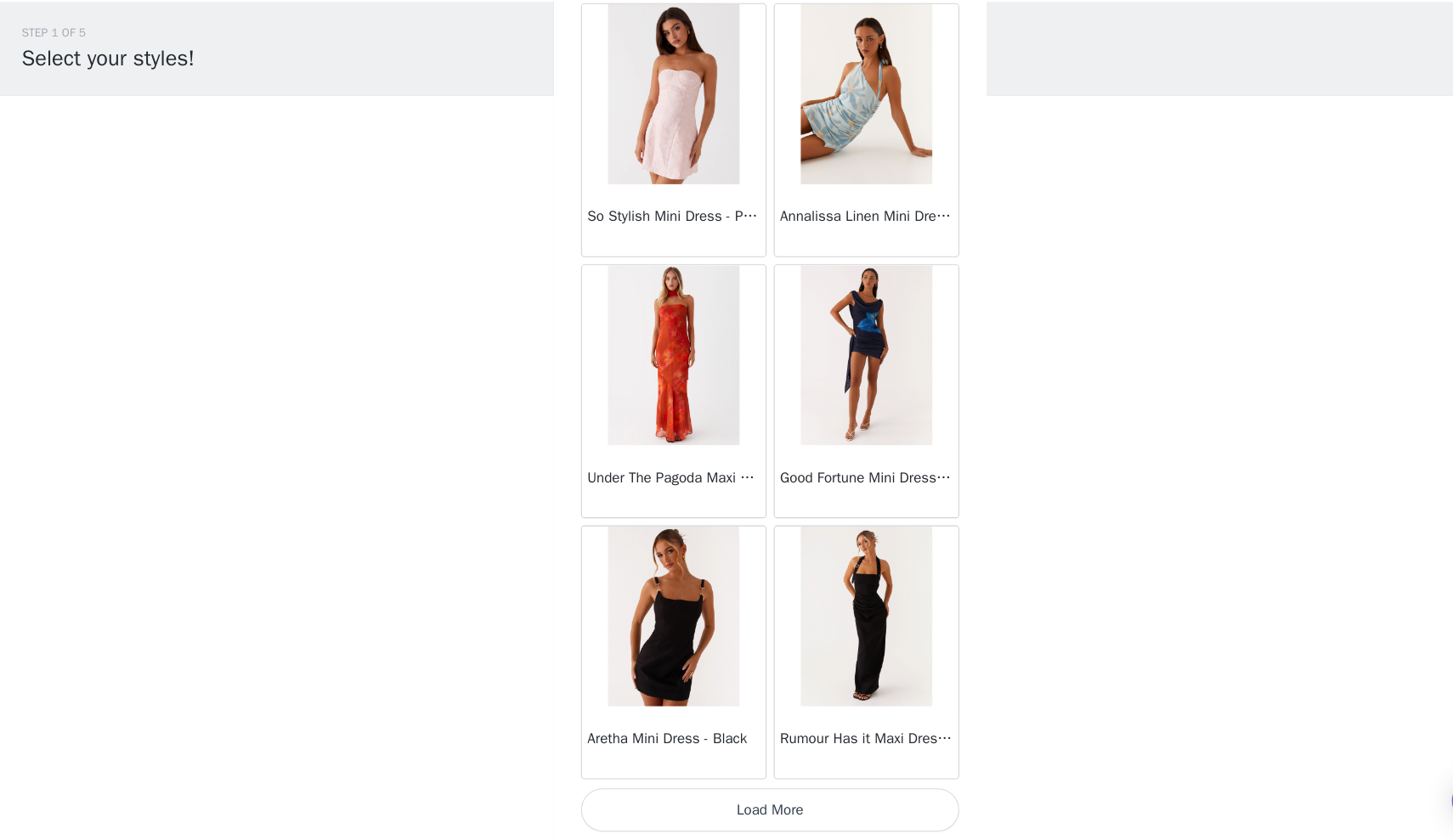 click on "Load More" at bounding box center (726, 811) 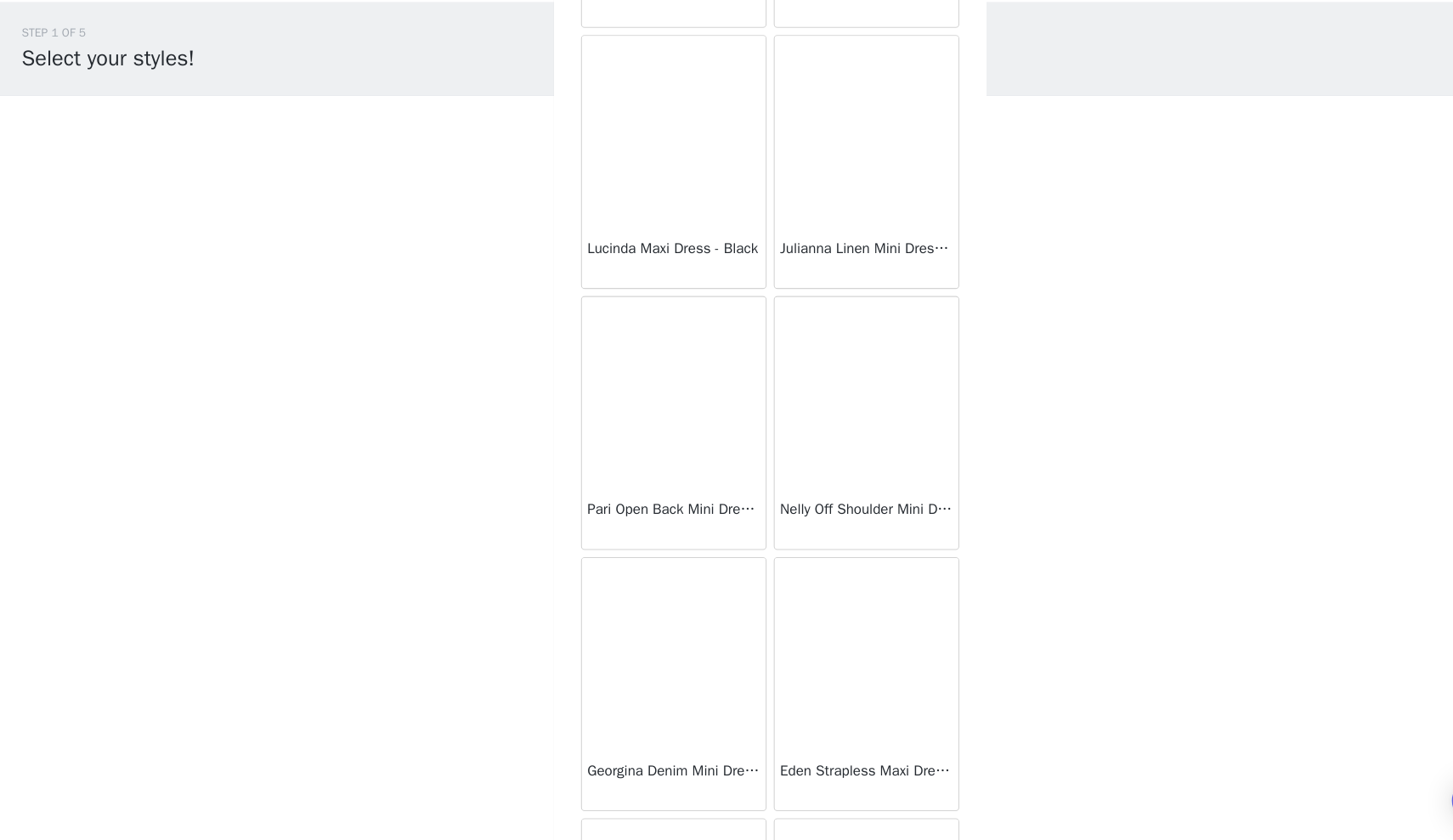 scroll, scrollTop: 5719, scrollLeft: 0, axis: vertical 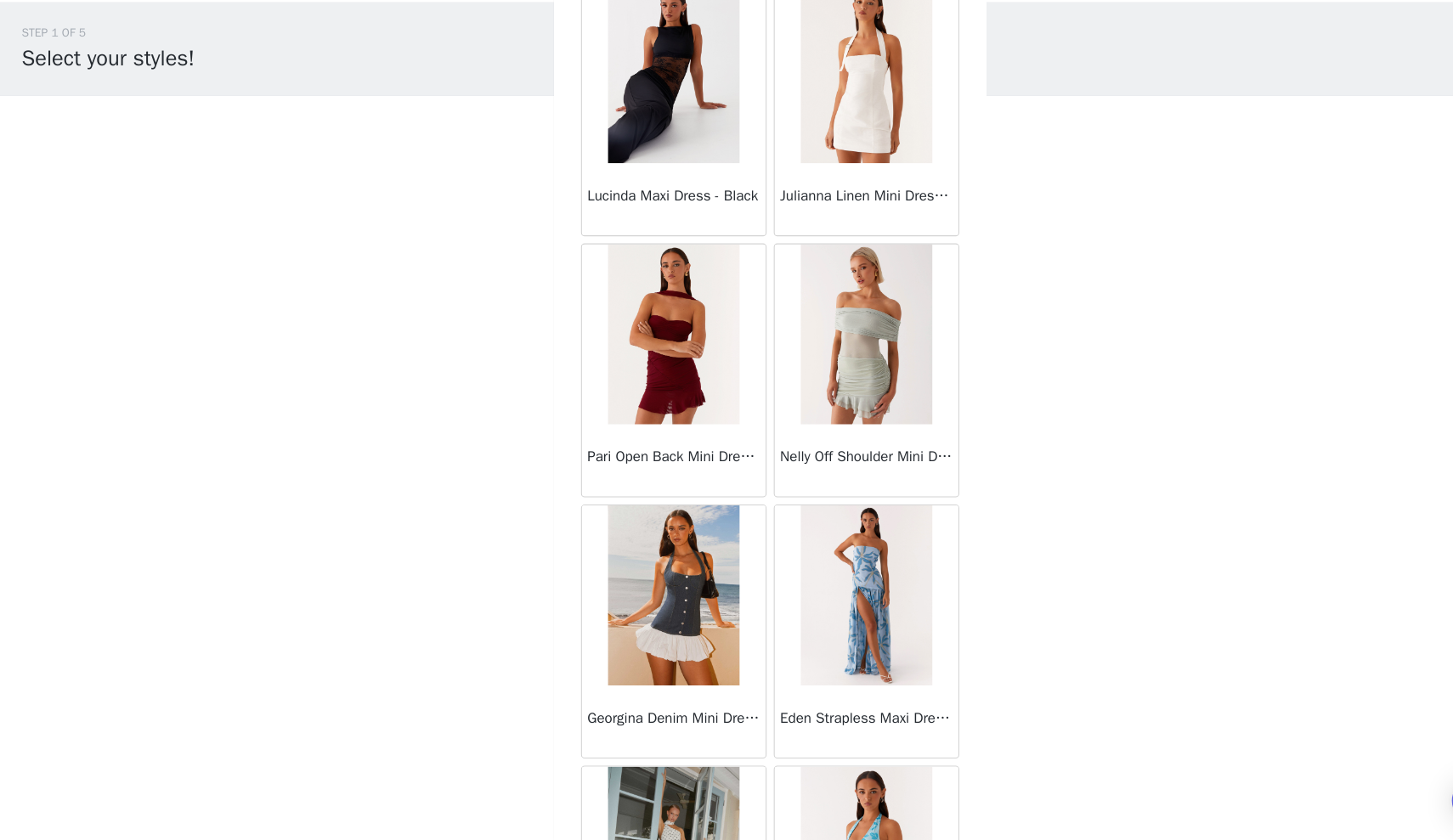 click at bounding box center [817, 363] 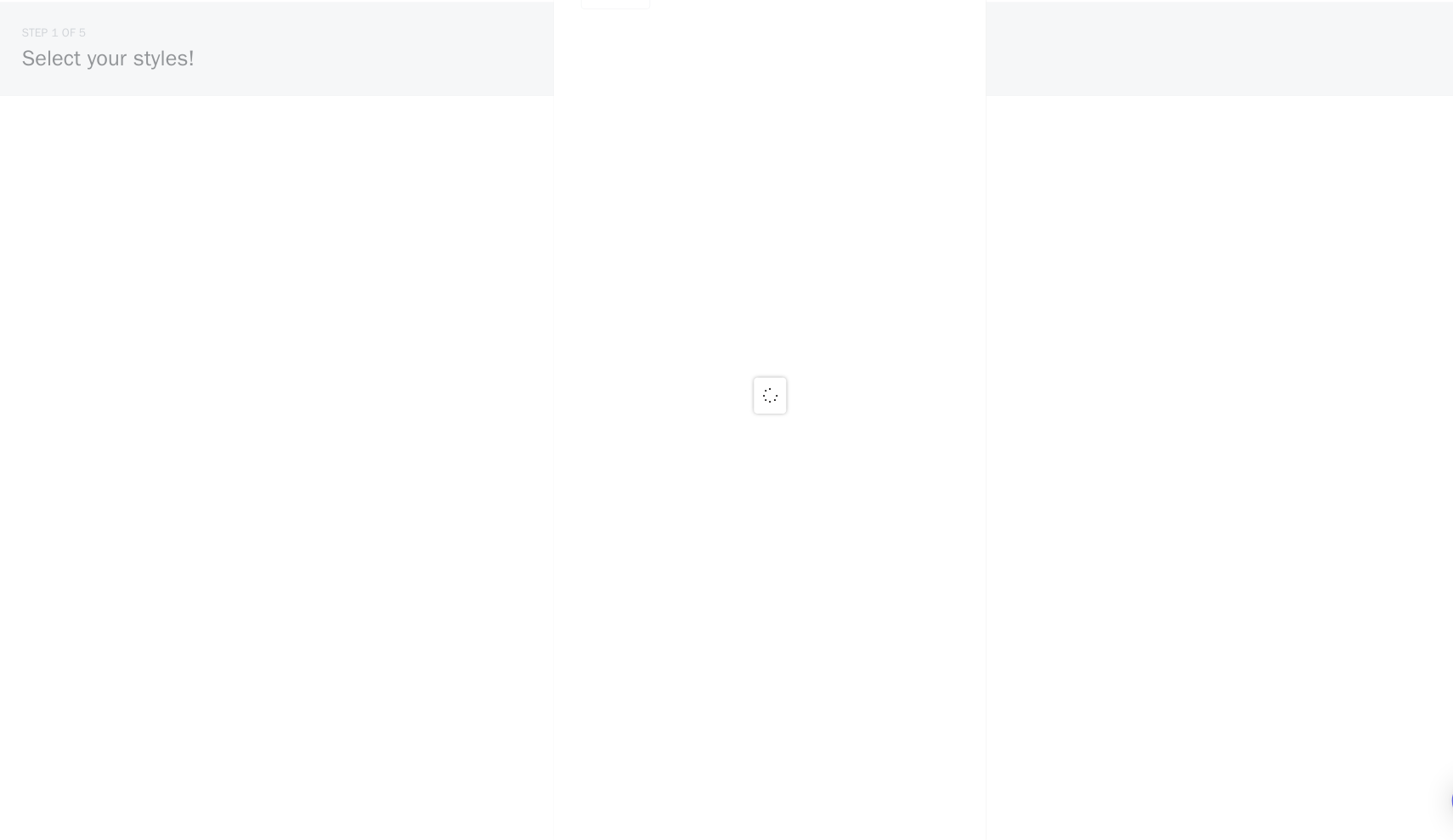 scroll, scrollTop: 0, scrollLeft: 0, axis: both 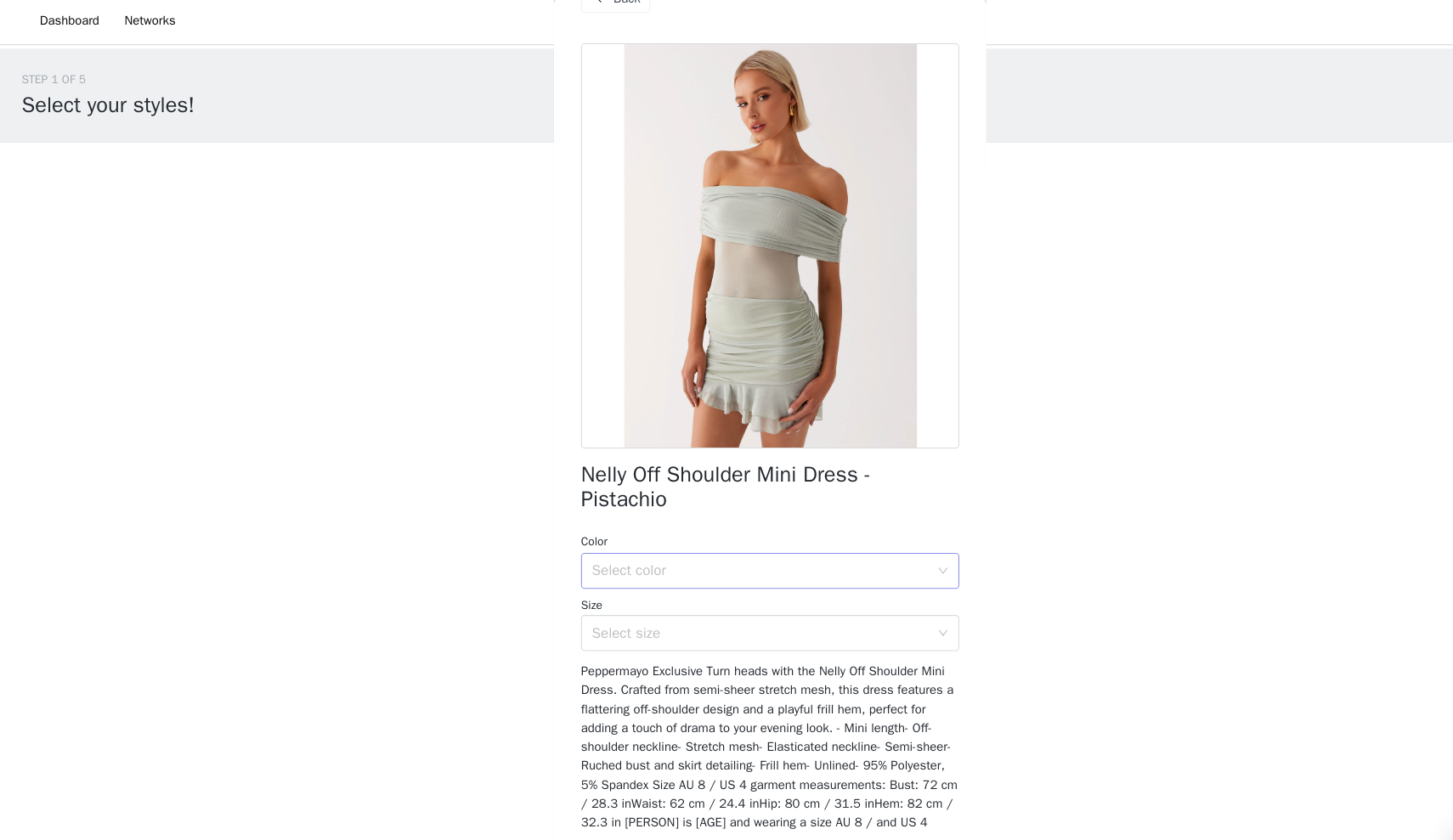 click on "Select color" at bounding box center [717, 542] 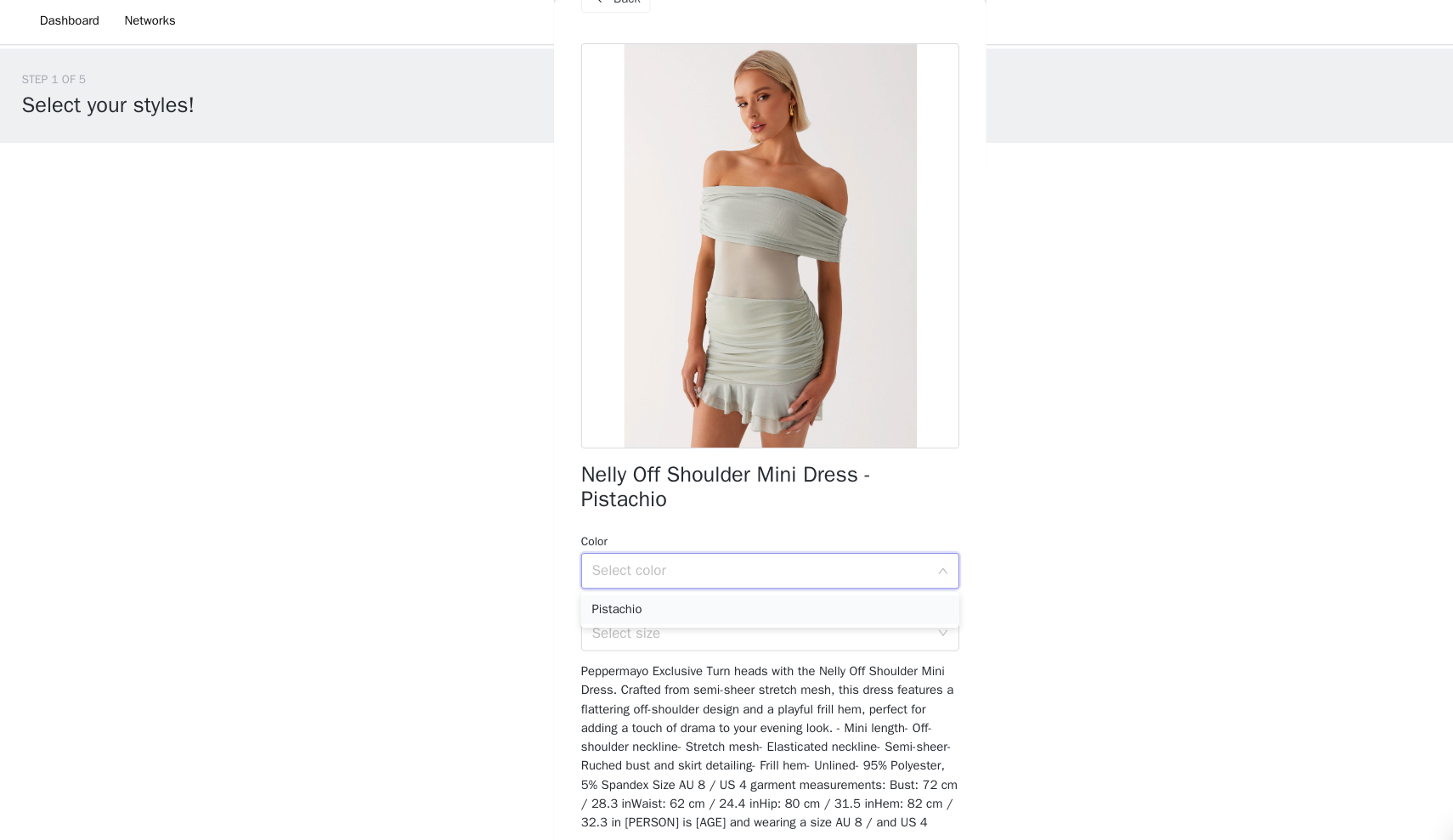 click on "Pistachio" at bounding box center [726, 578] 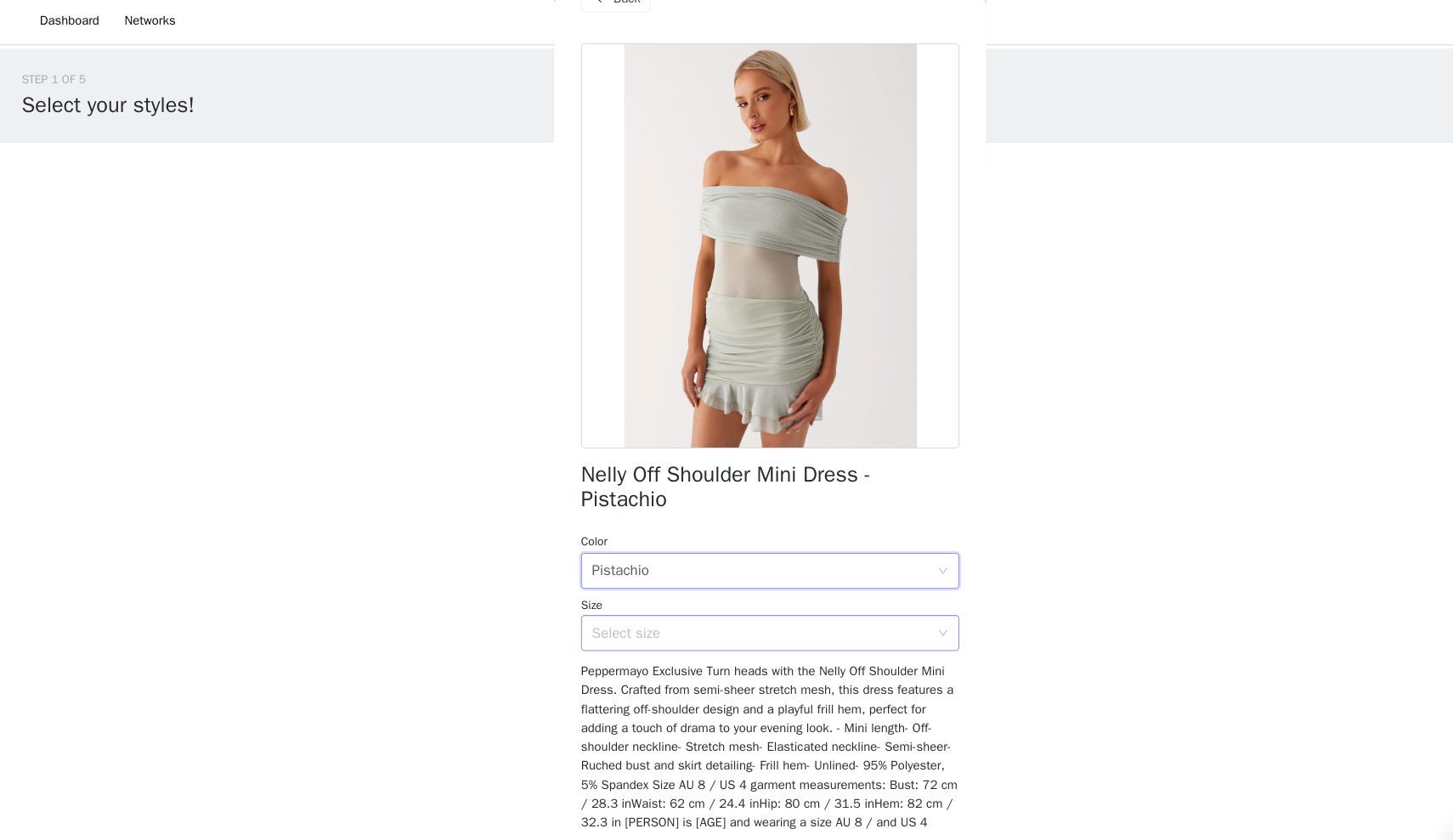 click on "Select size" at bounding box center (717, 600) 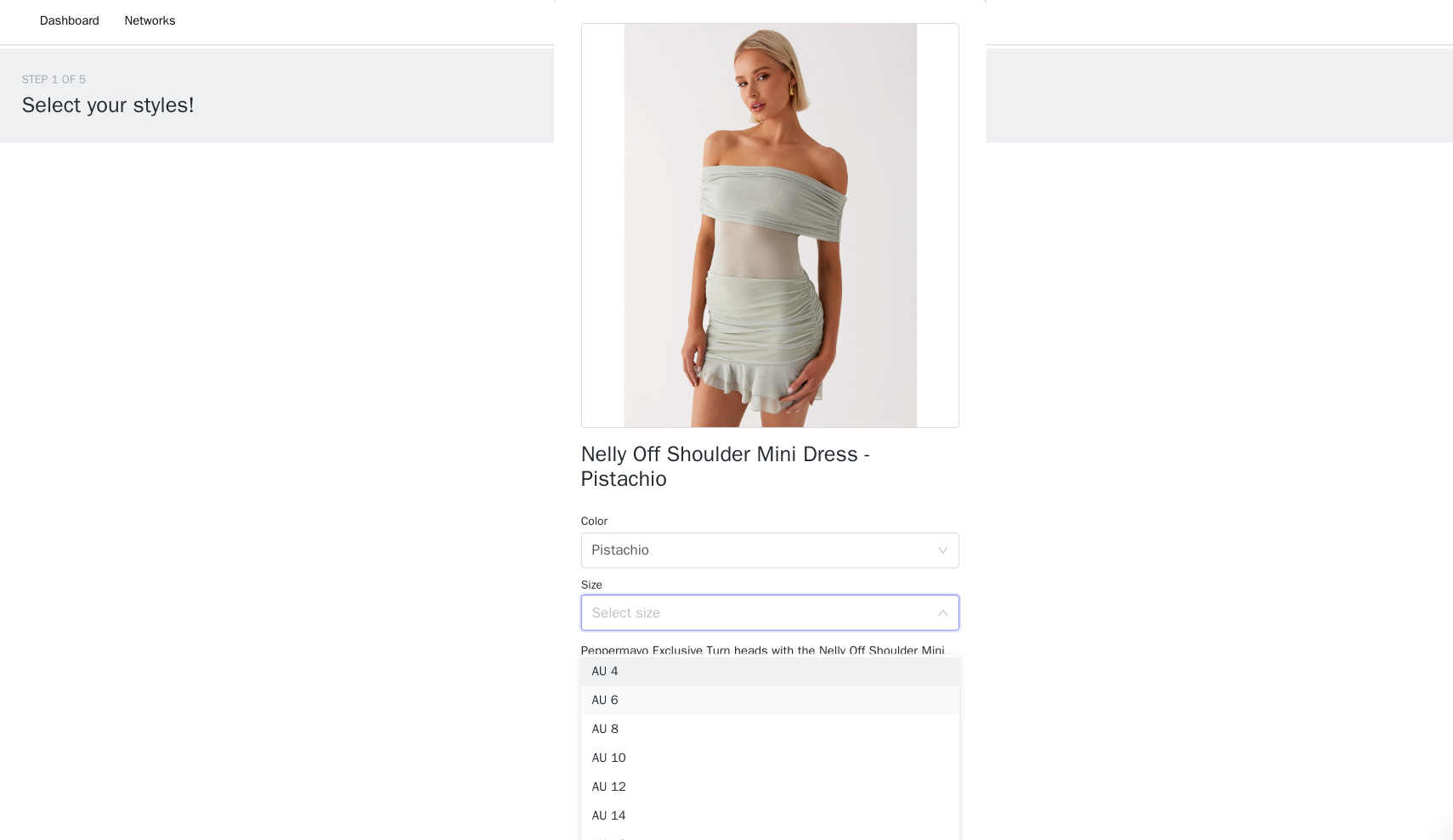 scroll, scrollTop: 77, scrollLeft: 0, axis: vertical 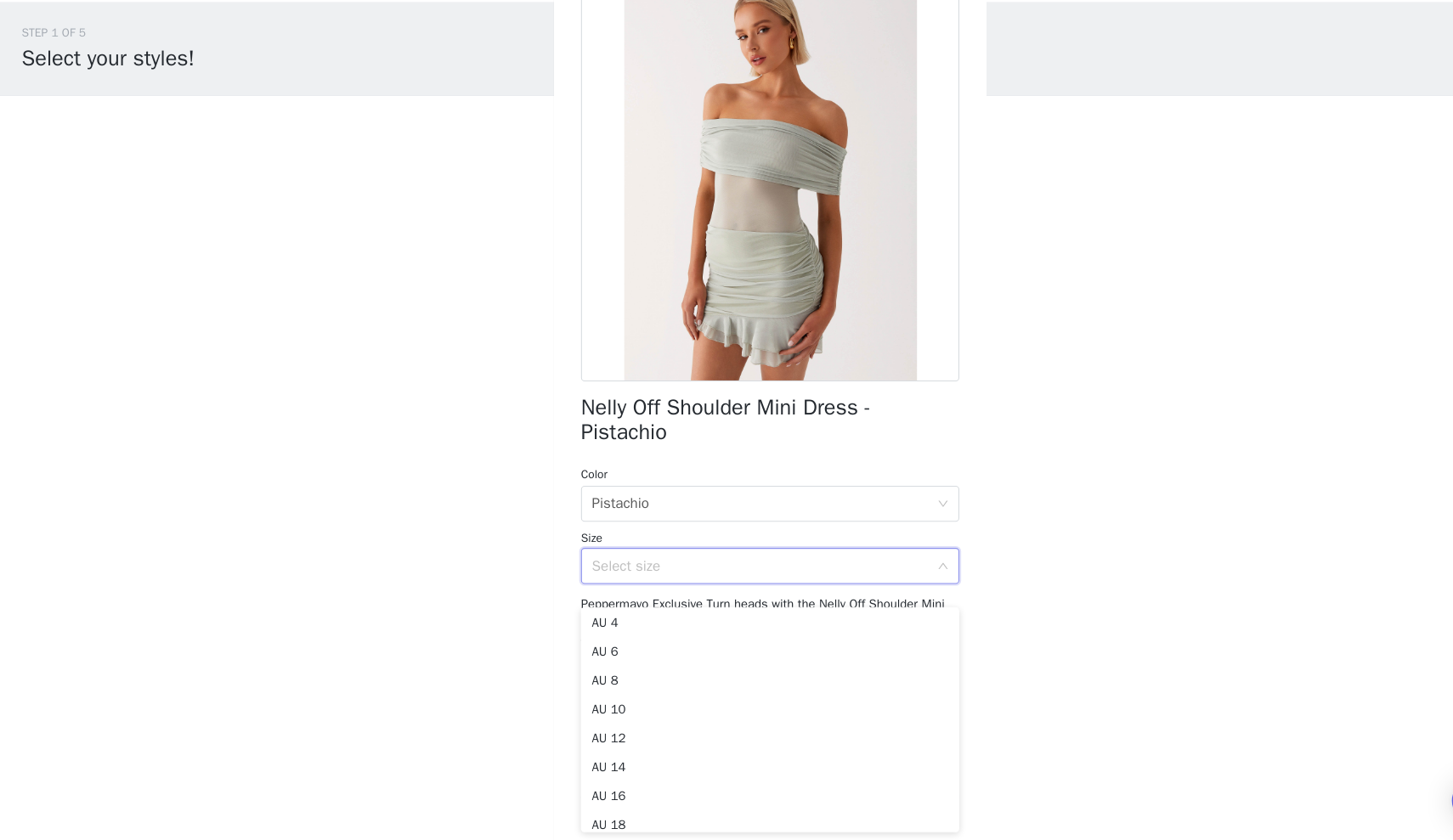 click on "Dashboard Networks
STEP 1 OF 5
Select your styles!
Please note that the sizes are in AU Sizes       0/6 Selected           Add Product       Back     Nelly Off Shoulder Mini Dress - Pistachio               Color   Select color Pistachio Size   Select size   Peppermayo Exclusive Turn heads with the Nelly Off Shoulder Mini Dress. Crafted from semi-sheer stretch mesh, this dress features a flattering off-shoulder design and a playful frill hem, perfect for adding a touch of drama to your evening look. - Mini length- Off-shoulder neckline- Stretch mesh- Elasticated neckline- Semi-sheer- Ruched bust and skirt detailing- Frill hem- Unlined- 95% Polyester, 5% Spandex Size AU 8 / US 4 garment measurements: Bust: 72 cm / 28.3 inWaist: 62 cm / 24.4 inHip: 80 cm / 31.5 inHem: 82 cm / 32.3 in [PERSON] is [AGE] and wearing a size AU 8 / and US 4   Add Product
Step 1 of 5" at bounding box center [726, 420] 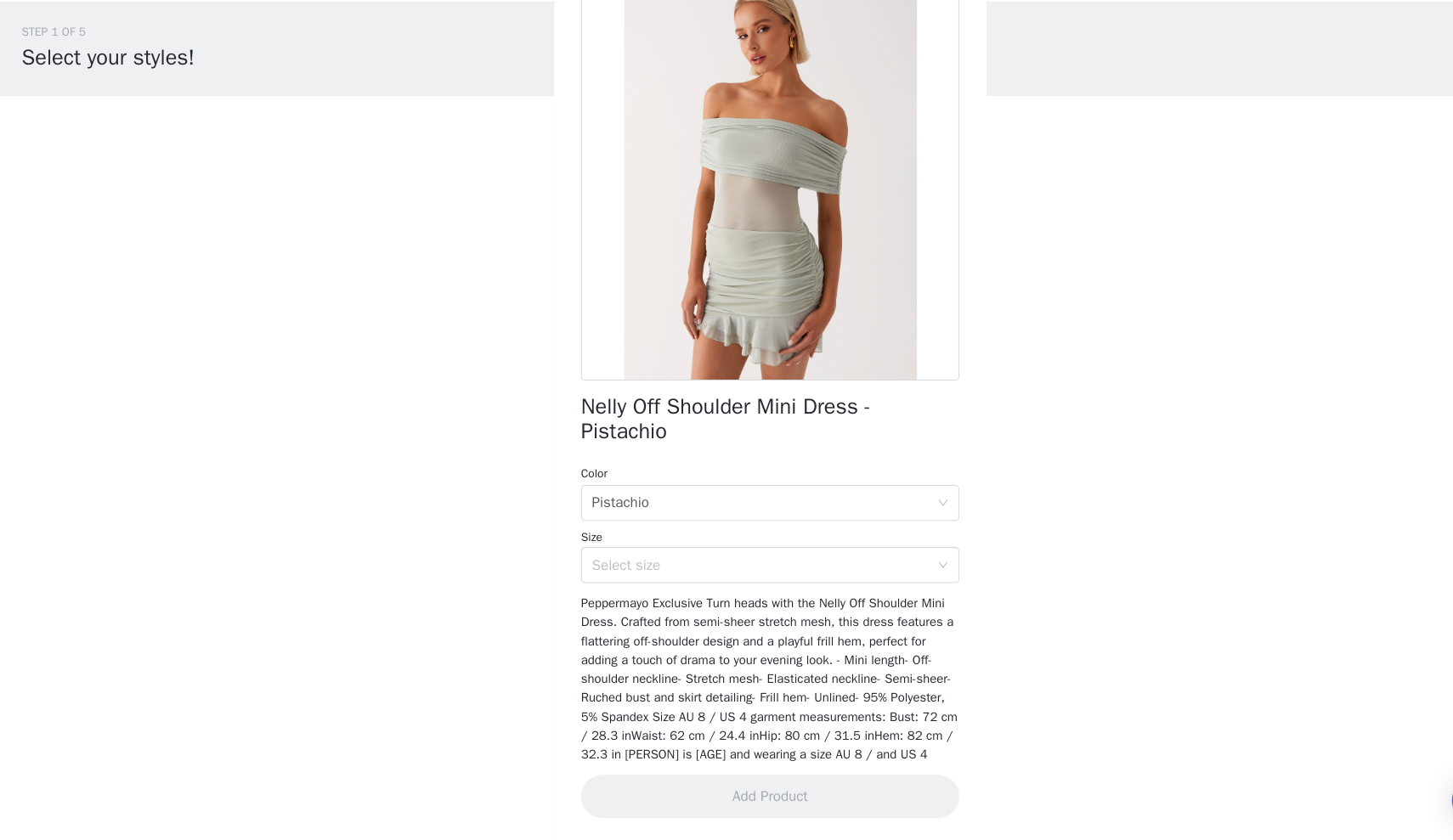 scroll, scrollTop: 0, scrollLeft: 0, axis: both 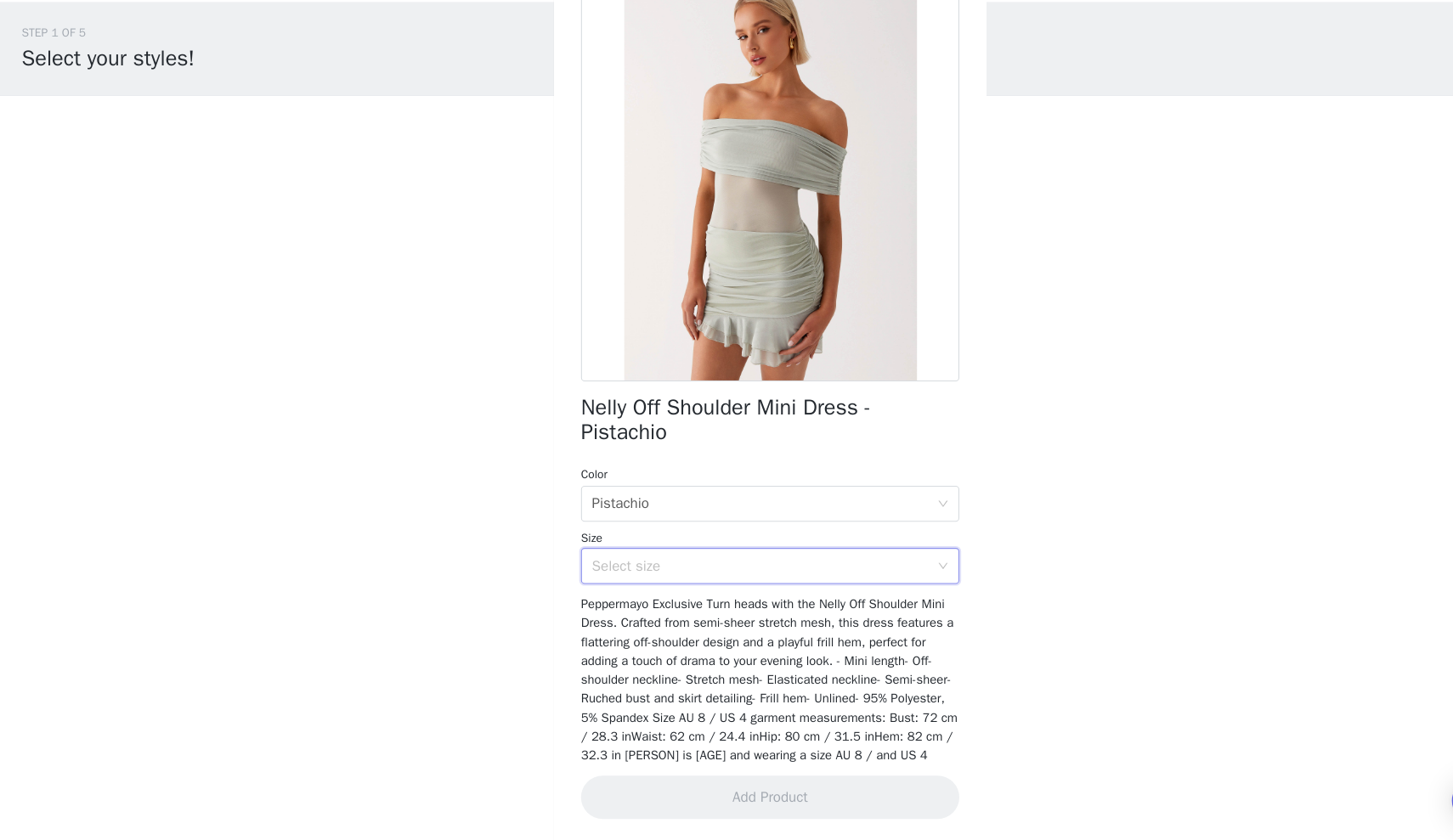 click on "Select size" at bounding box center [721, 581] 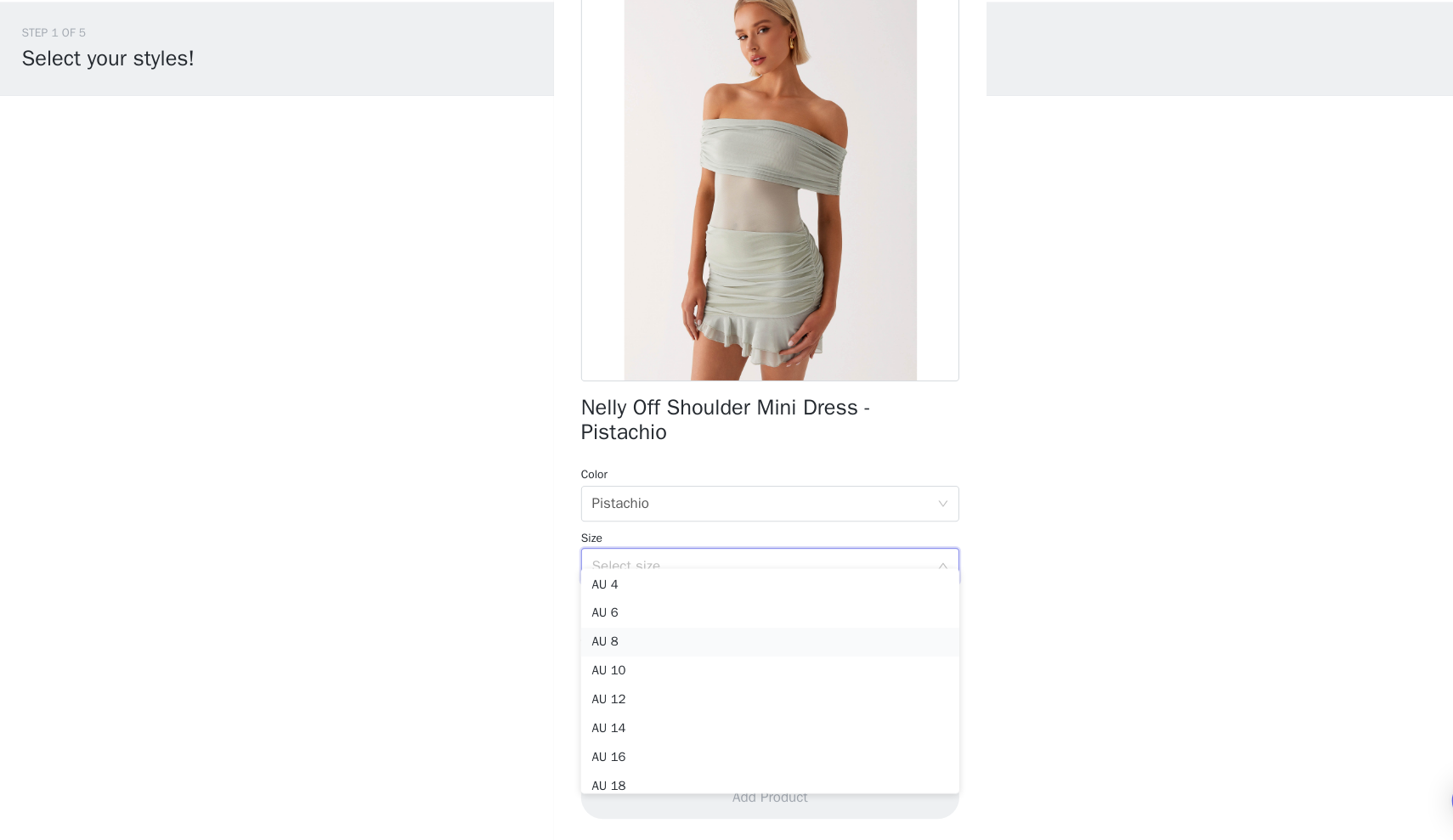 click on "AU 8" at bounding box center (726, 653) 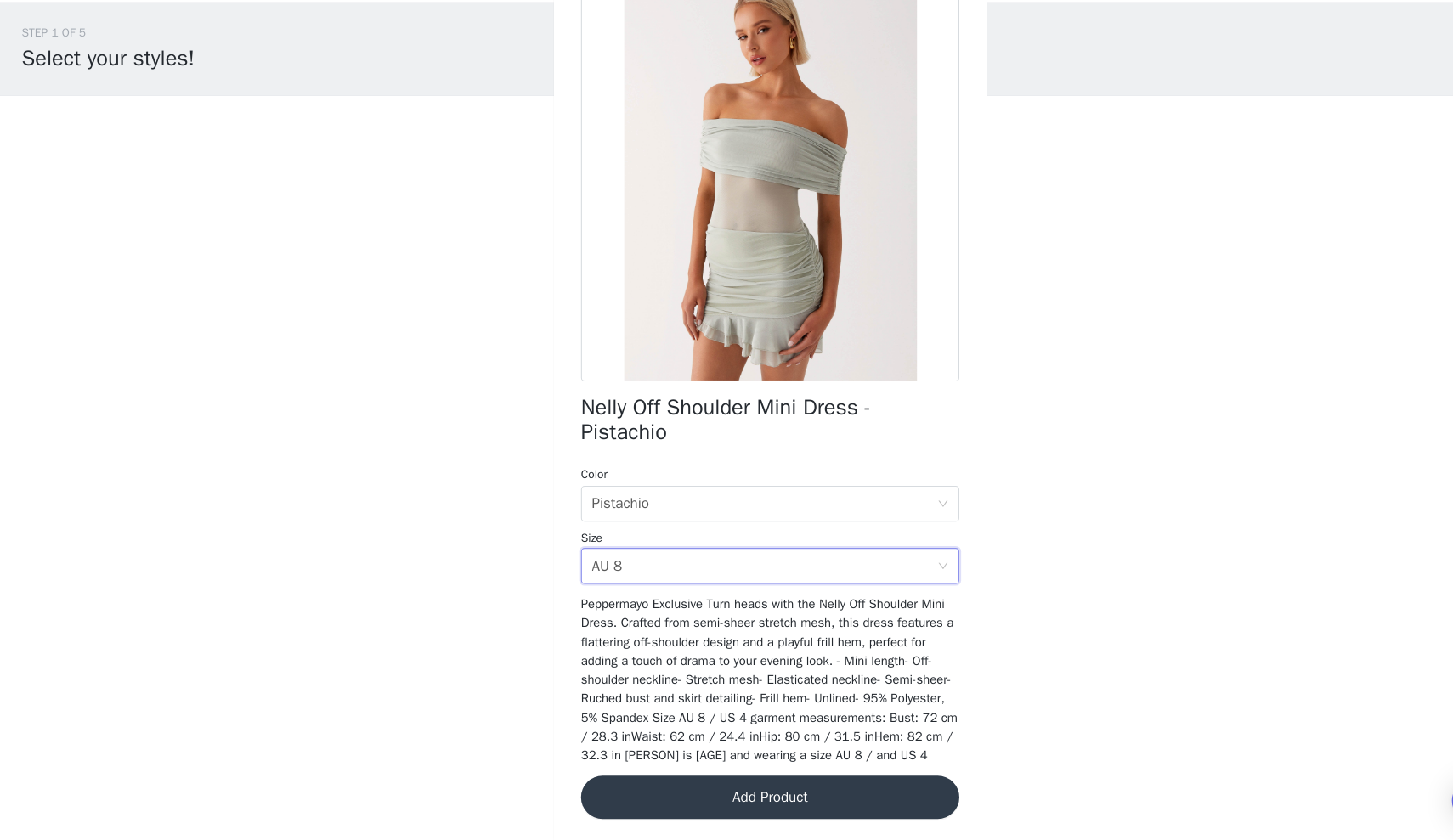 click on "Add Product" at bounding box center [726, 799] 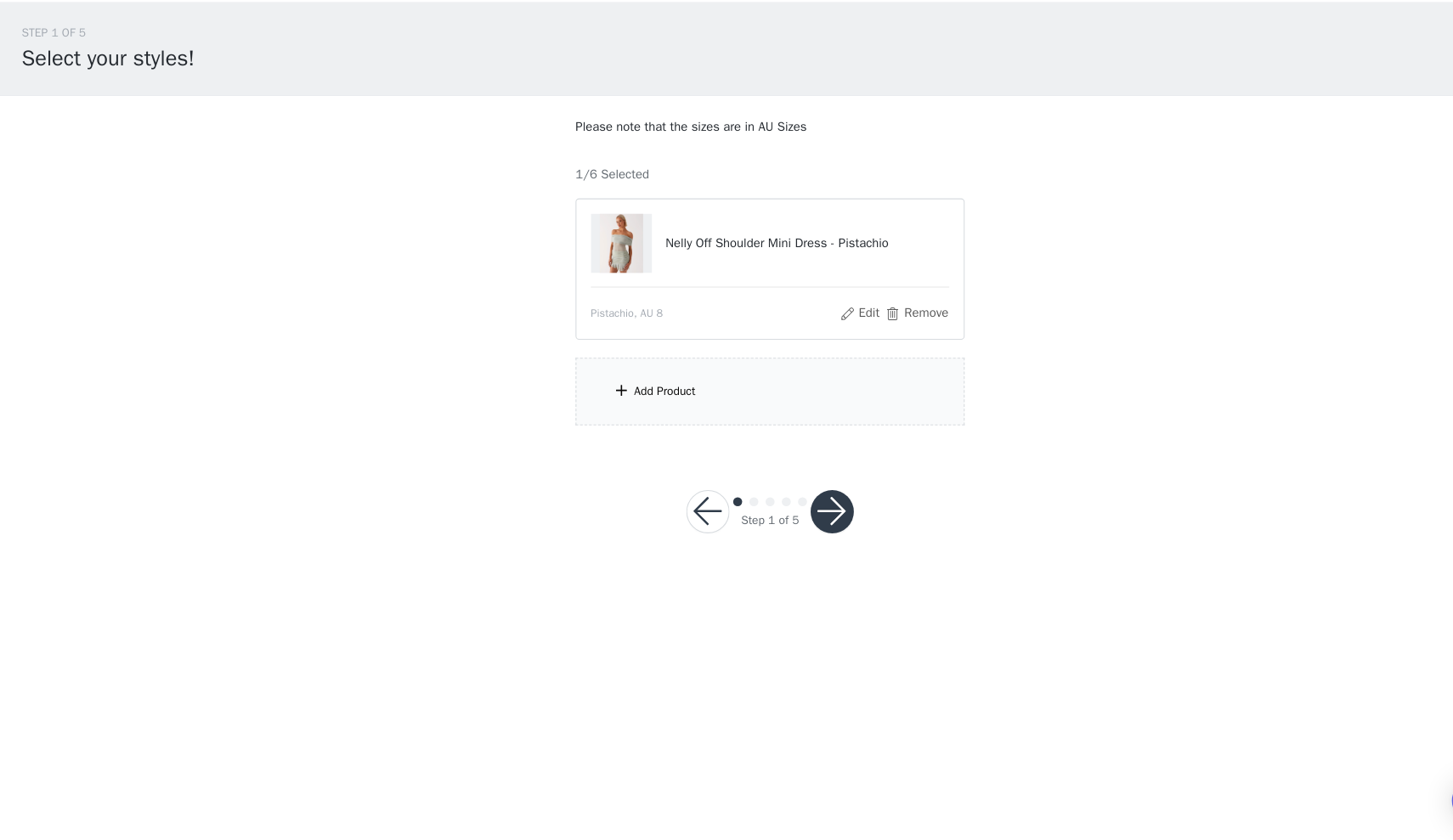 click on "Add Product" at bounding box center (726, 416) 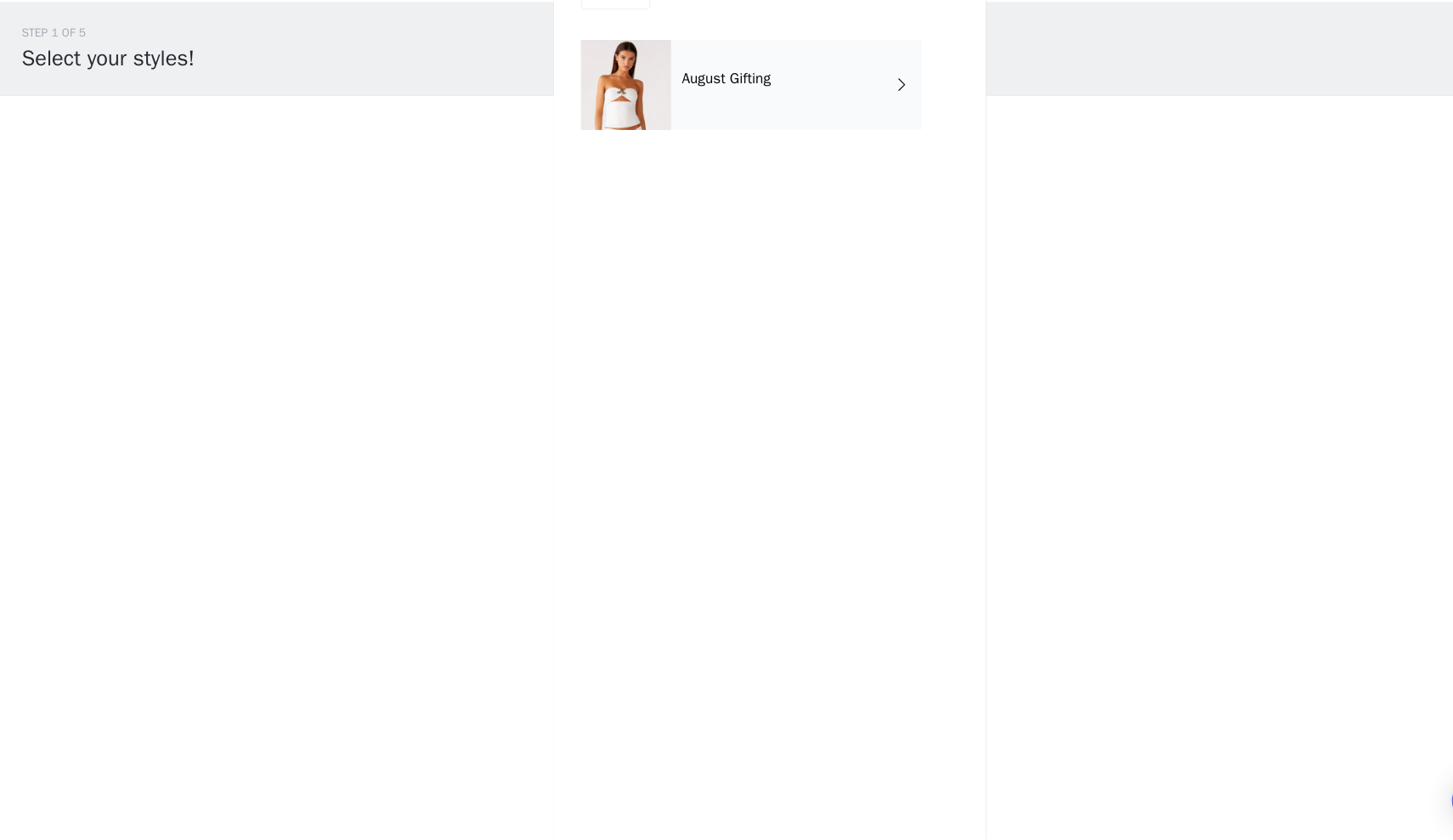 click on "August Gifting" at bounding box center (751, 127) 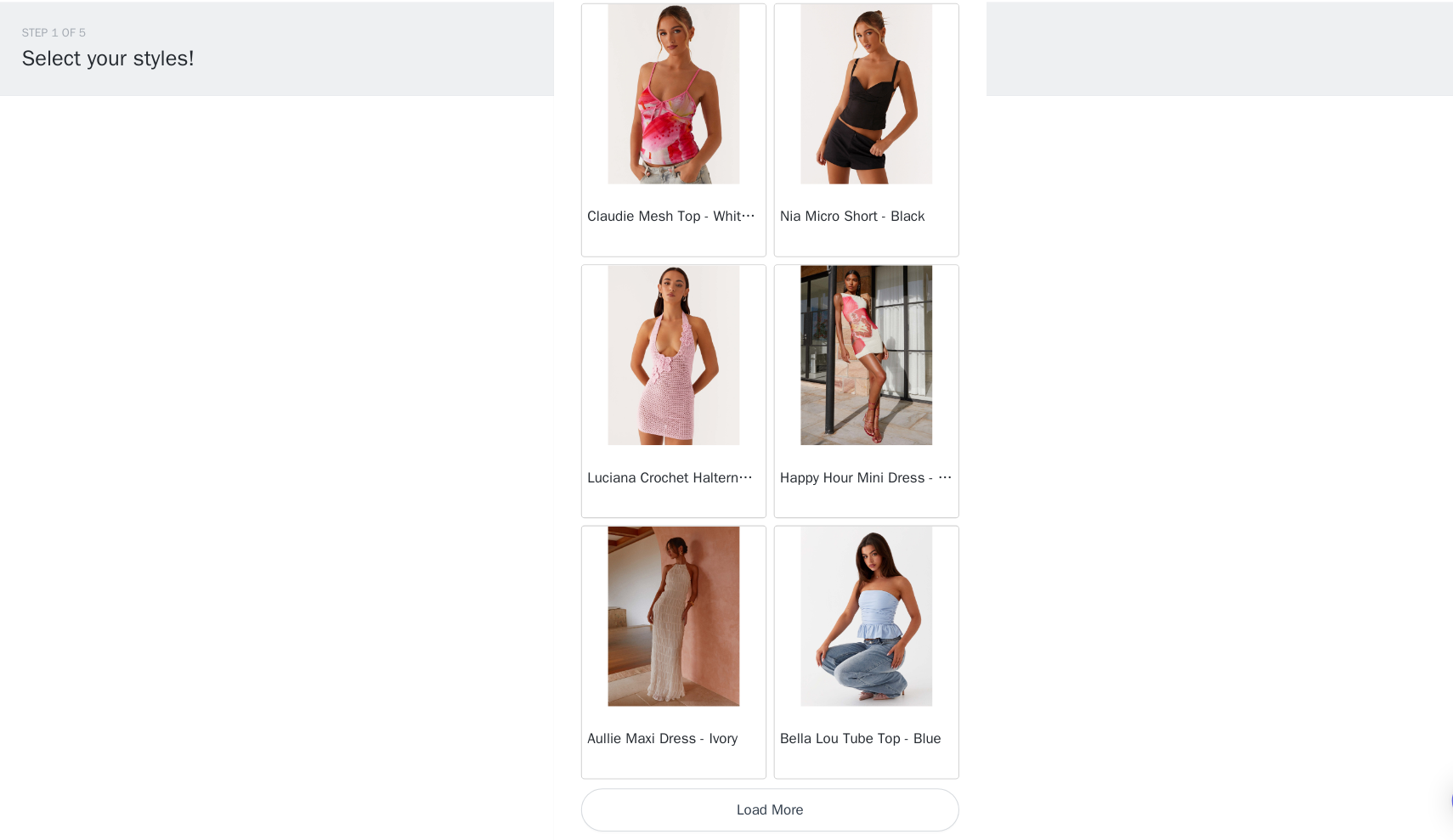 scroll, scrollTop: 1779, scrollLeft: 0, axis: vertical 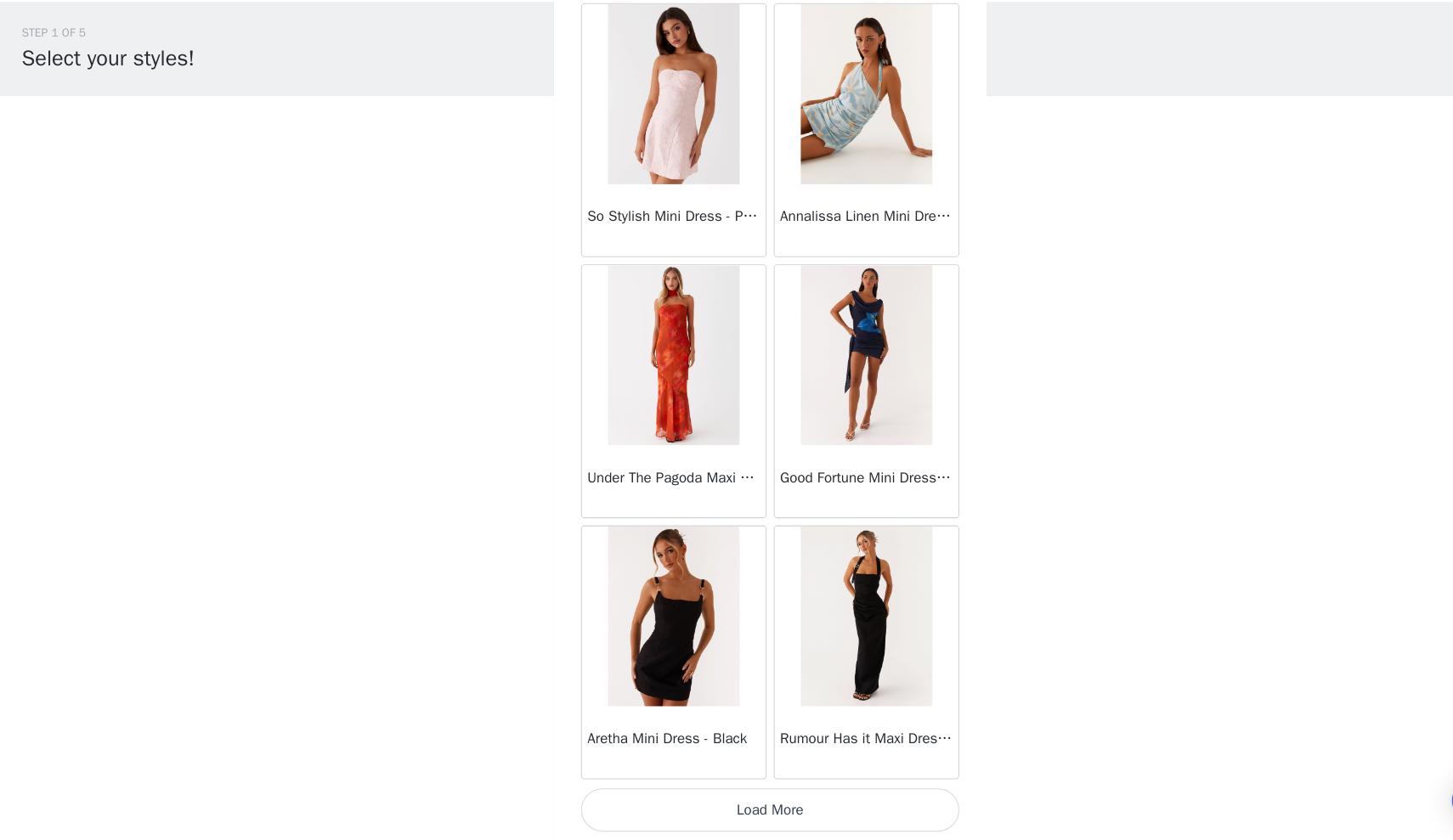 click on "Load More" at bounding box center [726, 811] 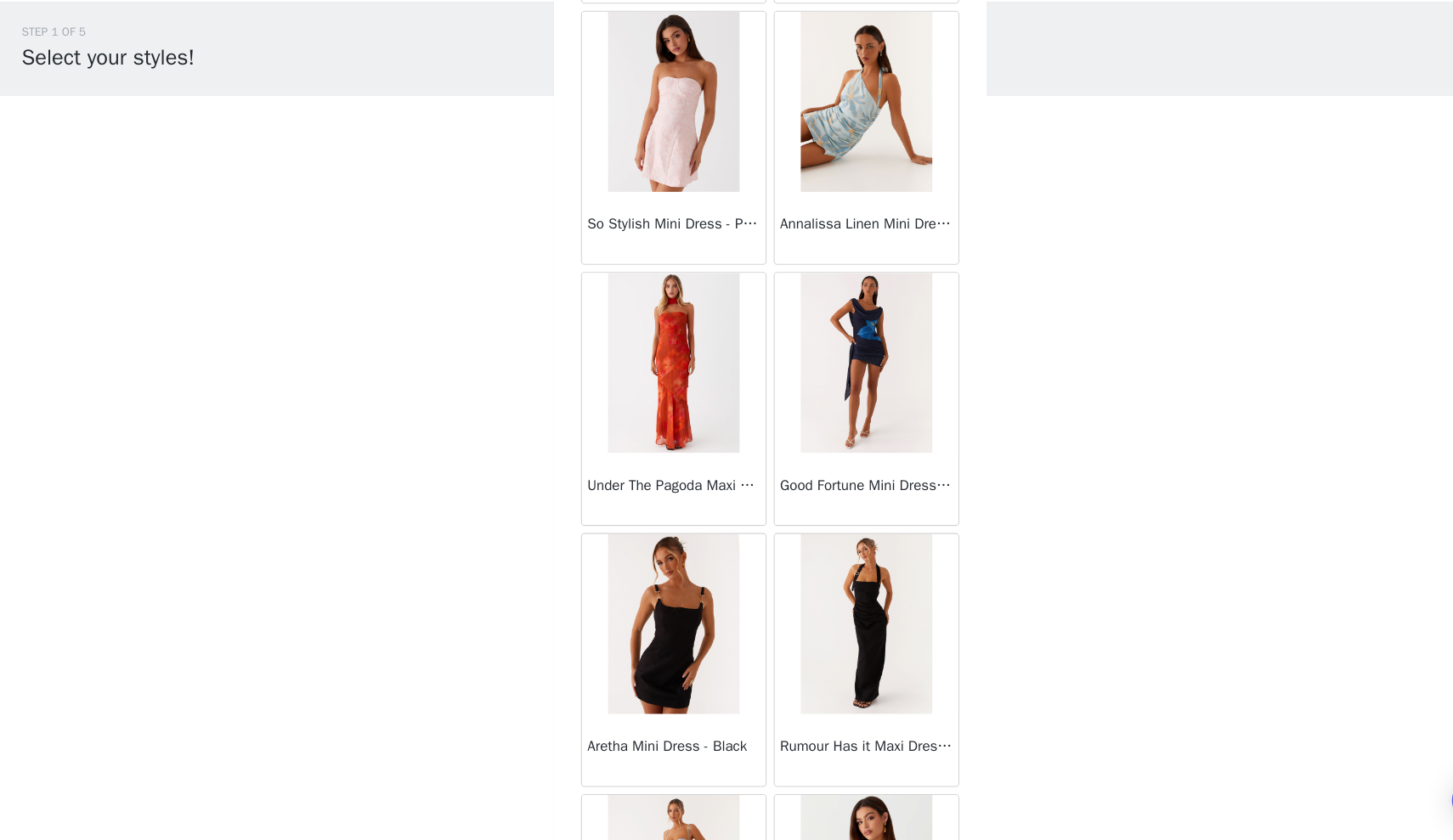 scroll, scrollTop: 0, scrollLeft: 0, axis: both 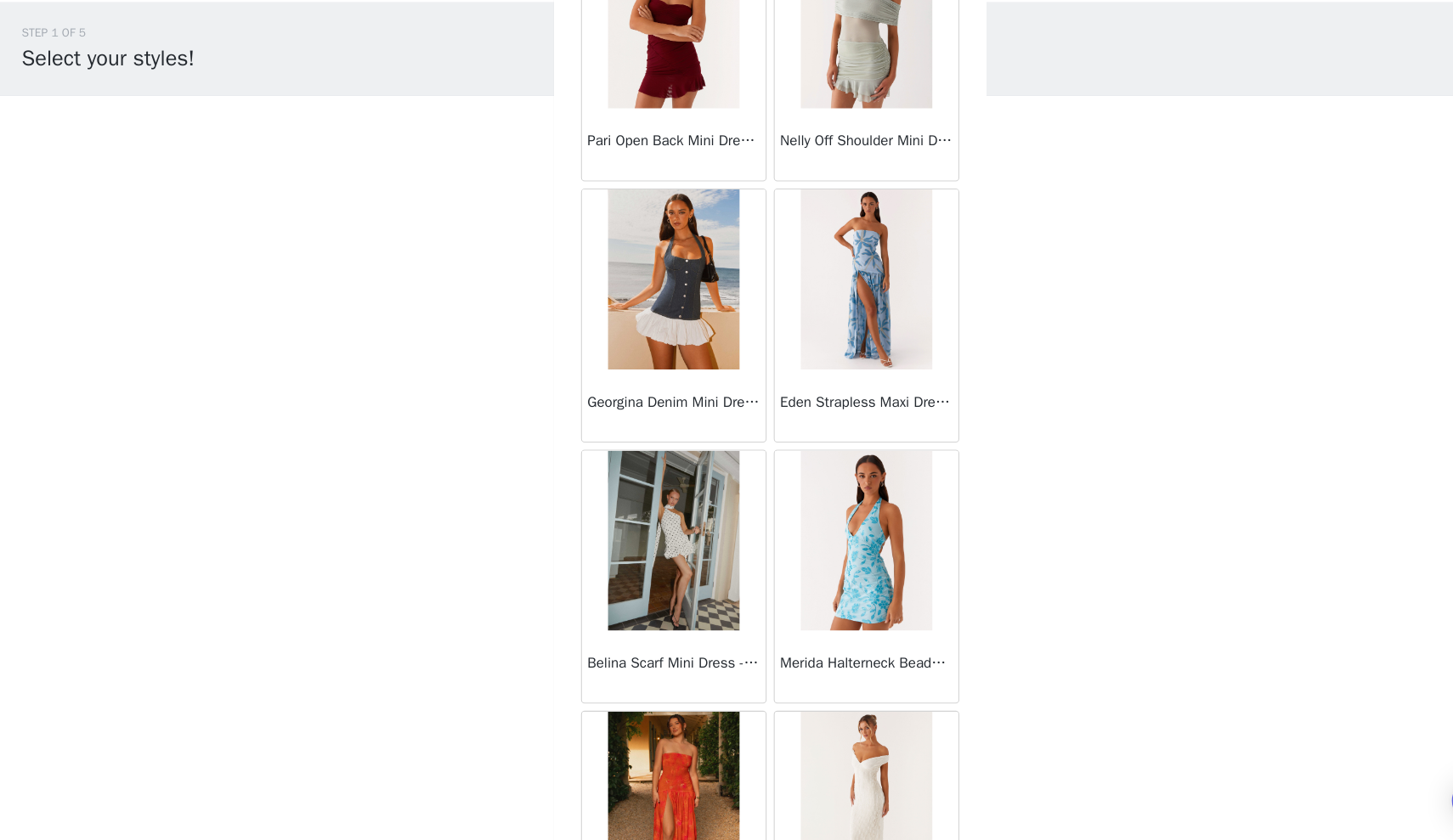 click at bounding box center (635, 311) 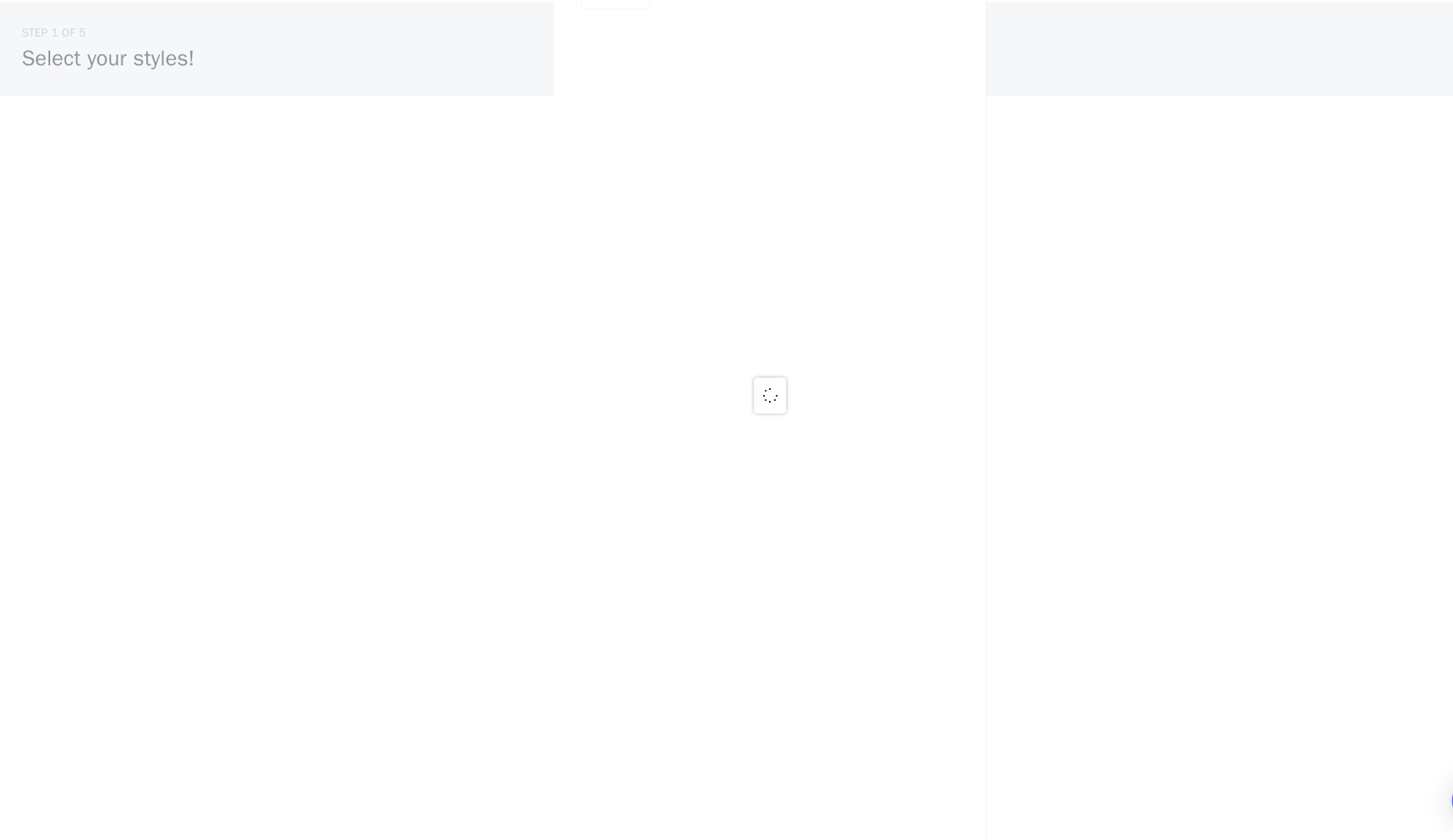 scroll, scrollTop: 0, scrollLeft: 0, axis: both 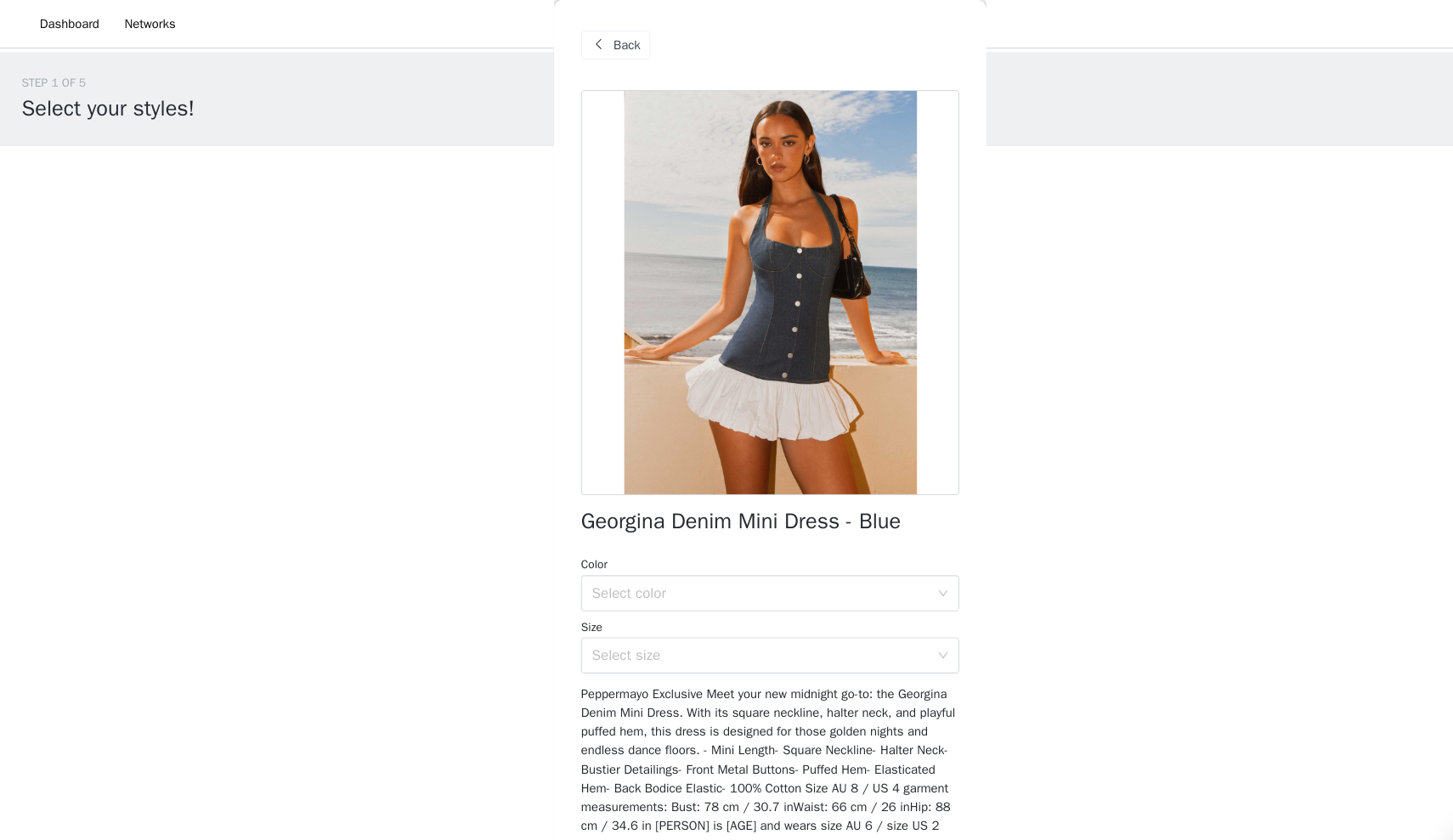 click on "Back" at bounding box center (591, 42) 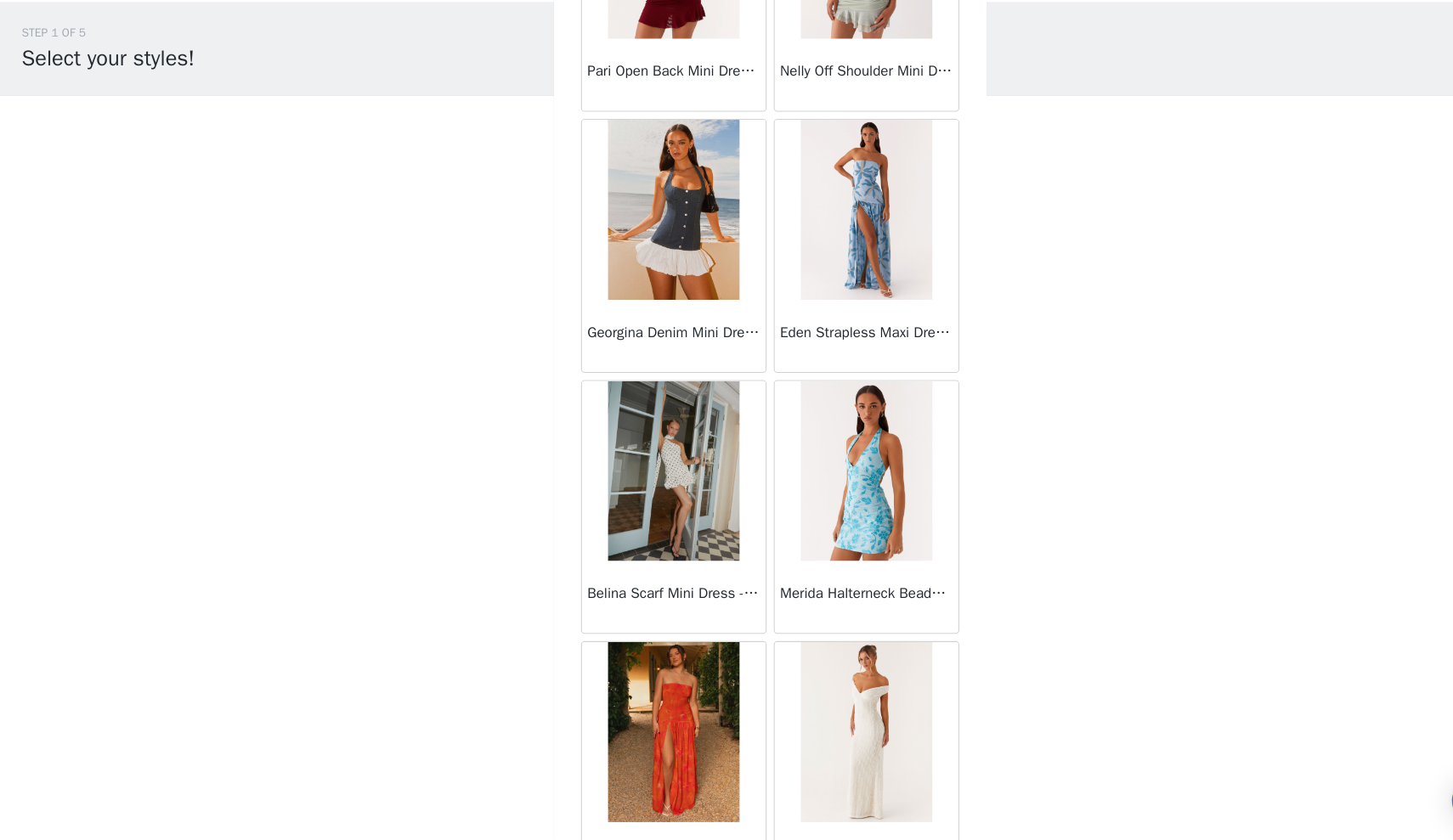 click at bounding box center (635, 492) 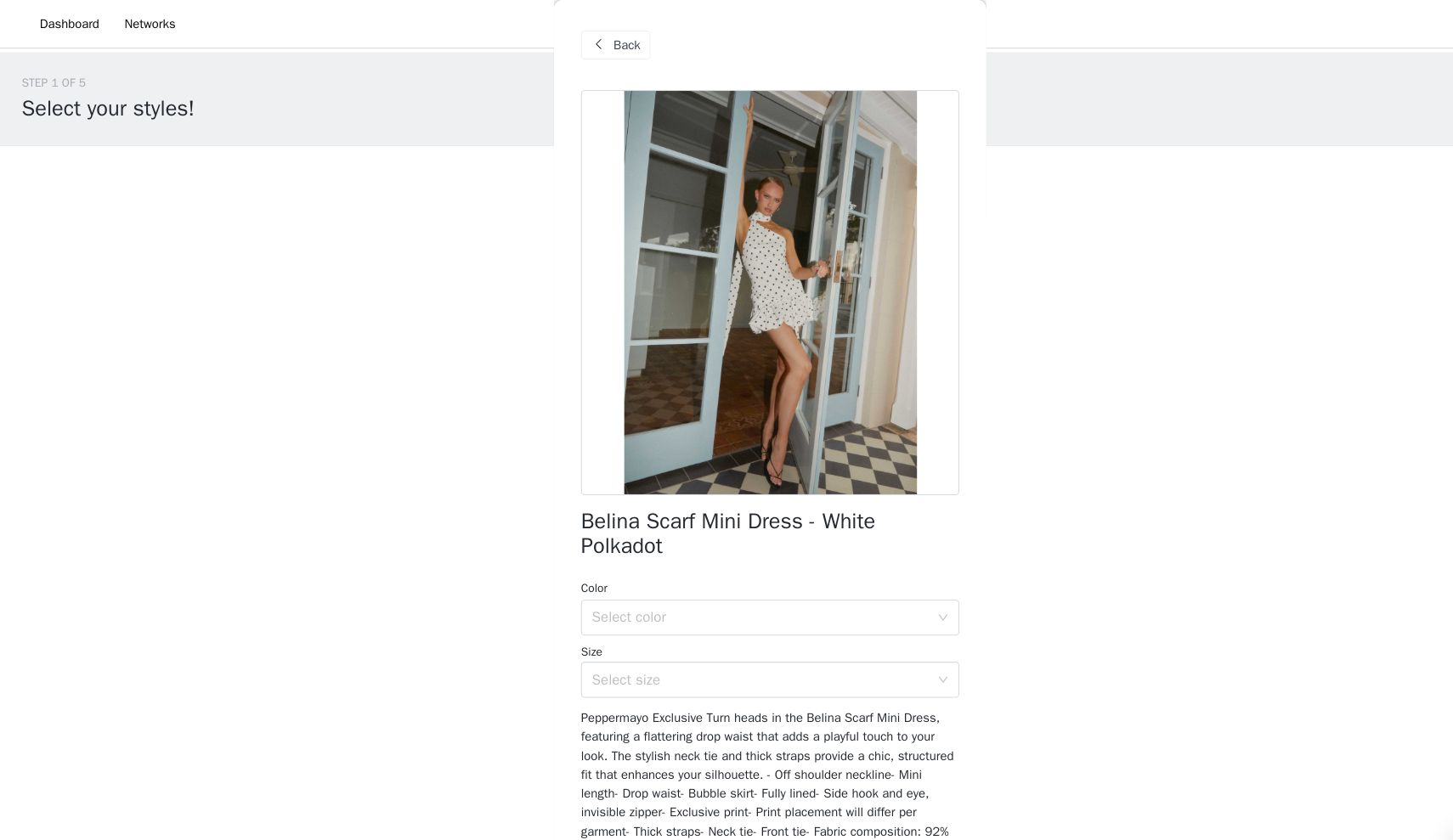 click on "Back" at bounding box center (591, 42) 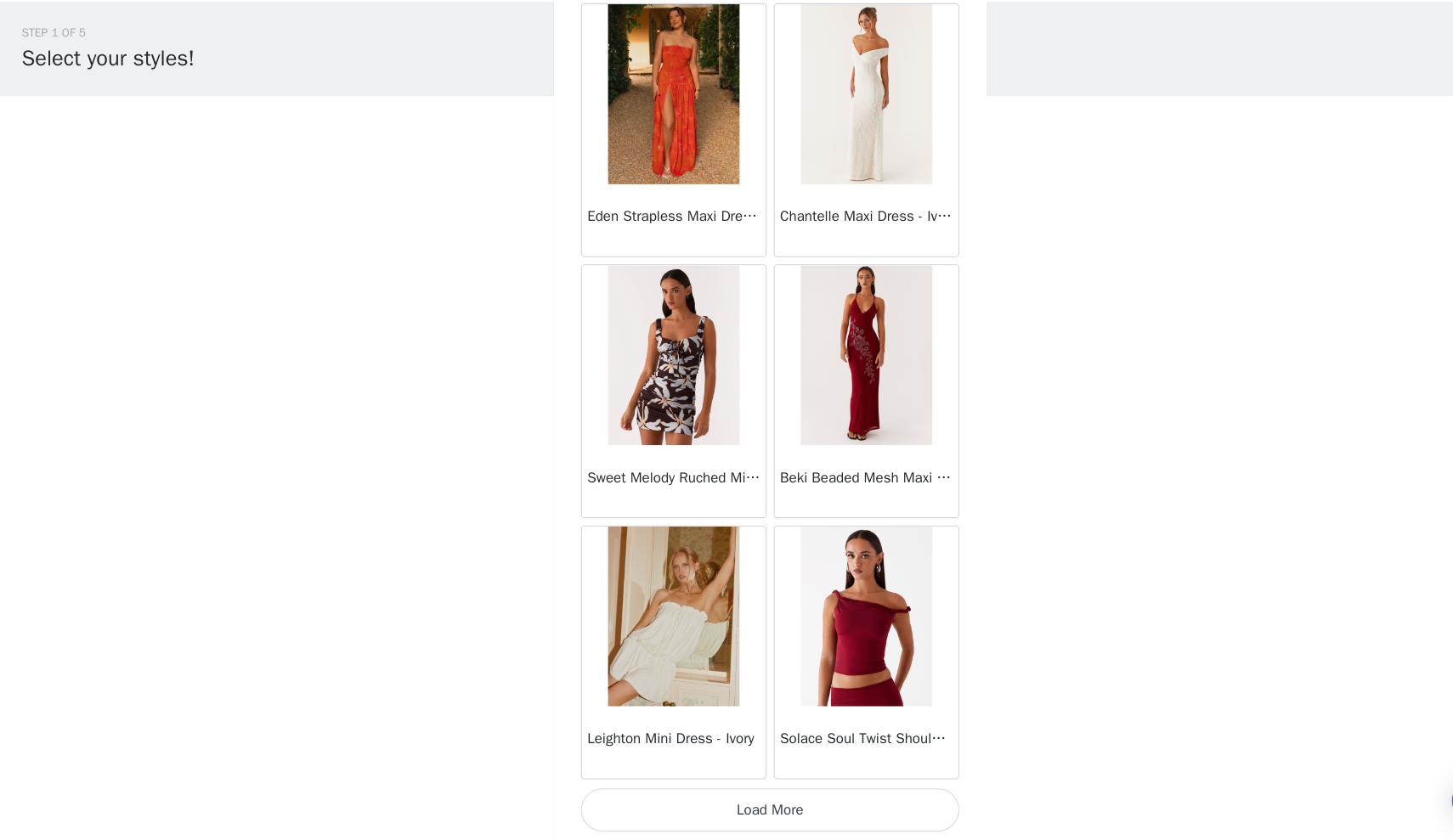 click on "Load More" at bounding box center [726, 811] 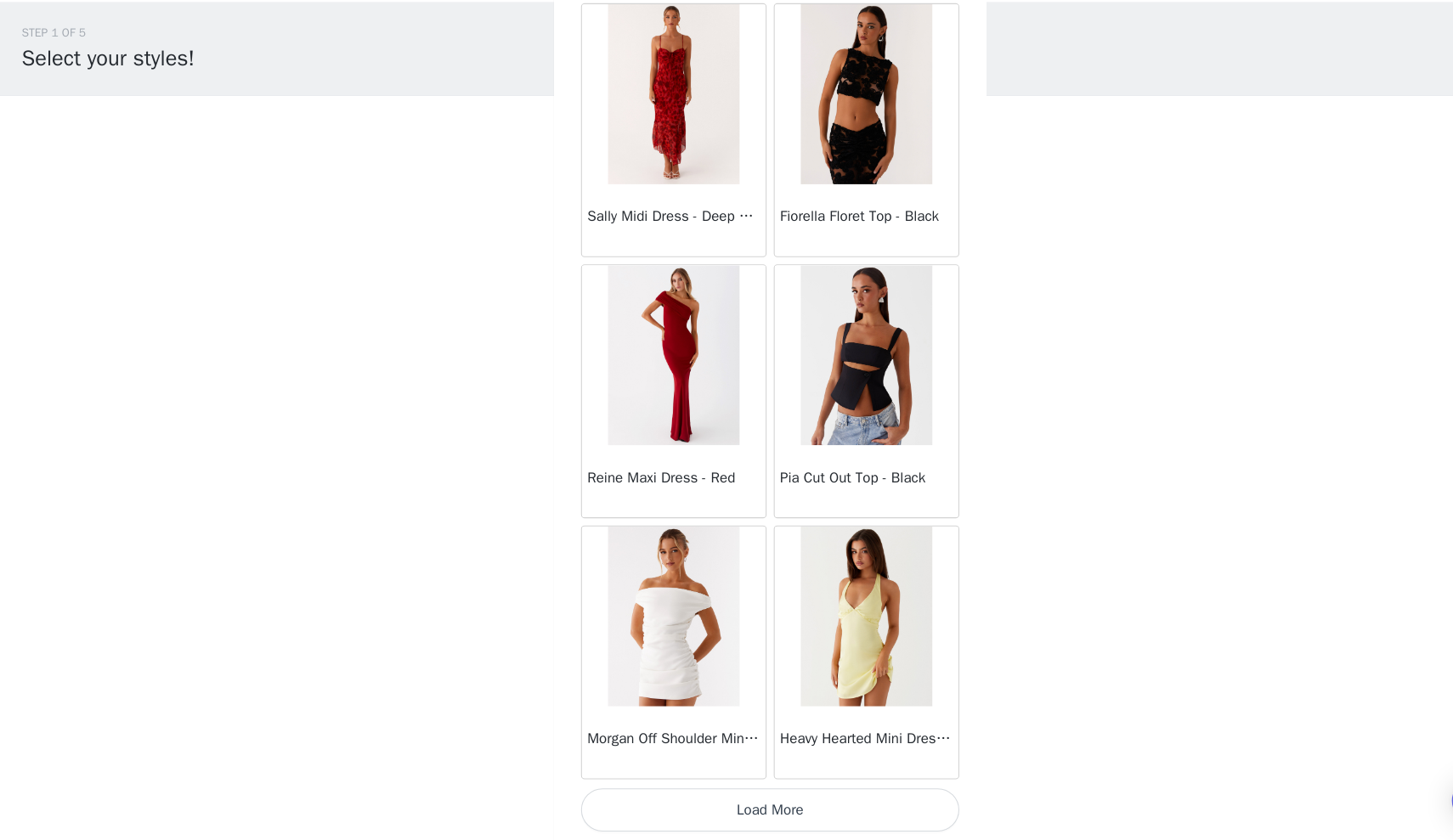 click on "Load More" at bounding box center (726, 811) 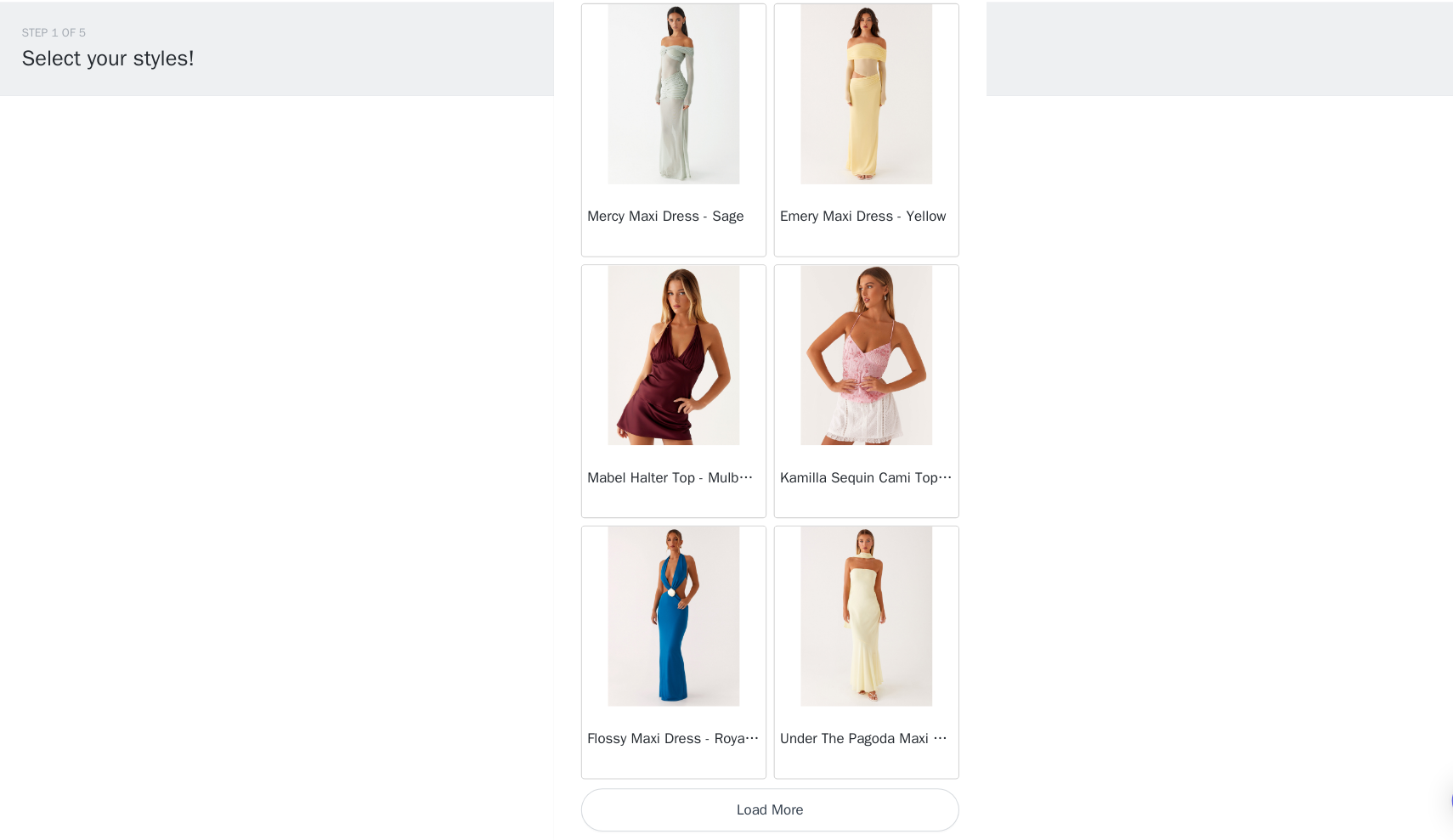 click on "Load More" at bounding box center [726, 811] 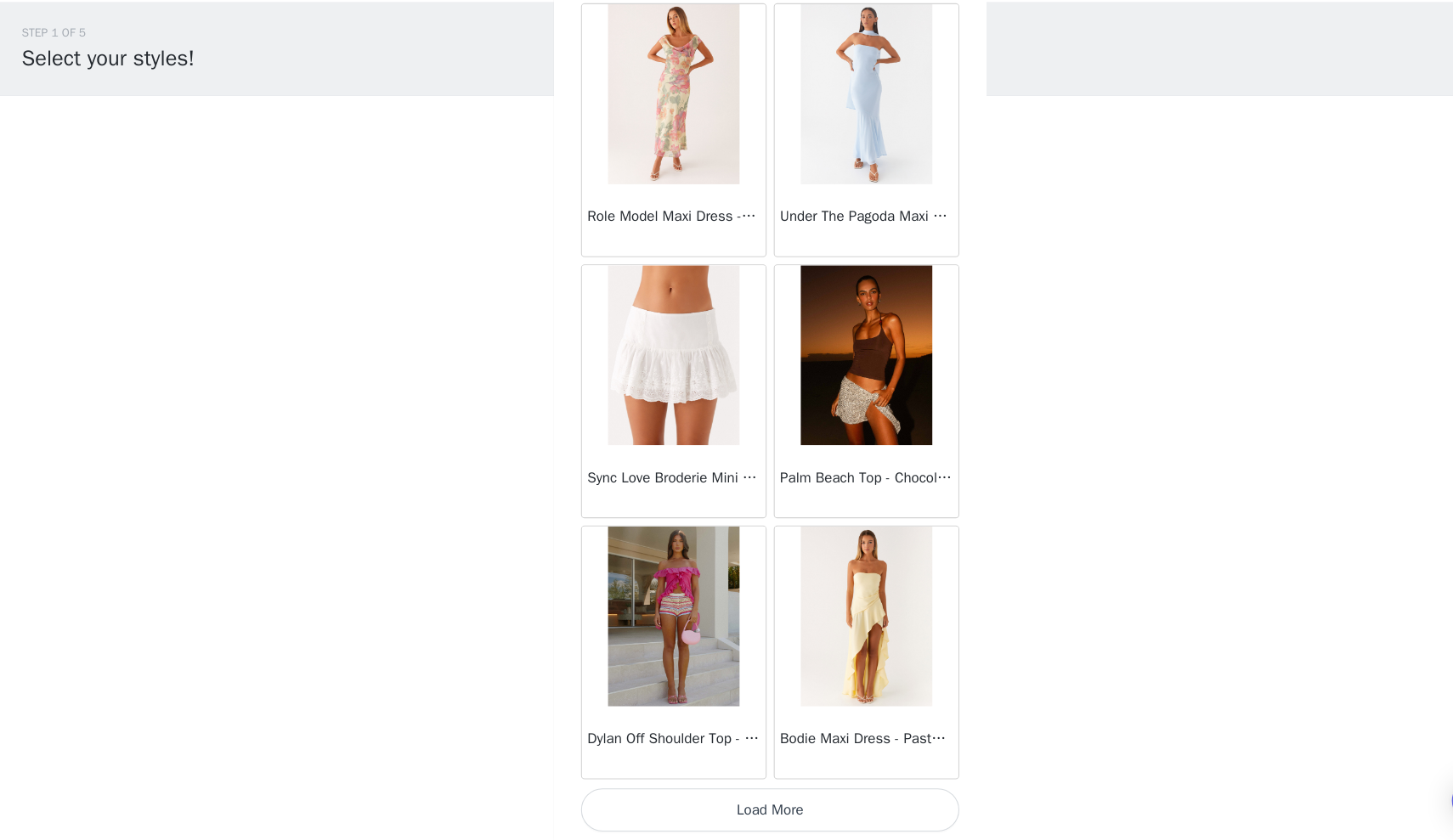 scroll, scrollTop: 14074, scrollLeft: 0, axis: vertical 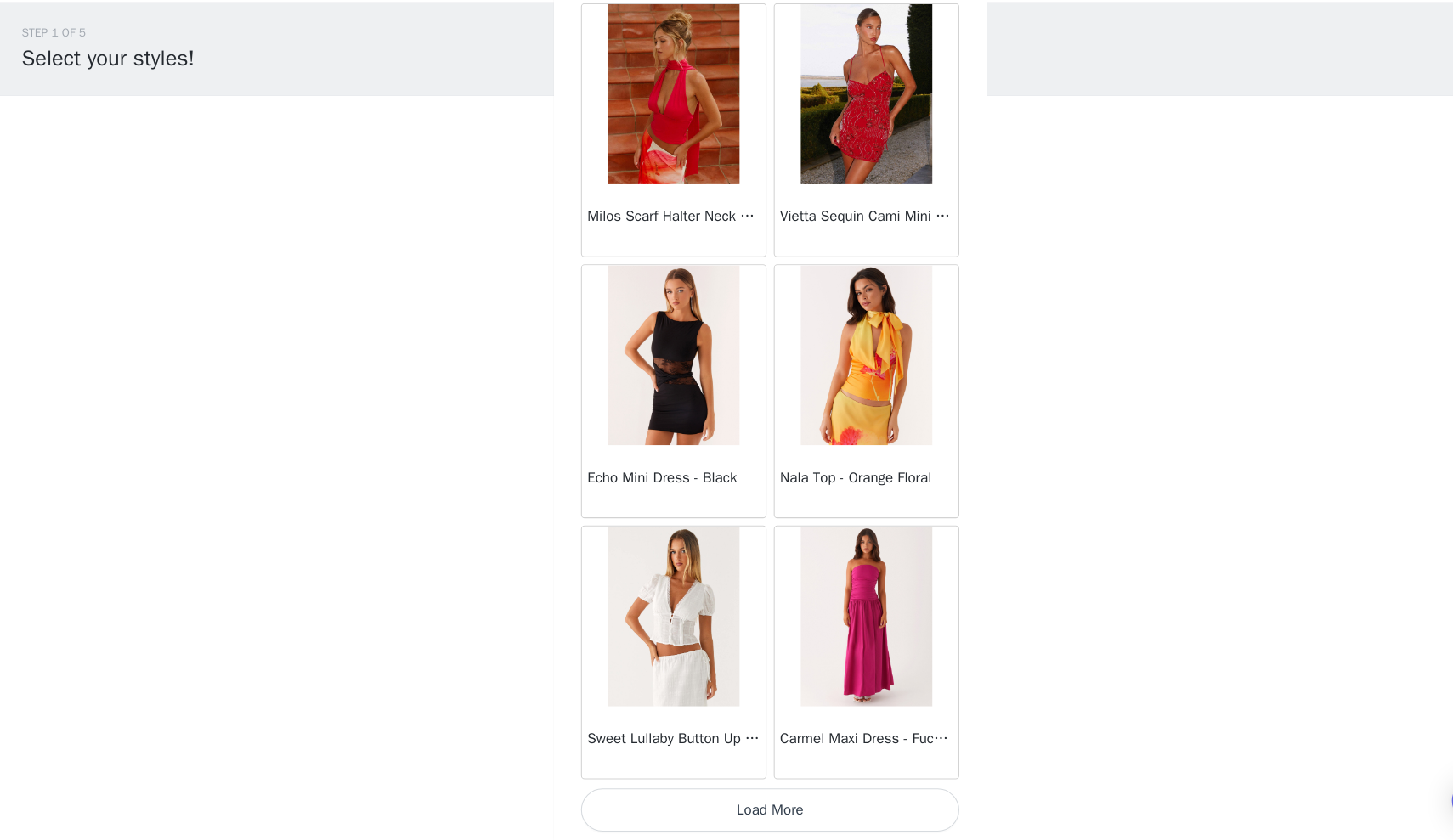 click on "Load More" at bounding box center [726, 811] 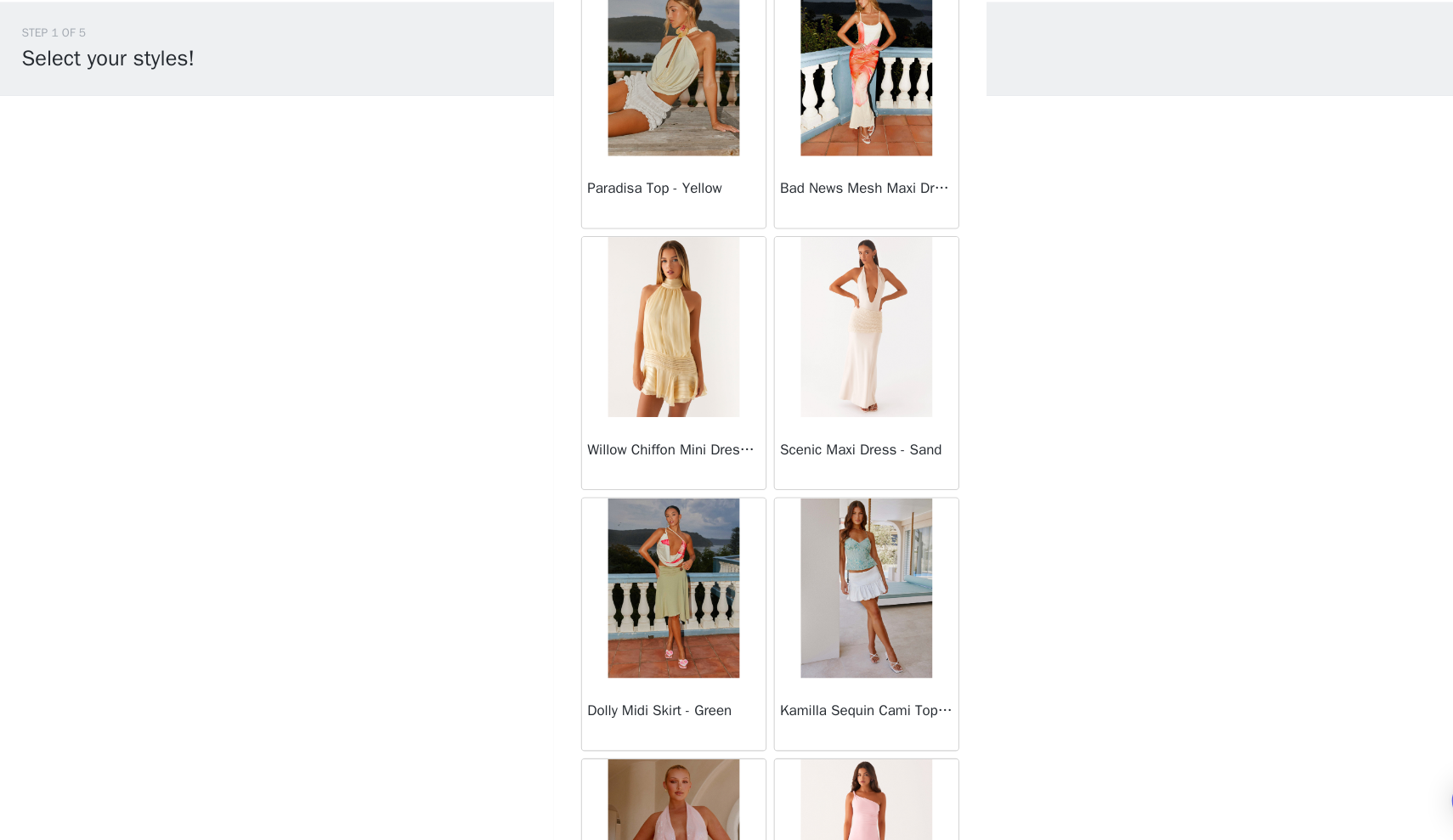 scroll, scrollTop: 18289, scrollLeft: 0, axis: vertical 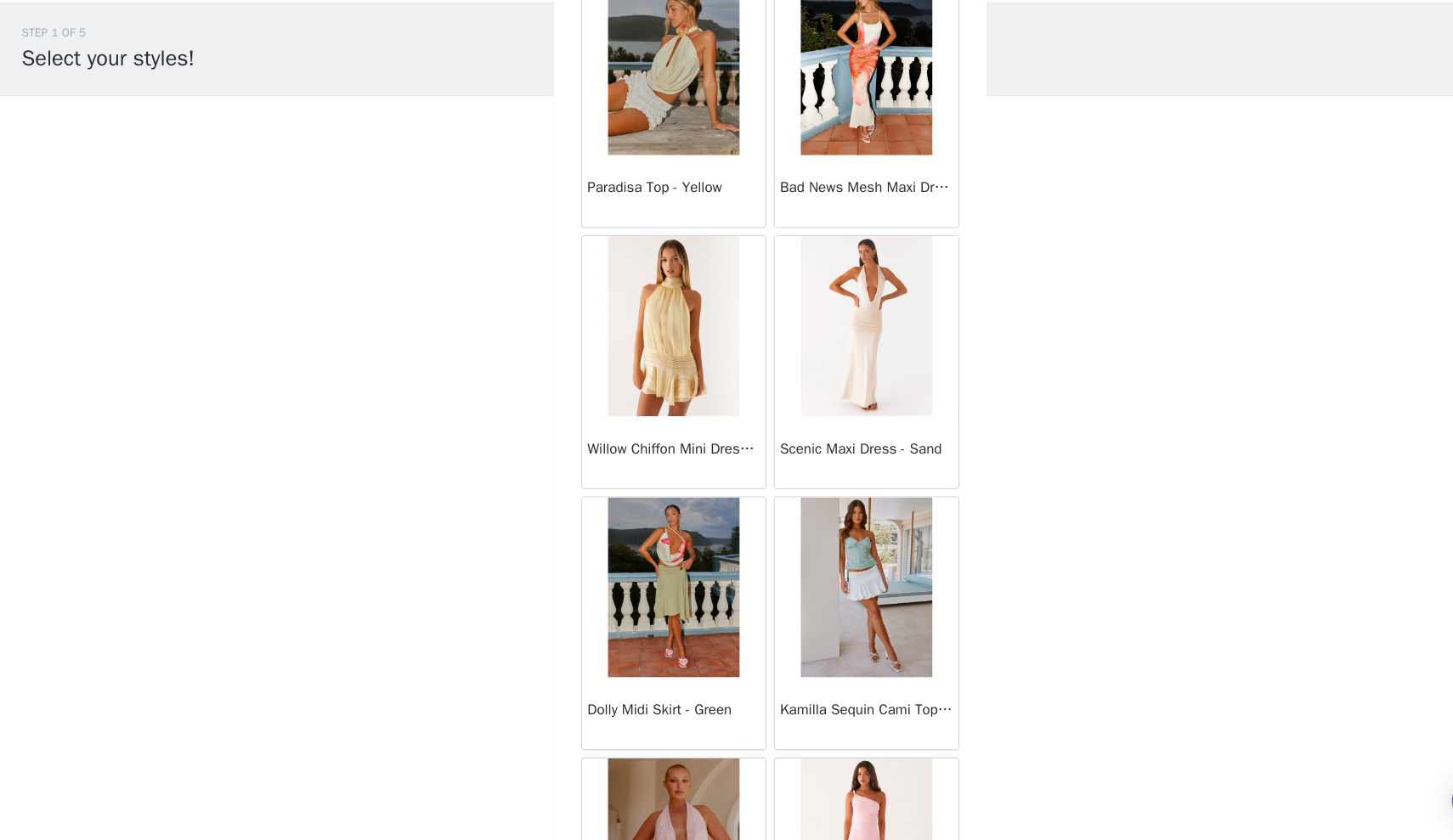 click at bounding box center (635, 355) 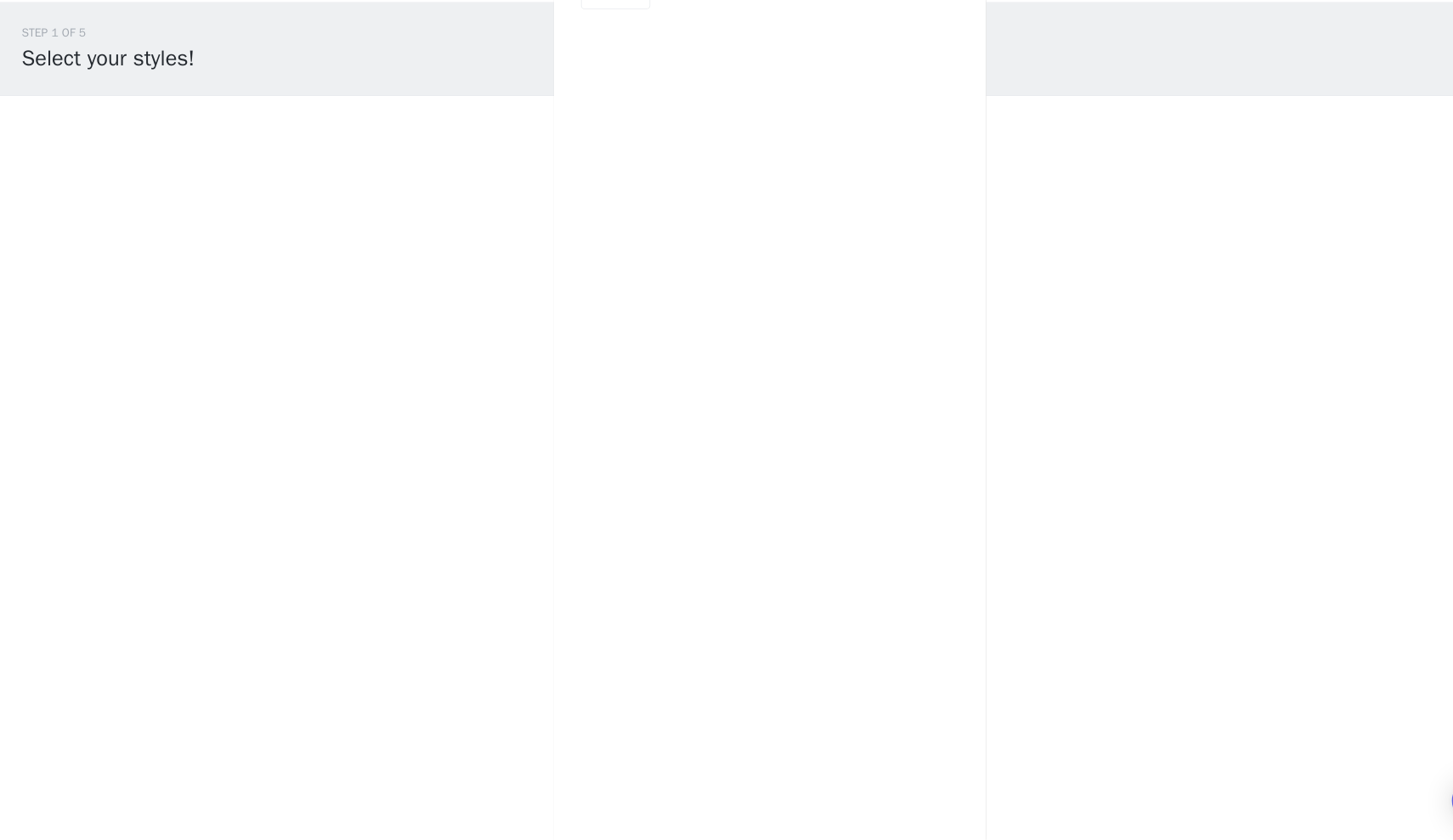 scroll, scrollTop: 0, scrollLeft: 0, axis: both 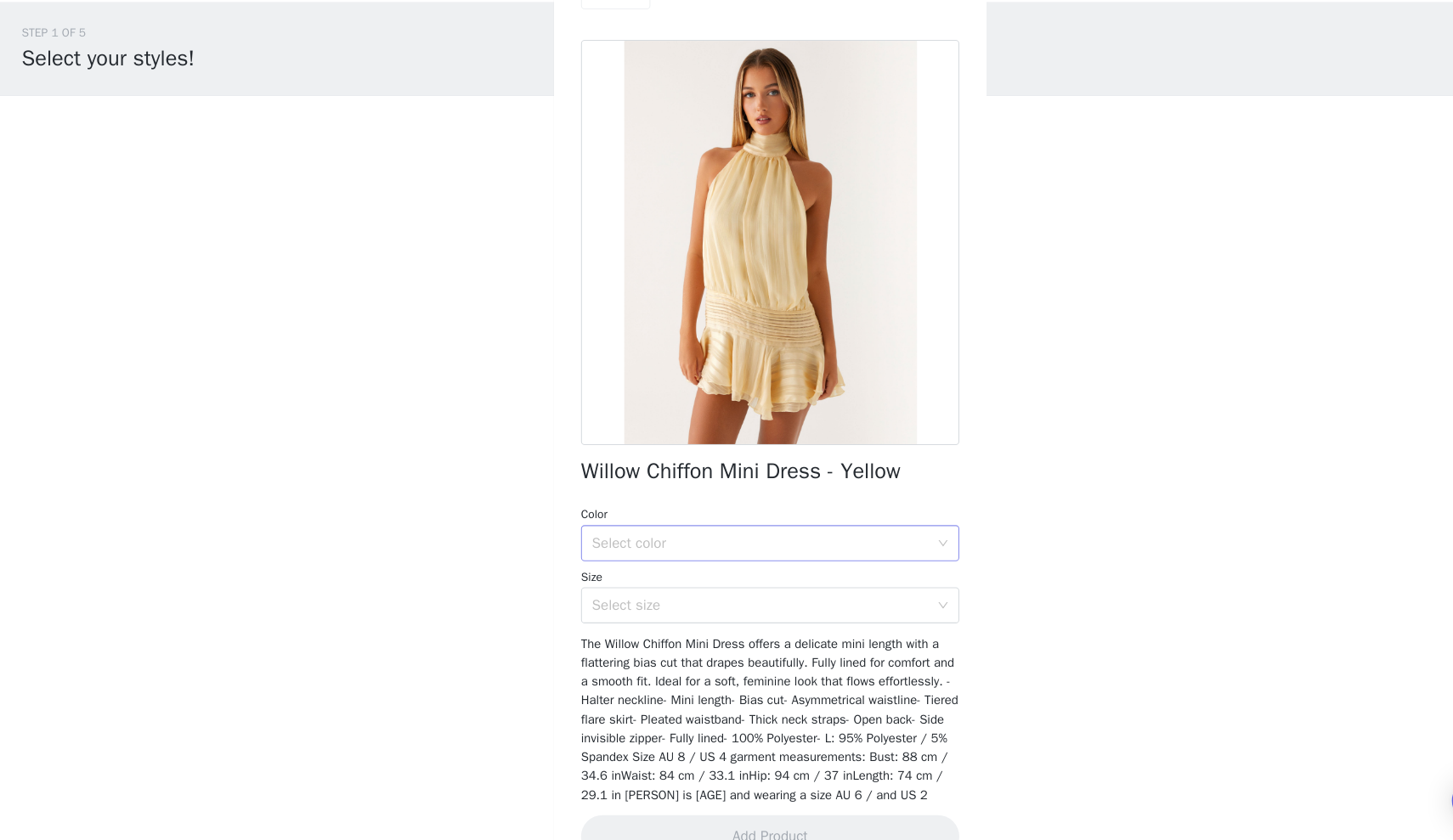 click on "Select color" at bounding box center [717, 560] 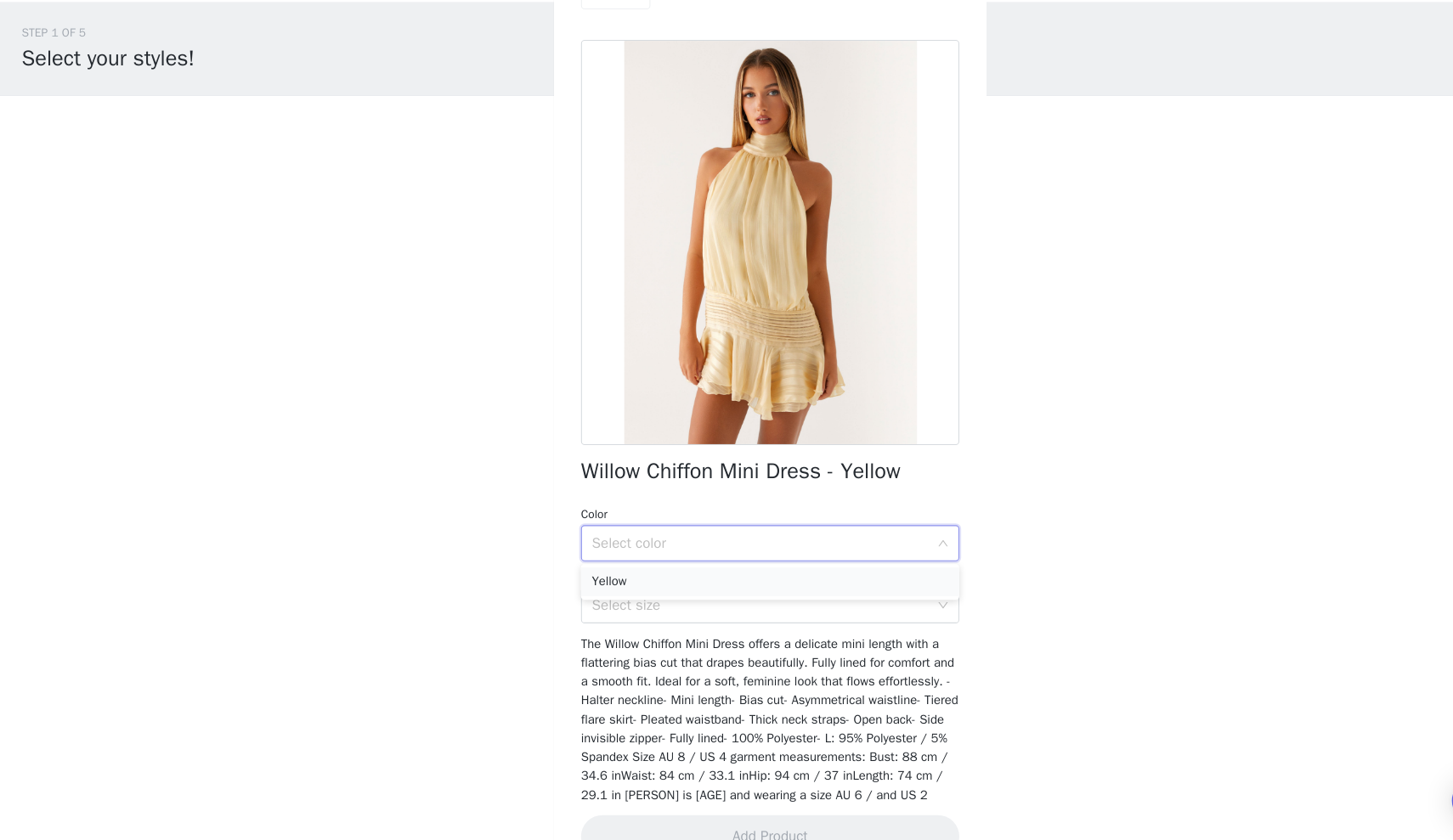 click on "Yellow" at bounding box center (726, 596) 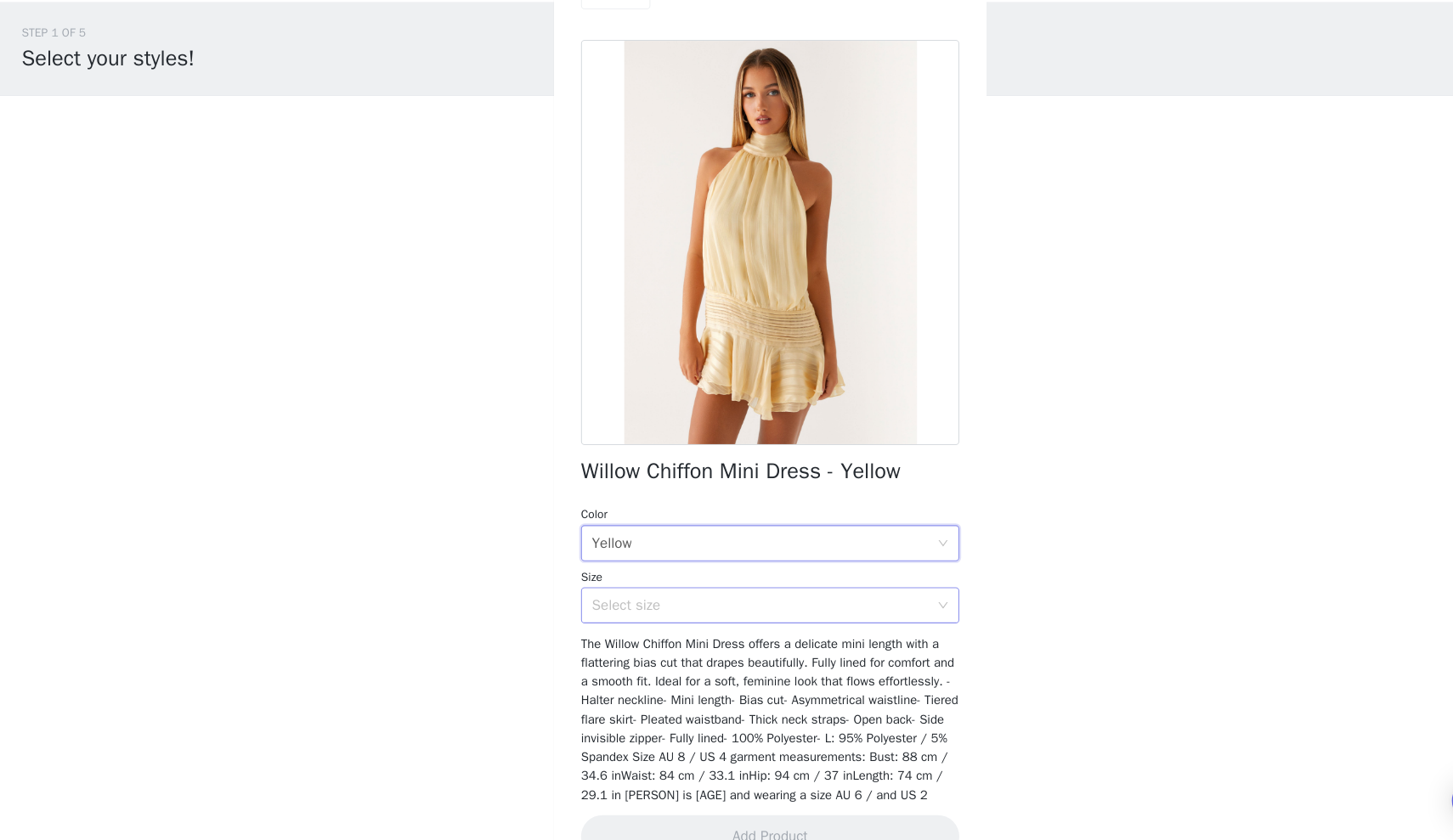 click on "Select size" at bounding box center (717, 618) 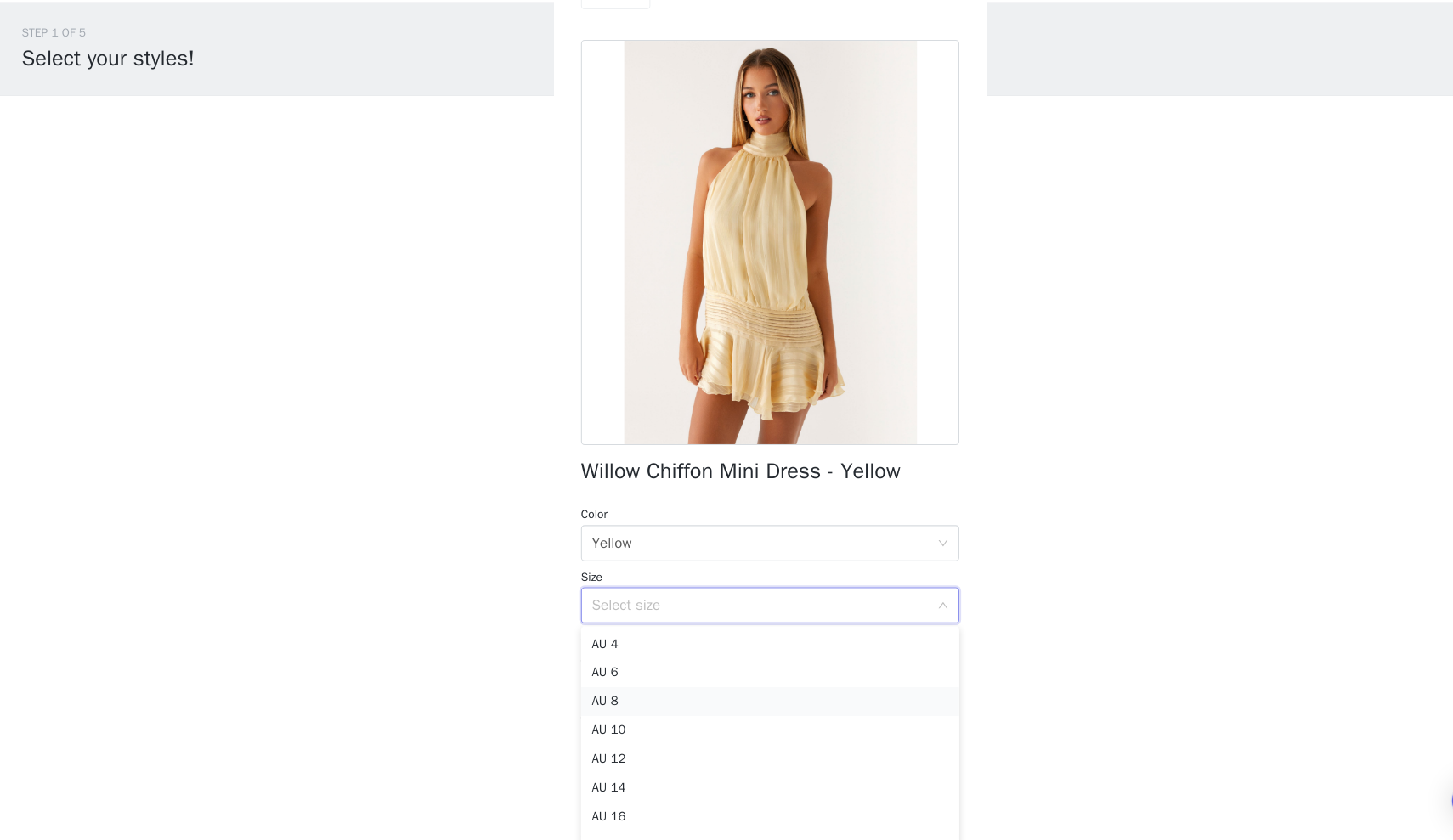 click on "AU 8" at bounding box center (726, 709) 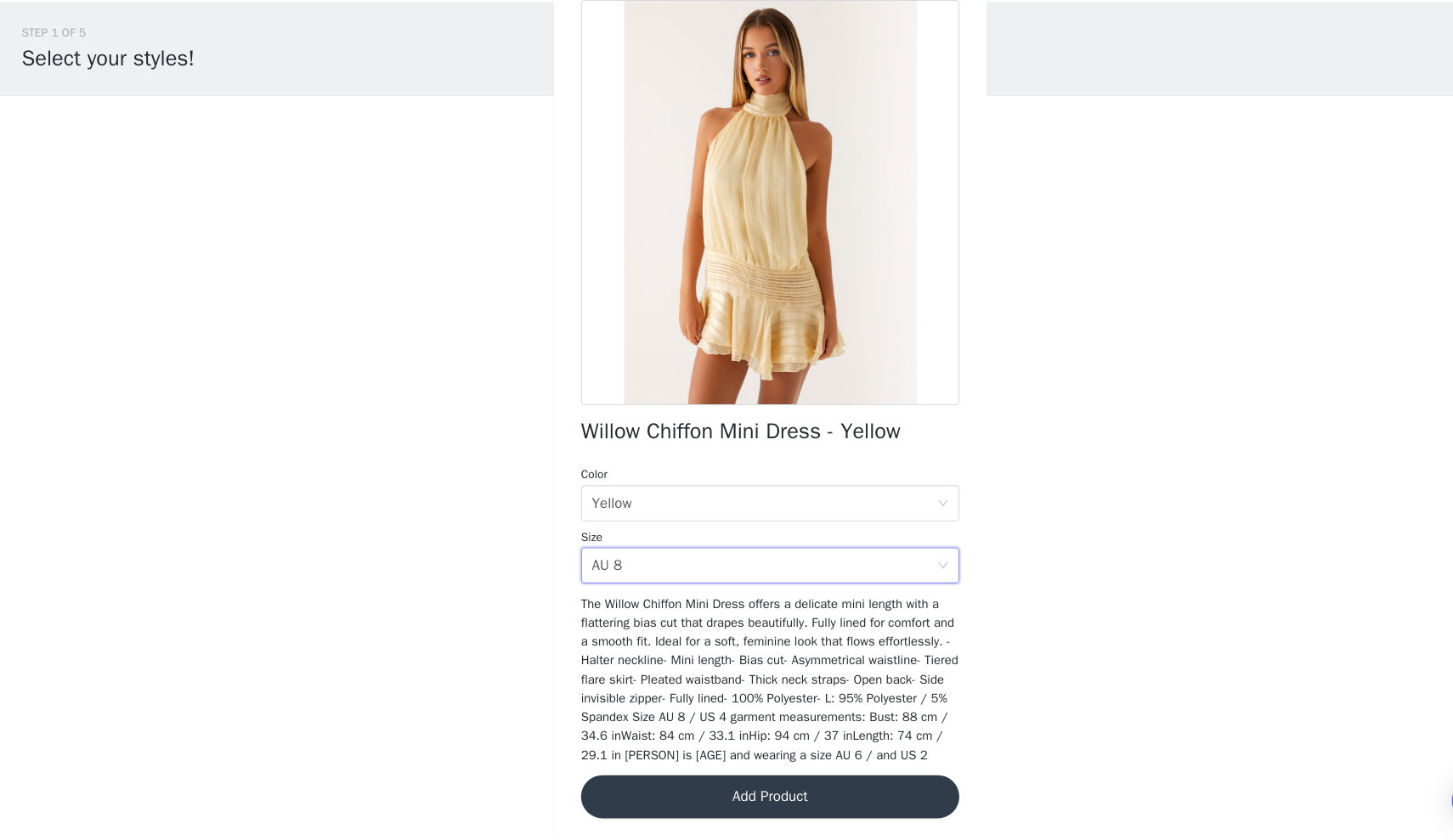 scroll, scrollTop: 54, scrollLeft: 0, axis: vertical 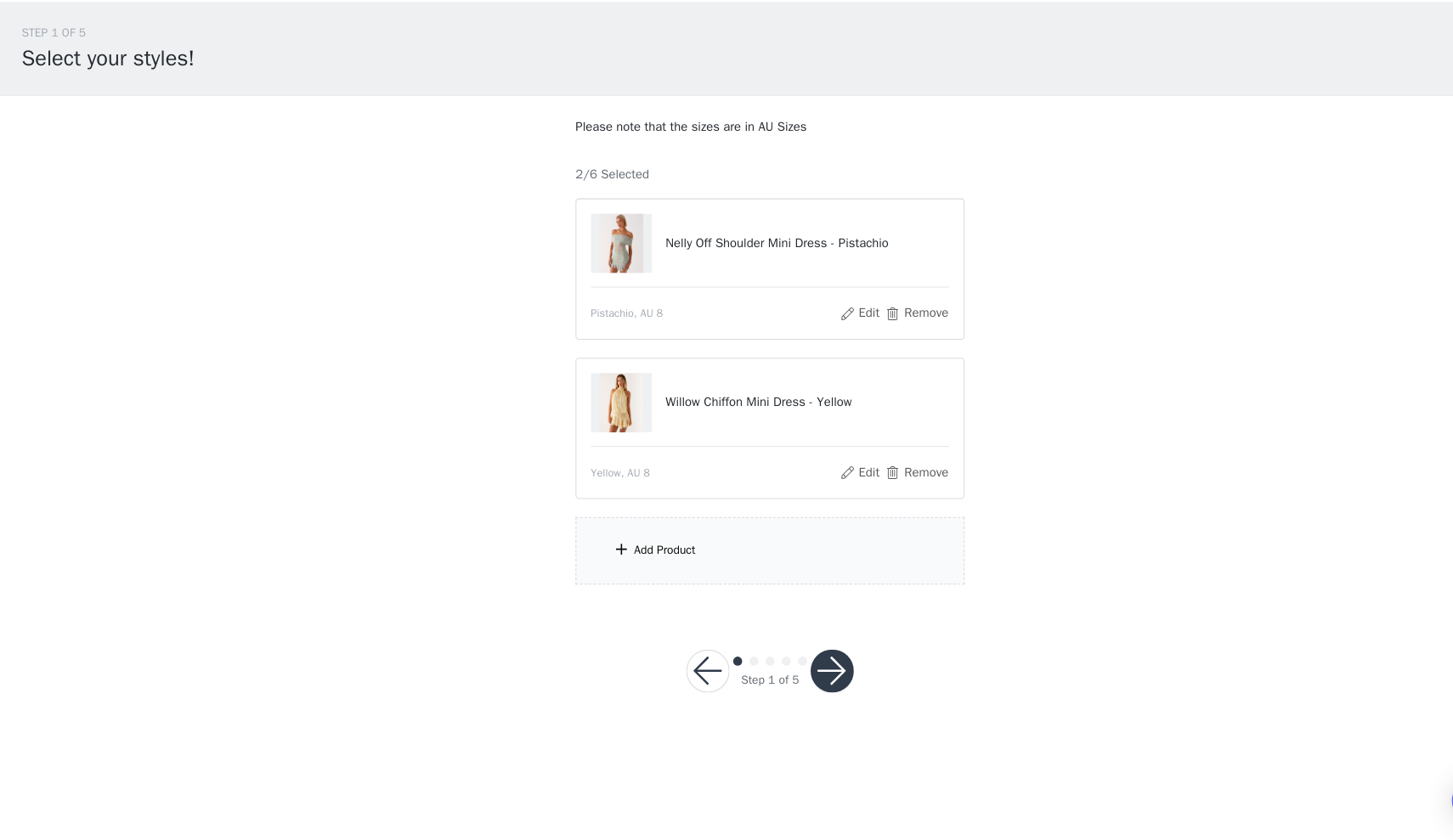 click on "Add Product" at bounding box center [726, 567] 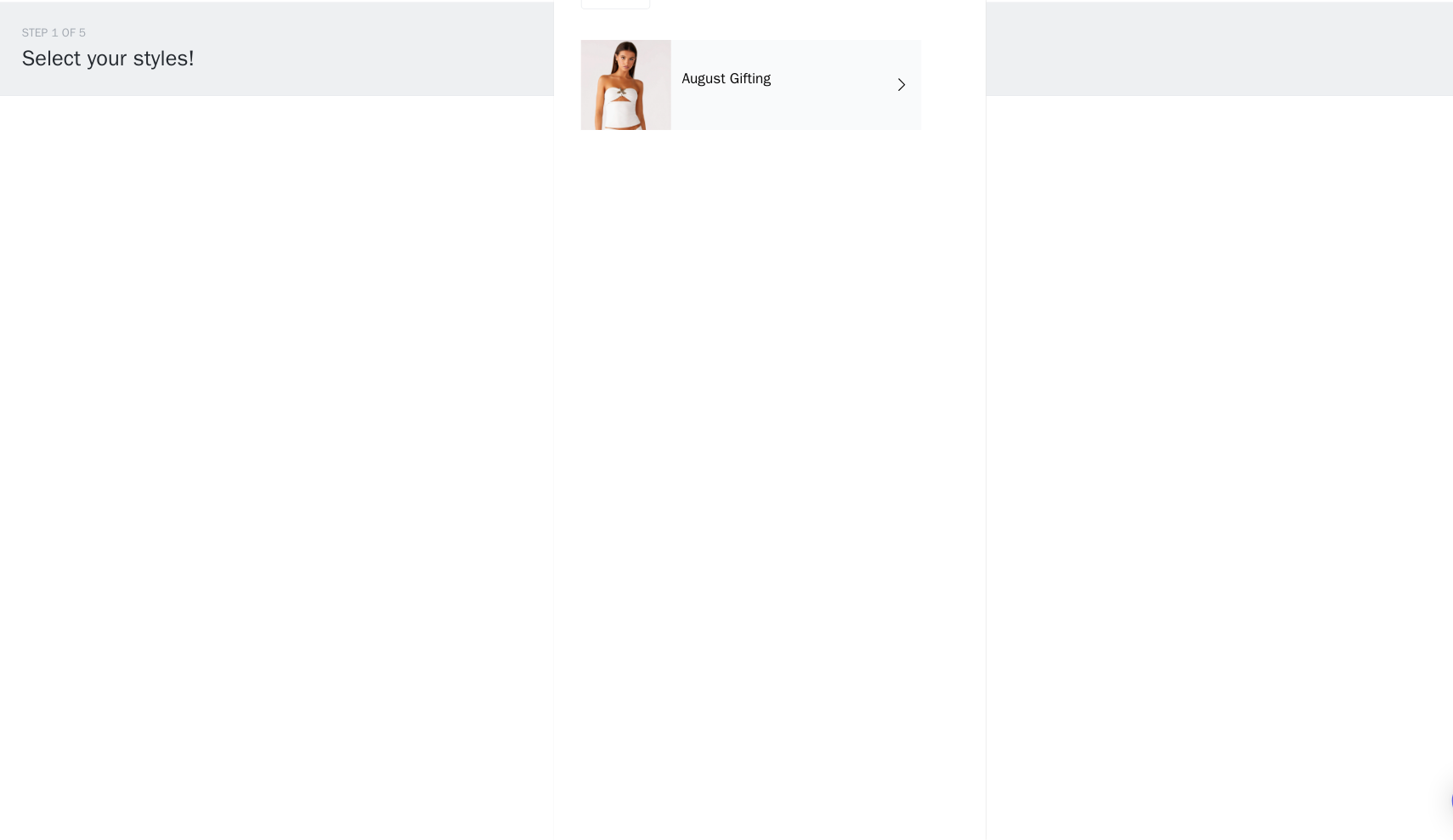click on "August Gifting" at bounding box center (685, 121) 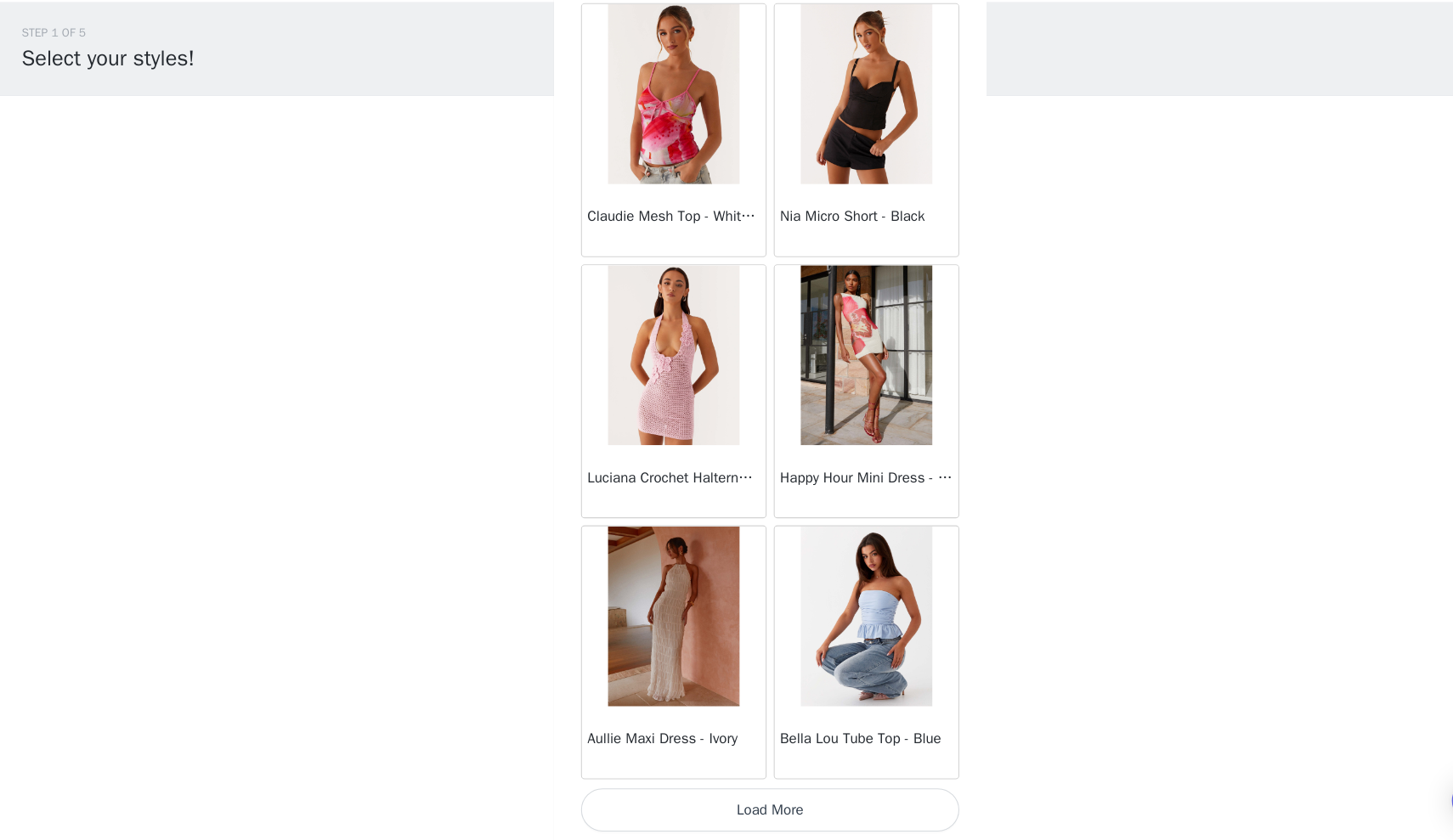 scroll, scrollTop: 1759, scrollLeft: 0, axis: vertical 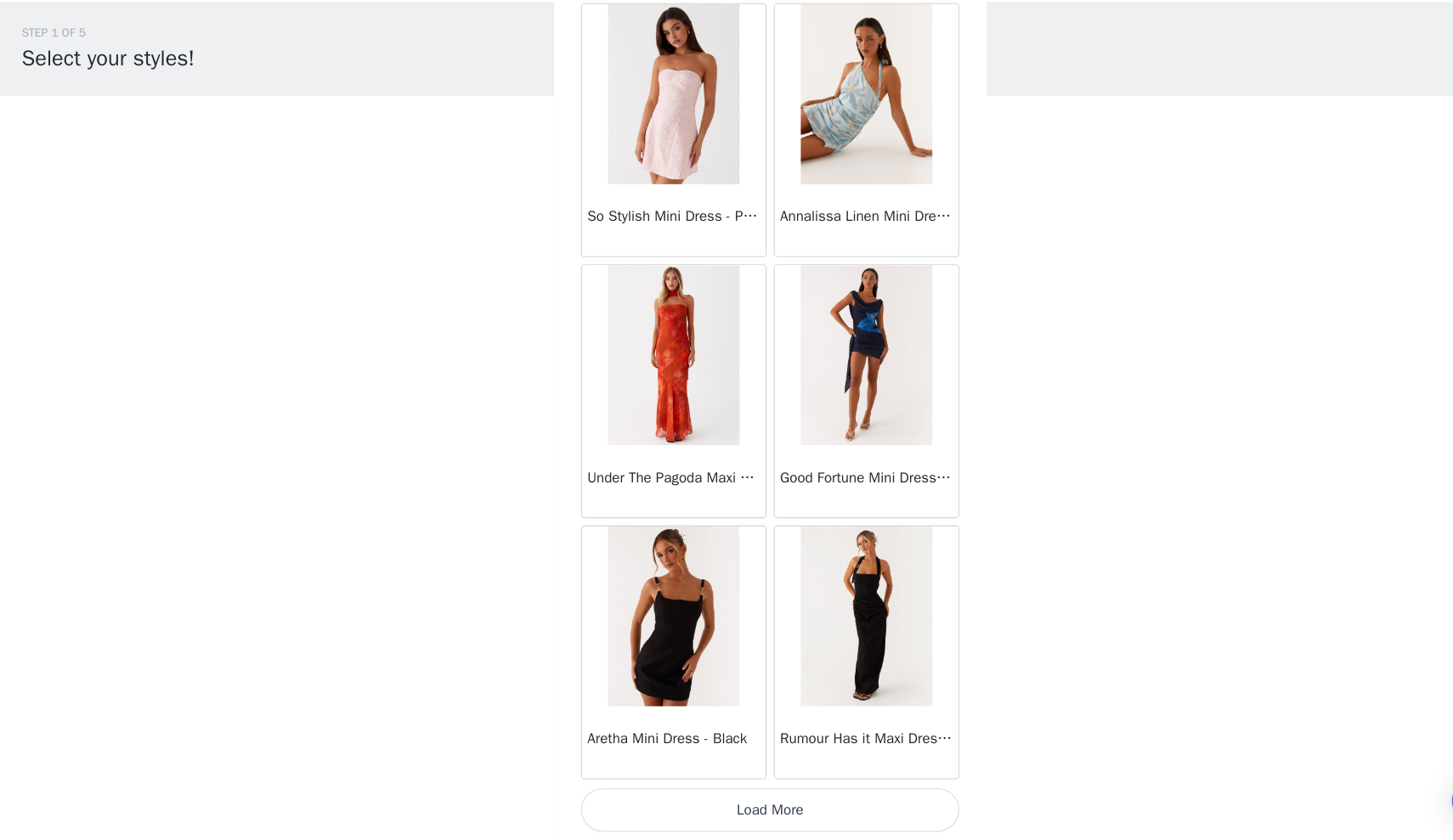 click on "Load More" at bounding box center [726, 811] 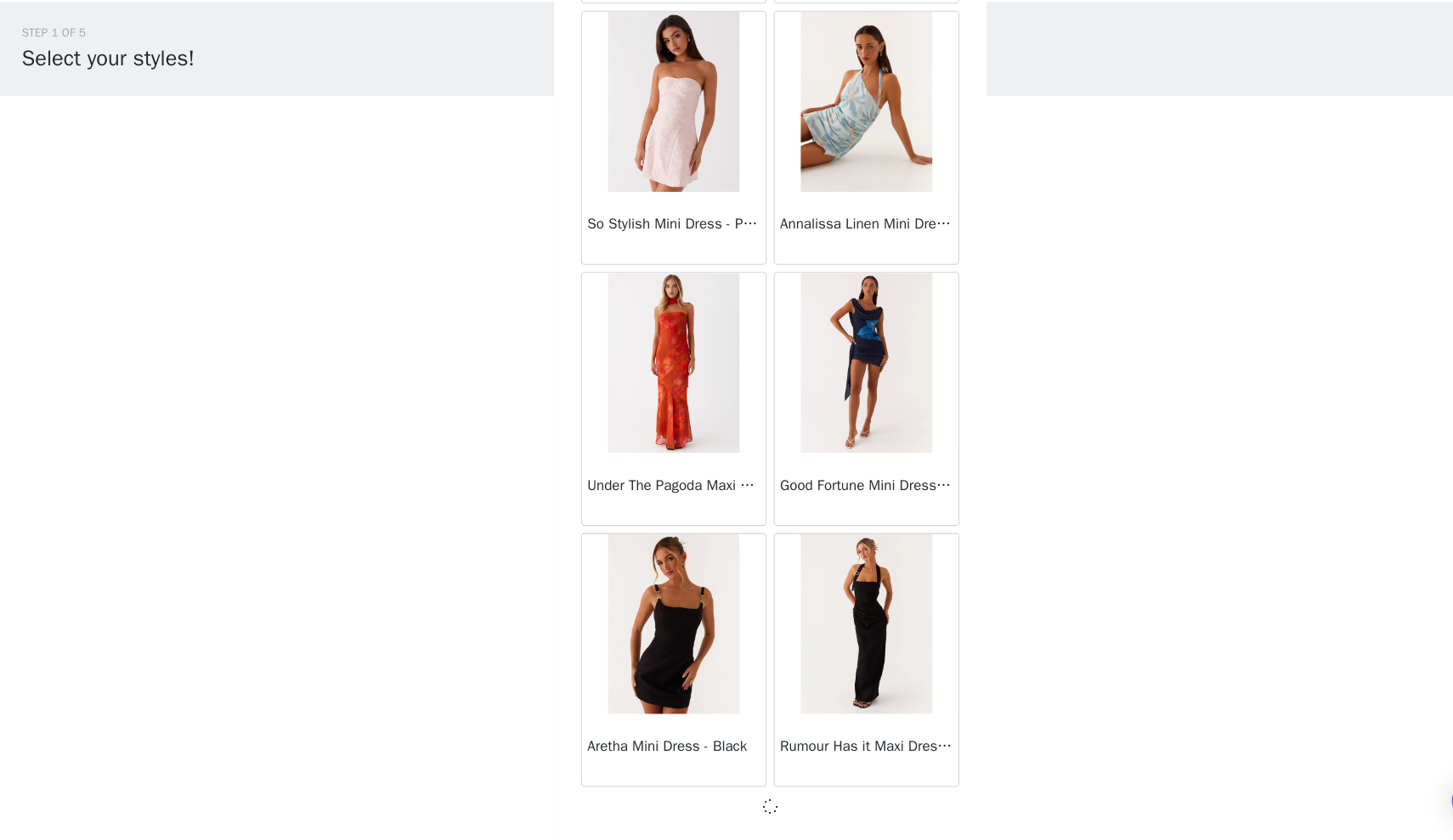 scroll, scrollTop: 4214, scrollLeft: 0, axis: vertical 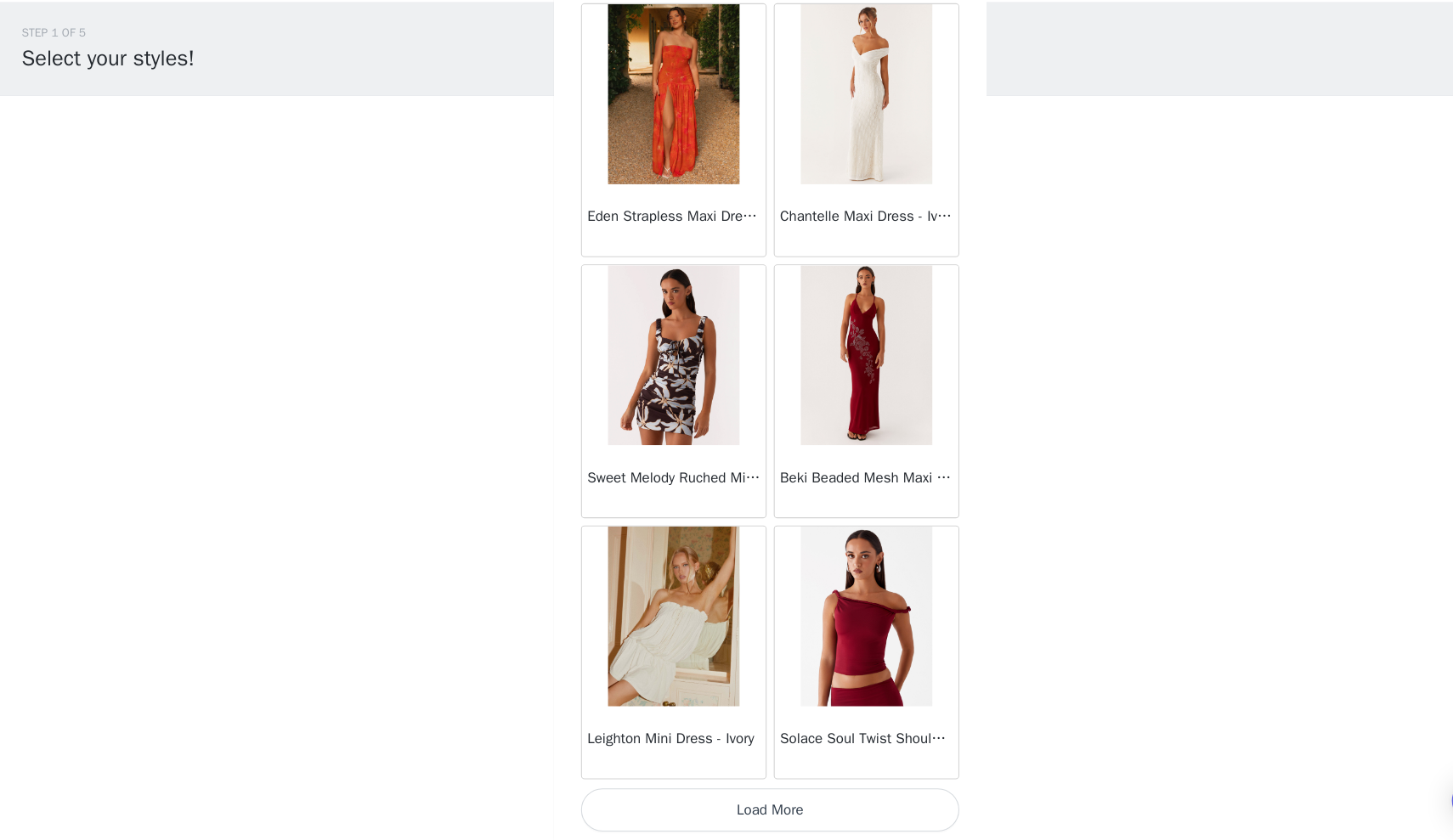 click on "Load More" at bounding box center (726, 811) 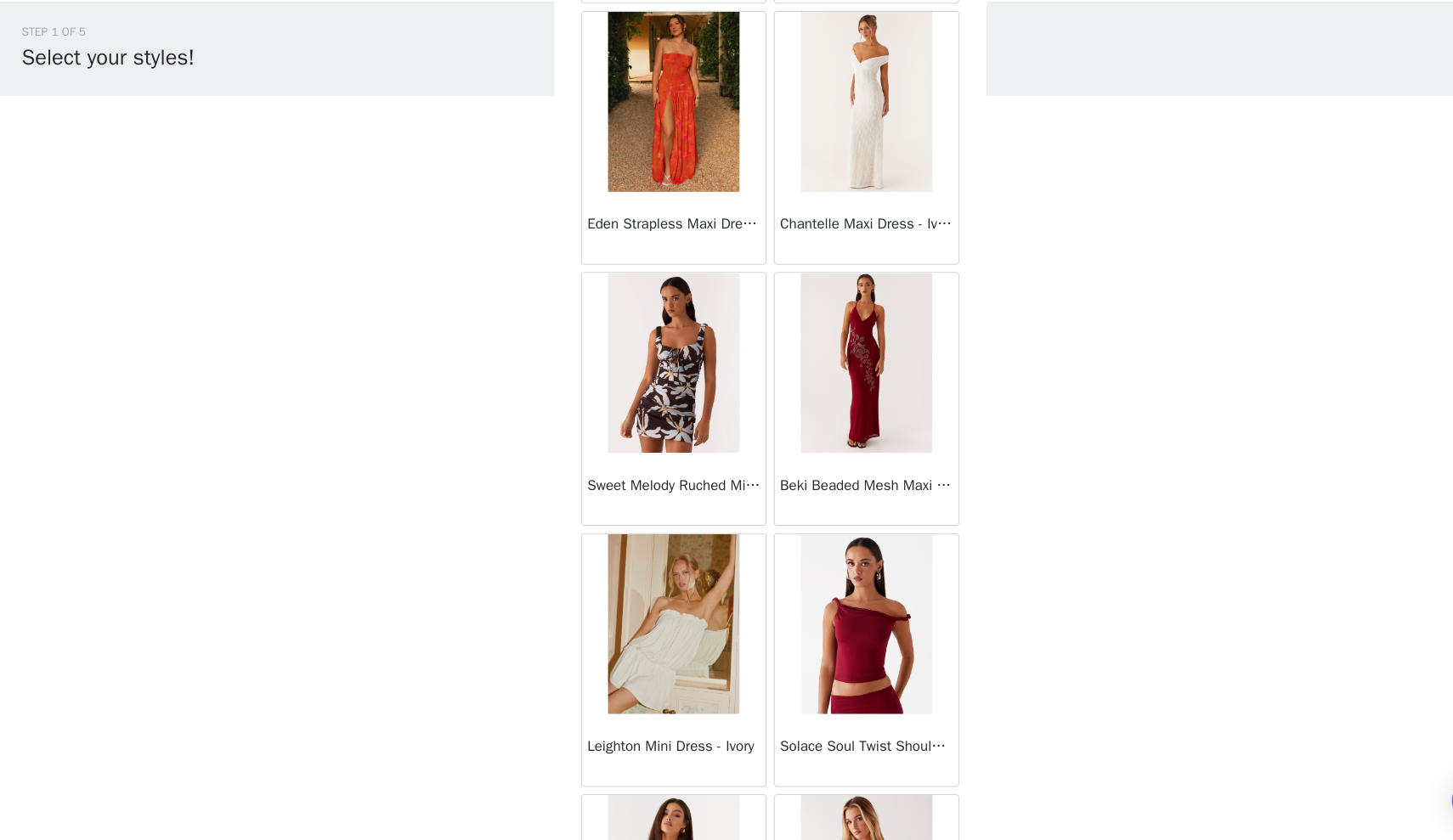 scroll, scrollTop: 0, scrollLeft: 0, axis: both 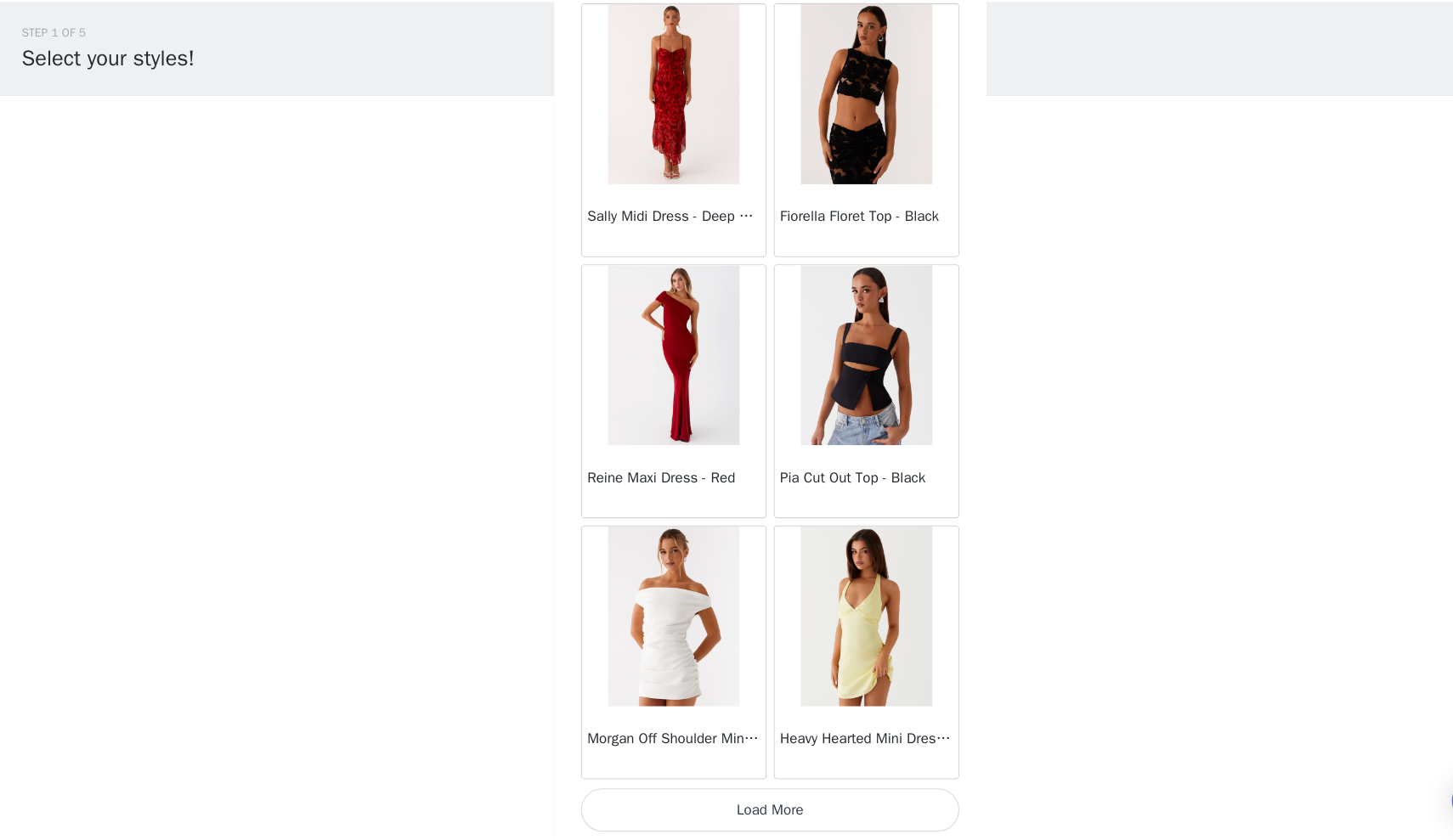 click on "Load More" at bounding box center (726, 811) 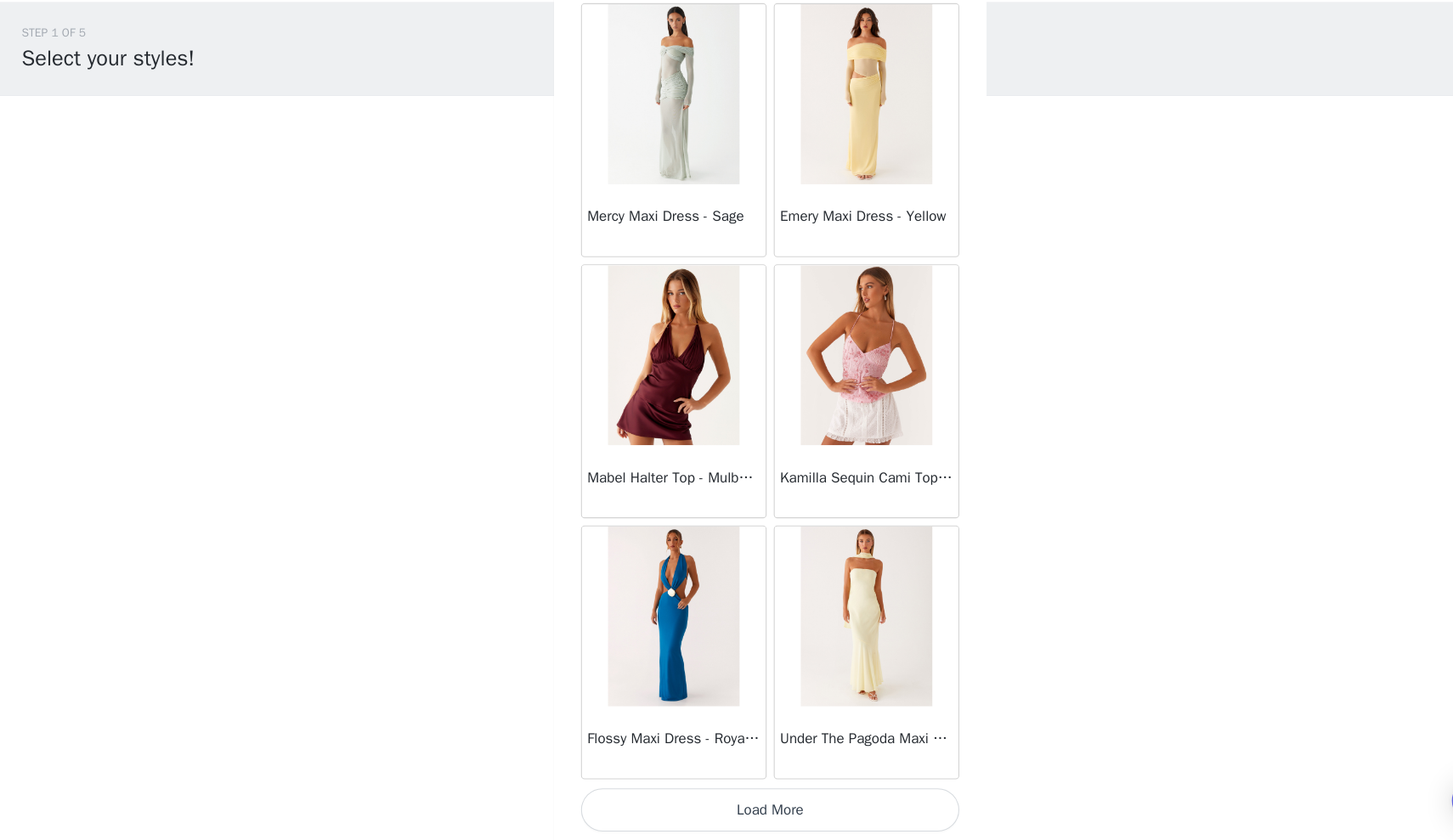 click on "Load More" at bounding box center (726, 811) 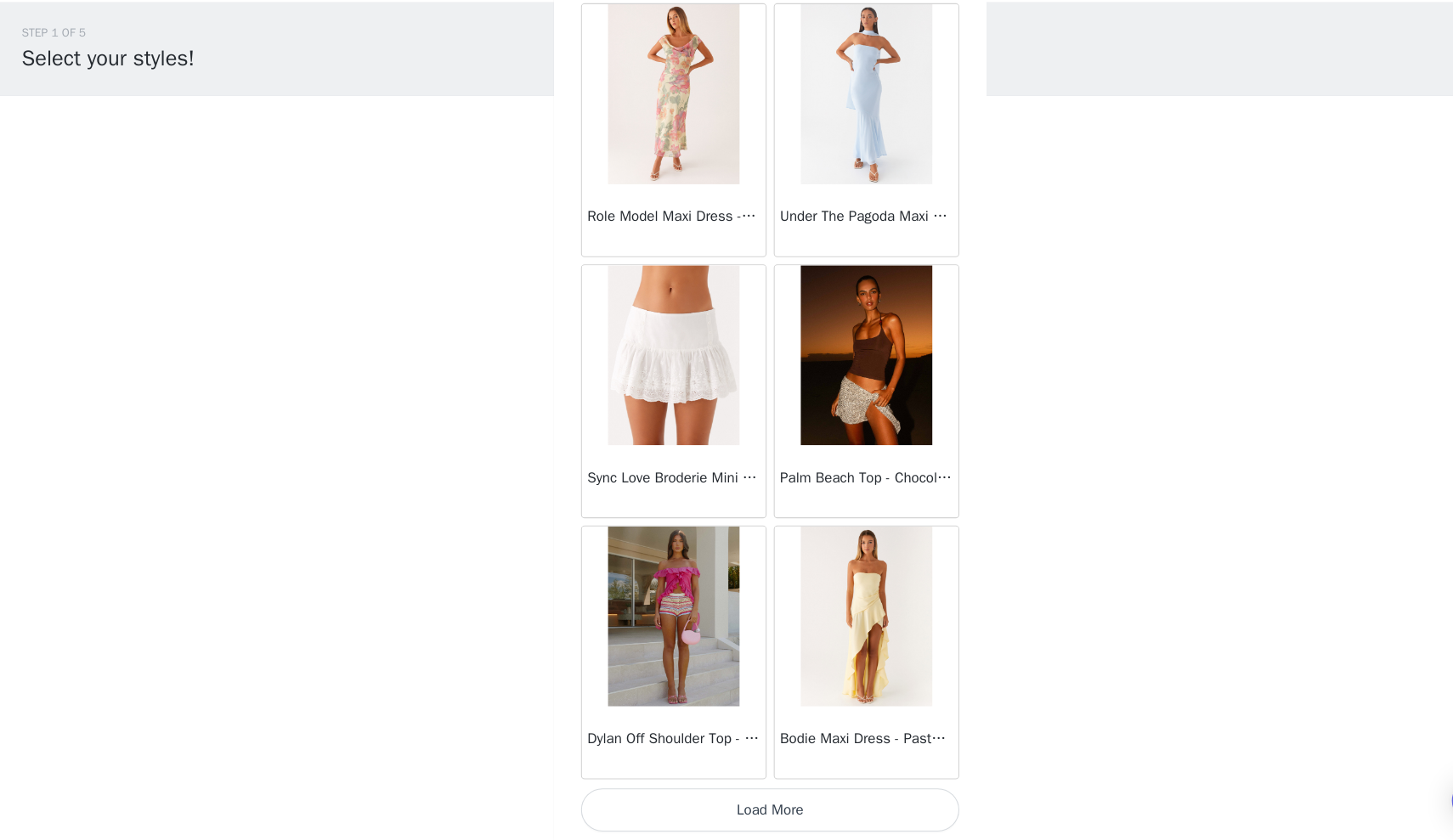 scroll, scrollTop: 14074, scrollLeft: 0, axis: vertical 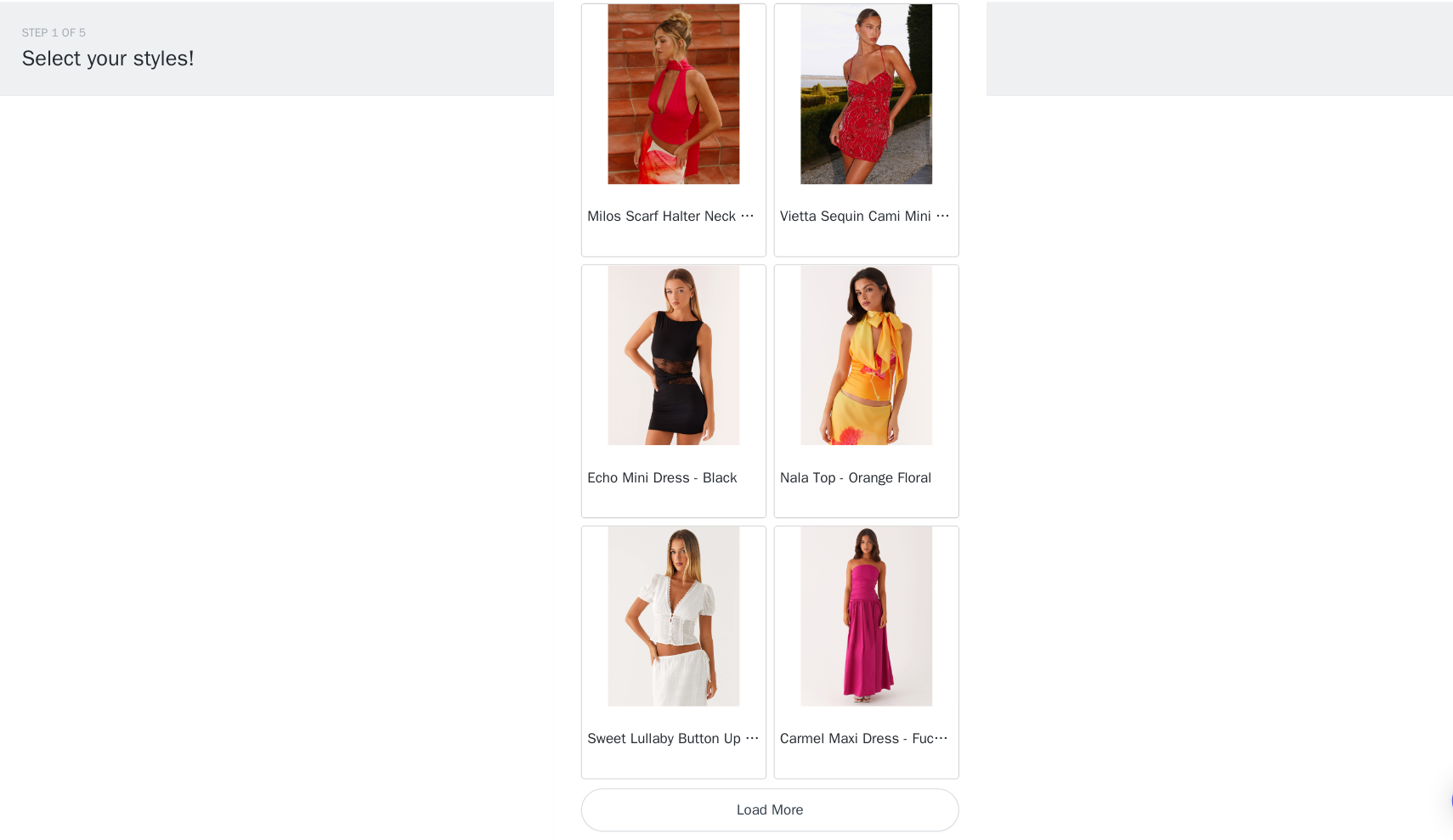 click on "Load More" at bounding box center (726, 811) 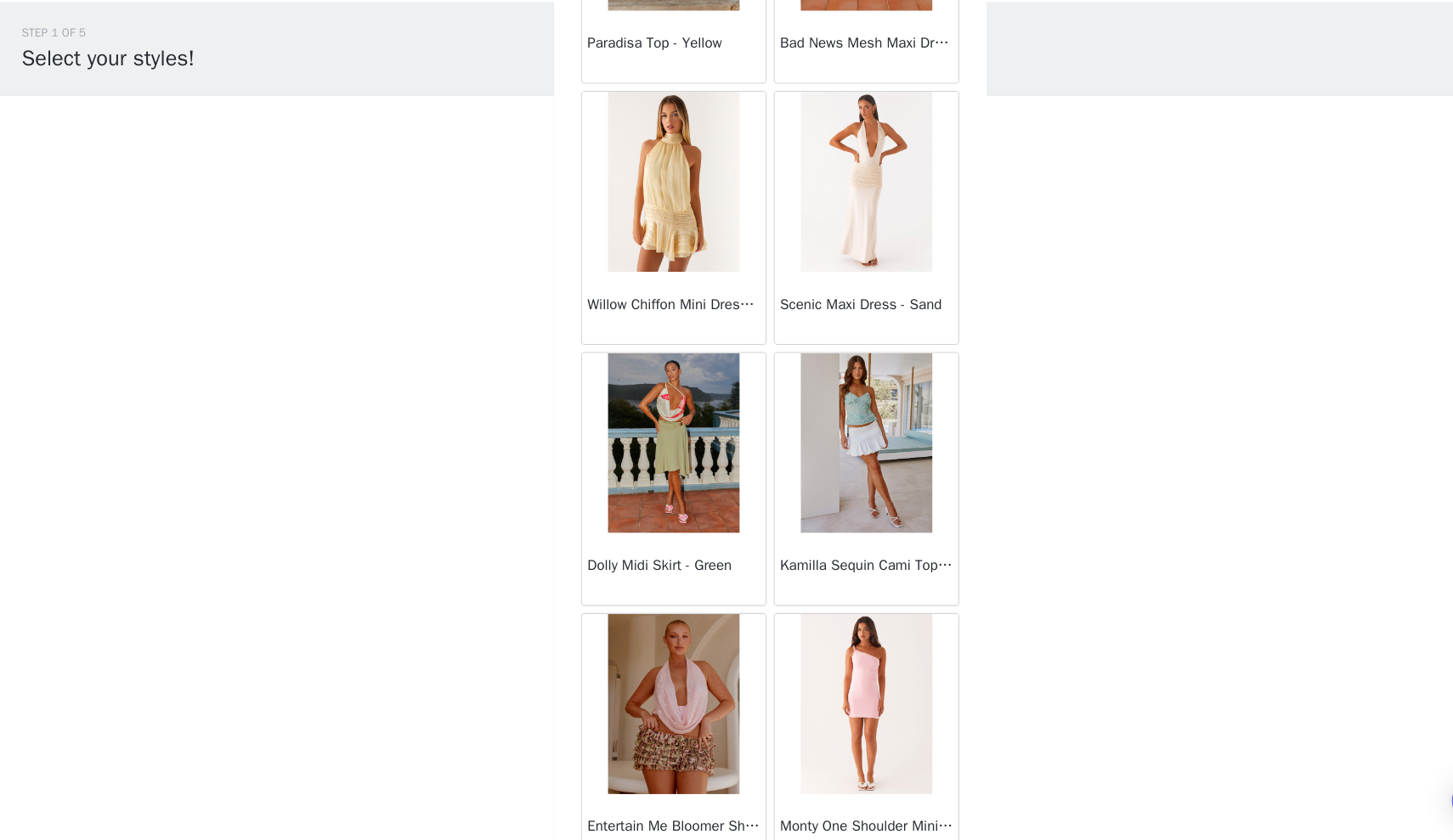 click at bounding box center [817, 219] 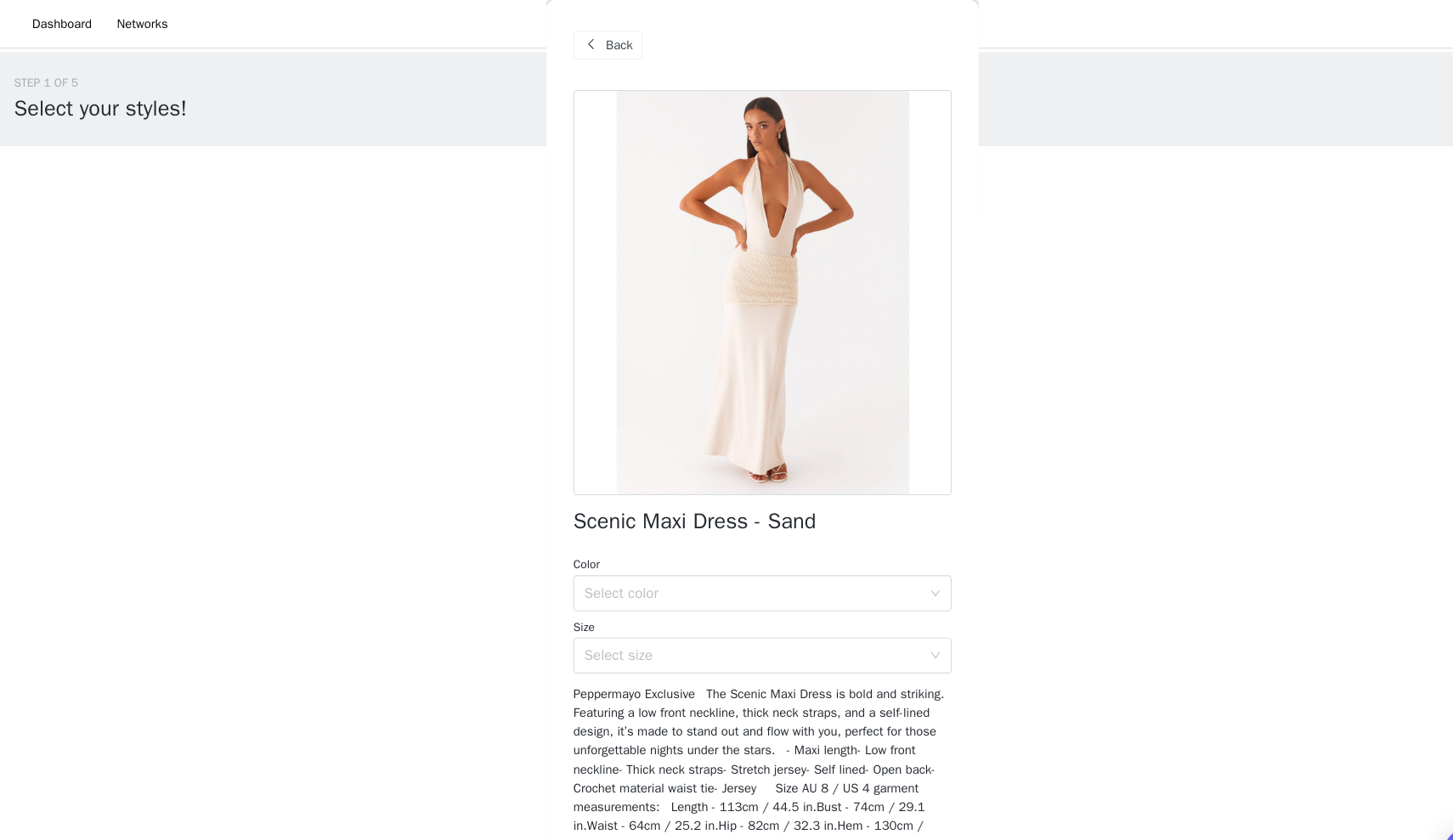 click at bounding box center (565, 42) 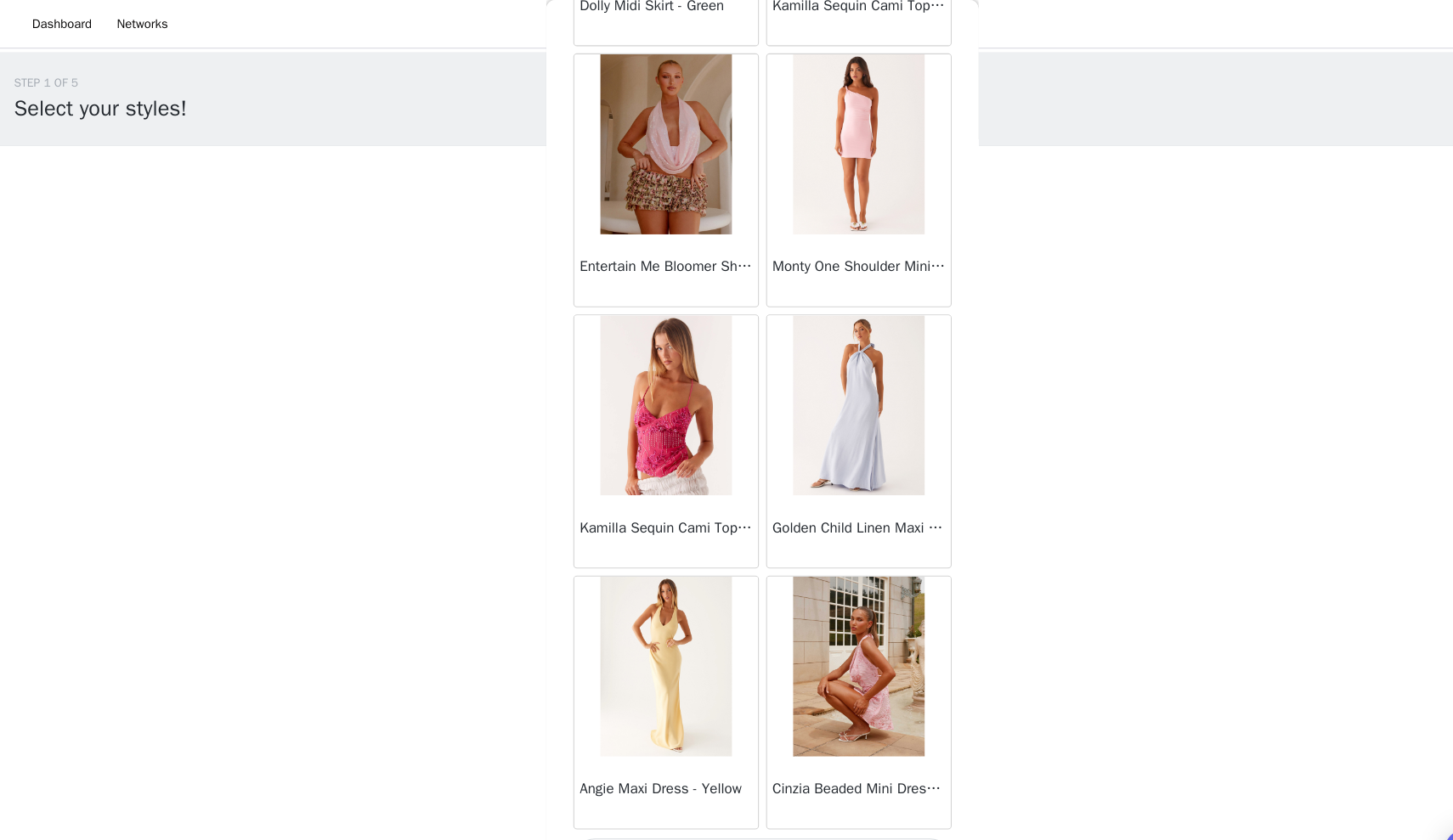 scroll, scrollTop: 19001, scrollLeft: 0, axis: vertical 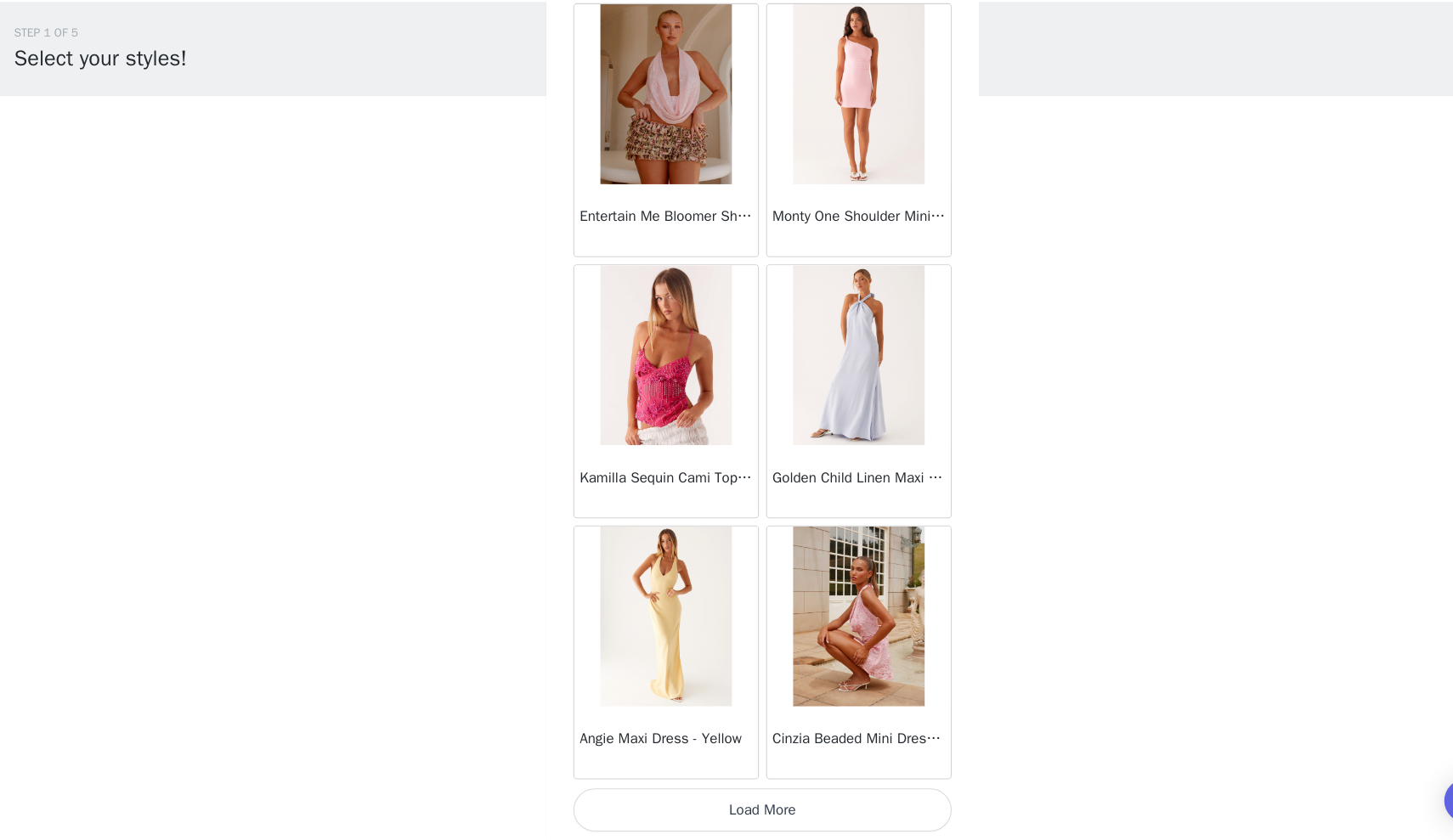 click on "Load More" at bounding box center (726, 811) 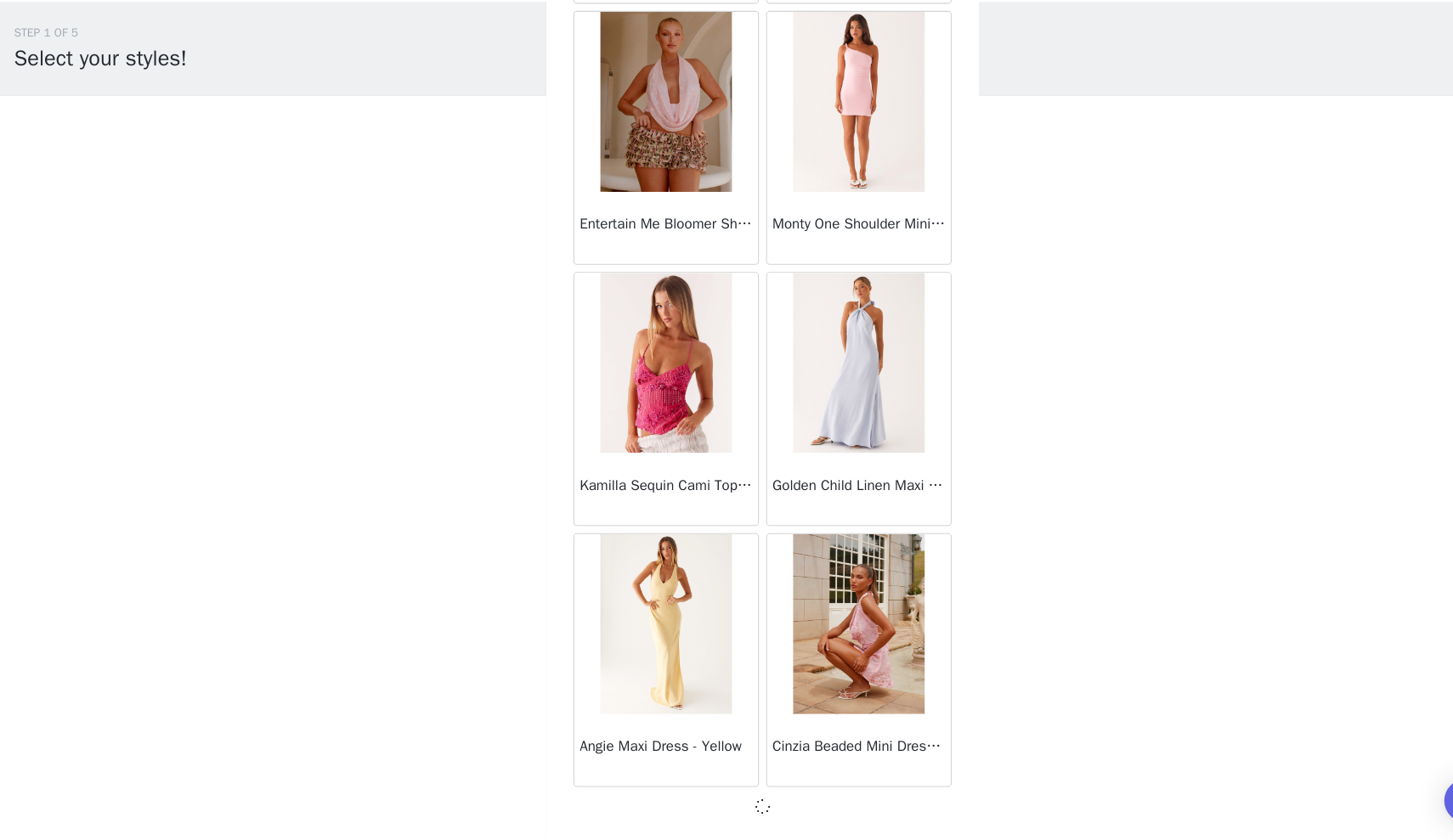 scroll, scrollTop: 18993, scrollLeft: 0, axis: vertical 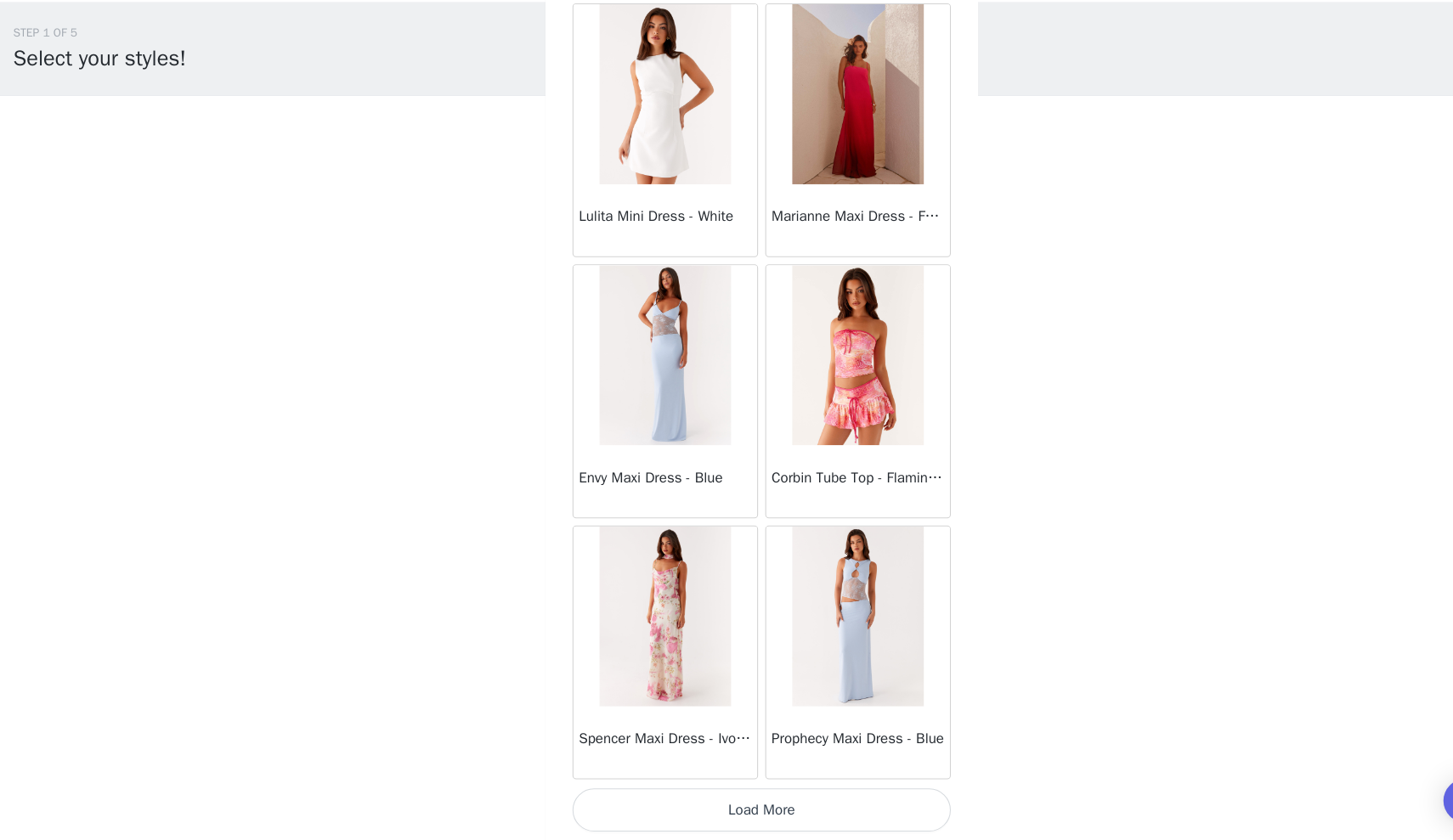 click on "Load More" at bounding box center (726, 811) 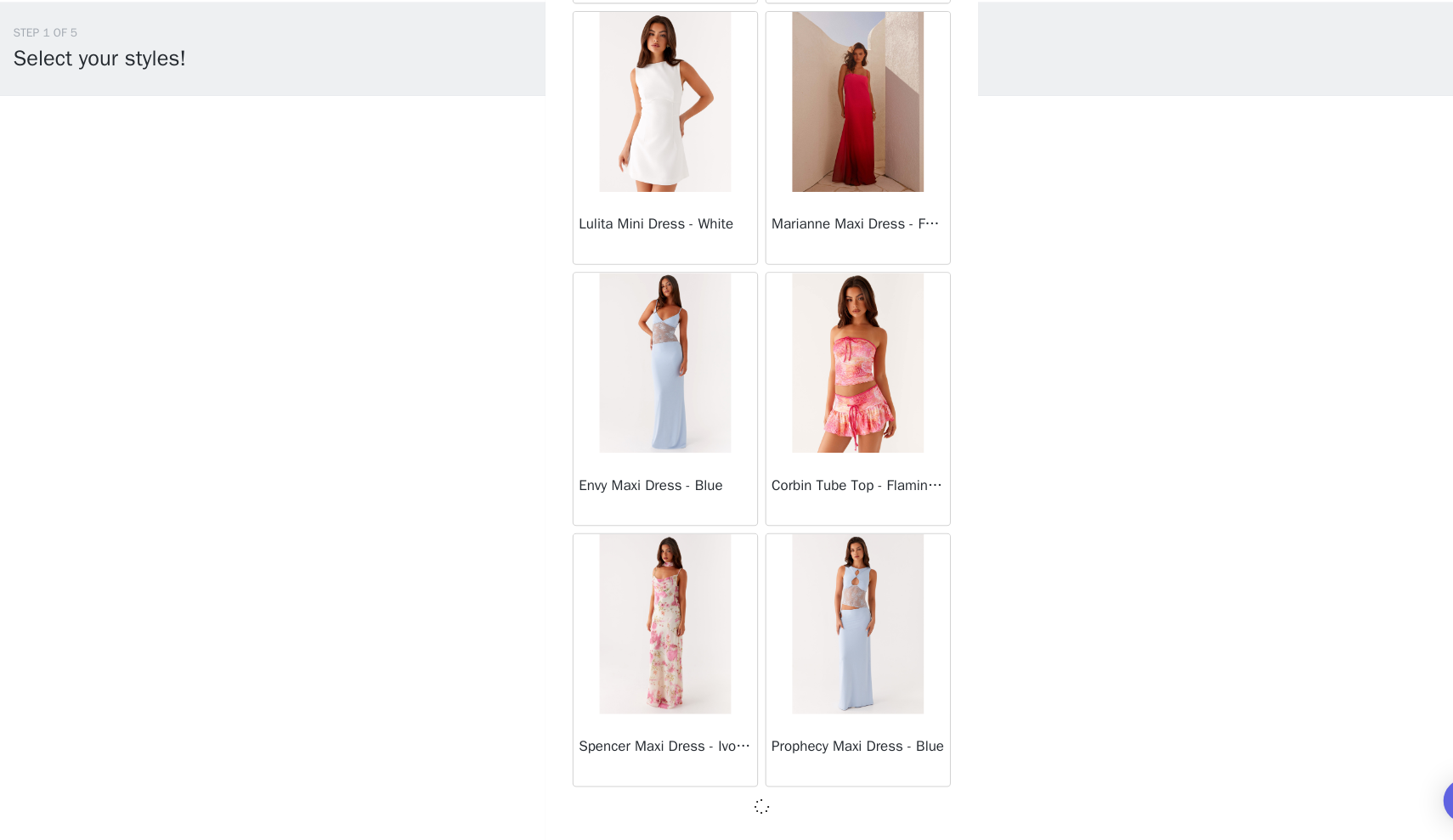scroll, scrollTop: 21456, scrollLeft: 0, axis: vertical 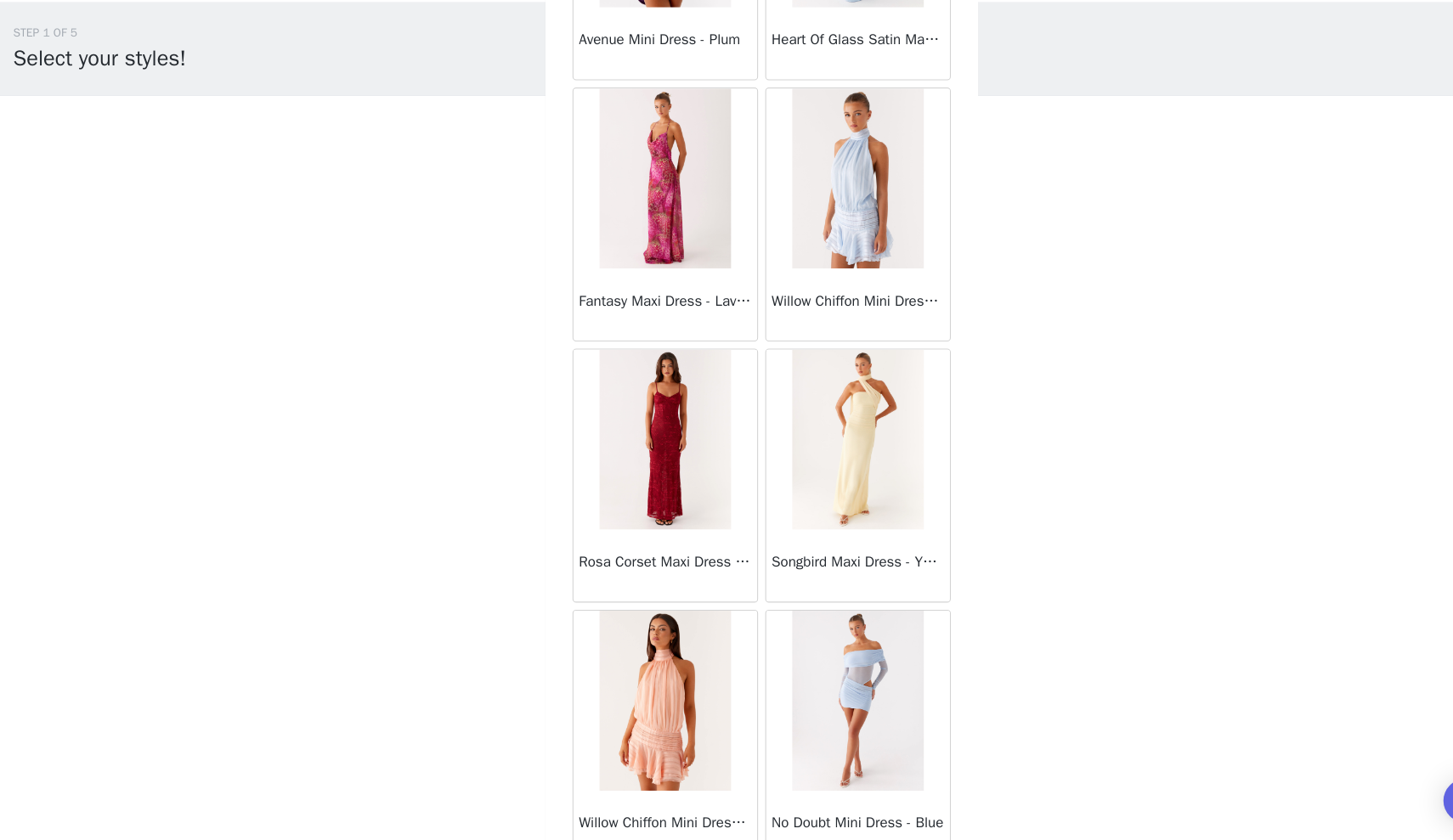 click at bounding box center (817, 216) 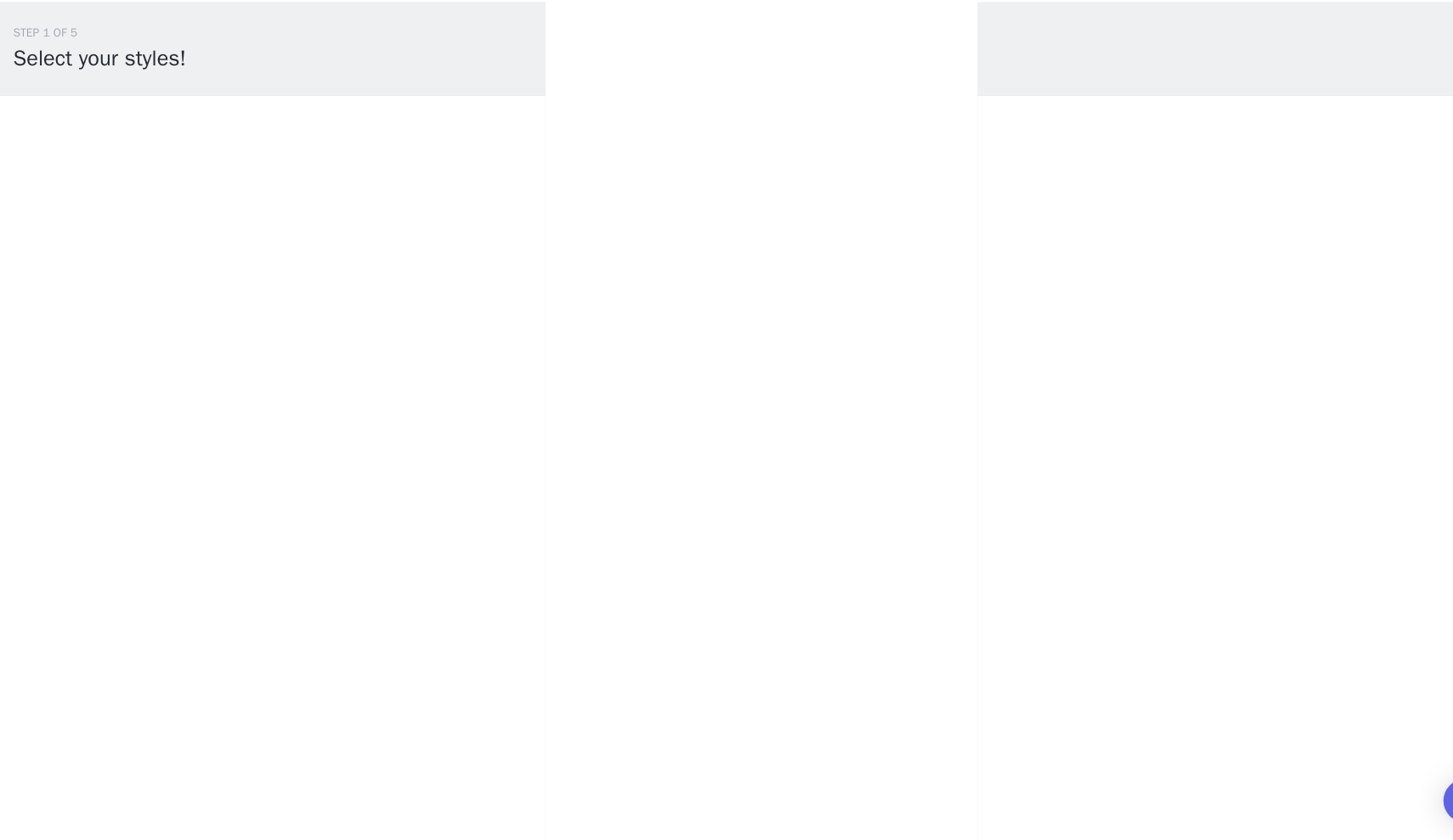 scroll, scrollTop: 0, scrollLeft: 0, axis: both 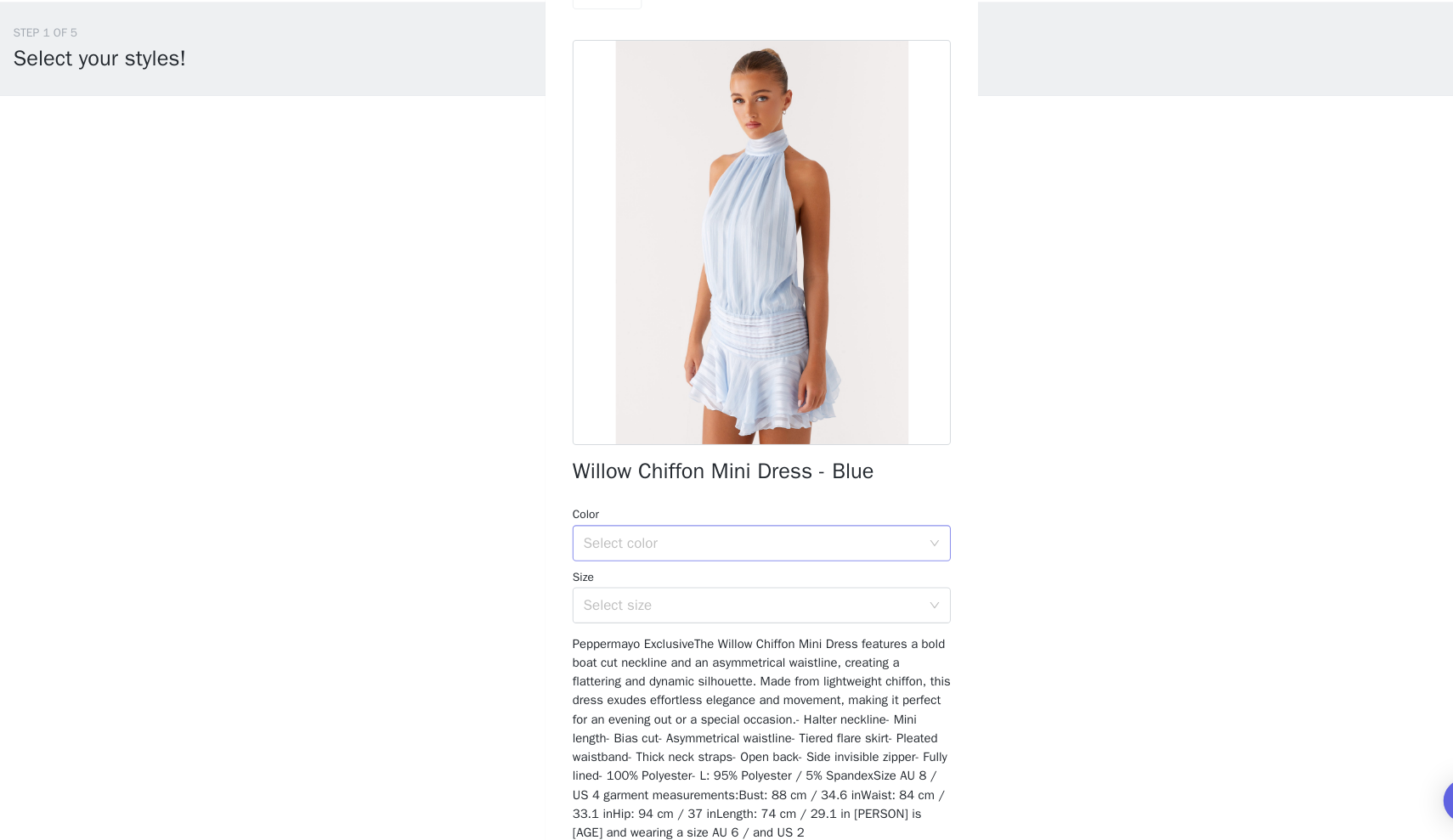 click on "Select color" at bounding box center (717, 560) 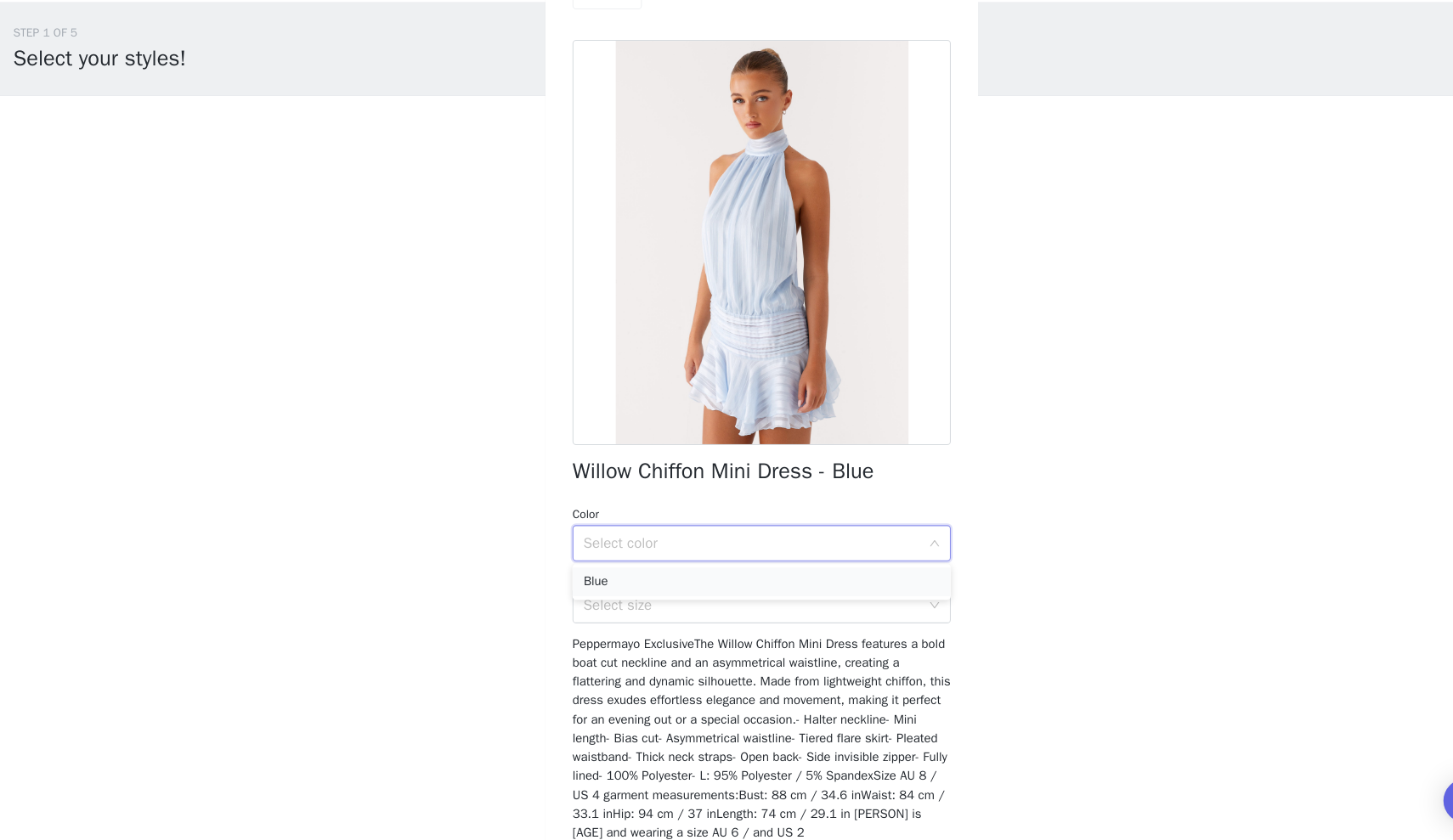click on "Blue" at bounding box center [726, 596] 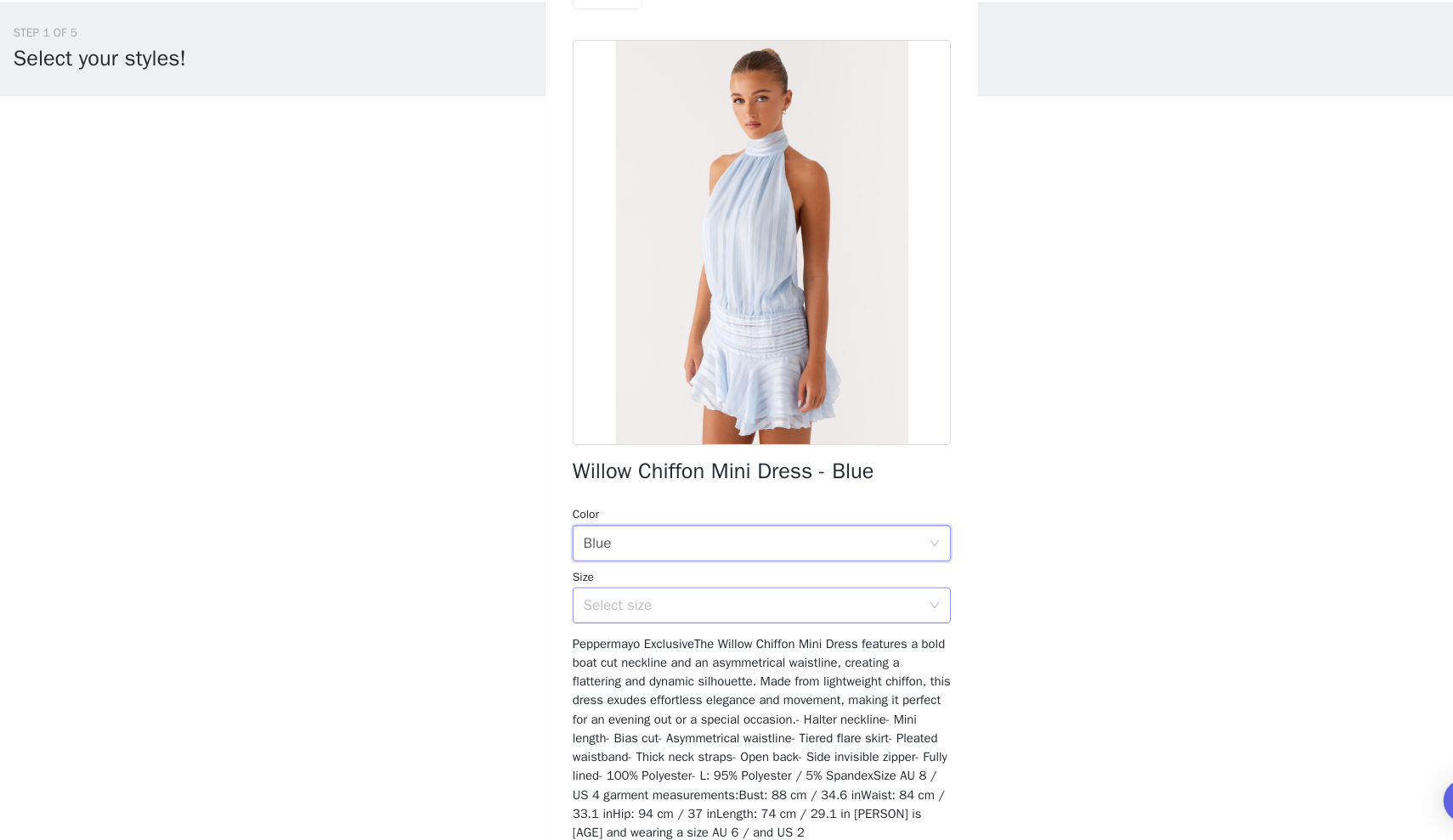 click on "Select size" at bounding box center (721, 618) 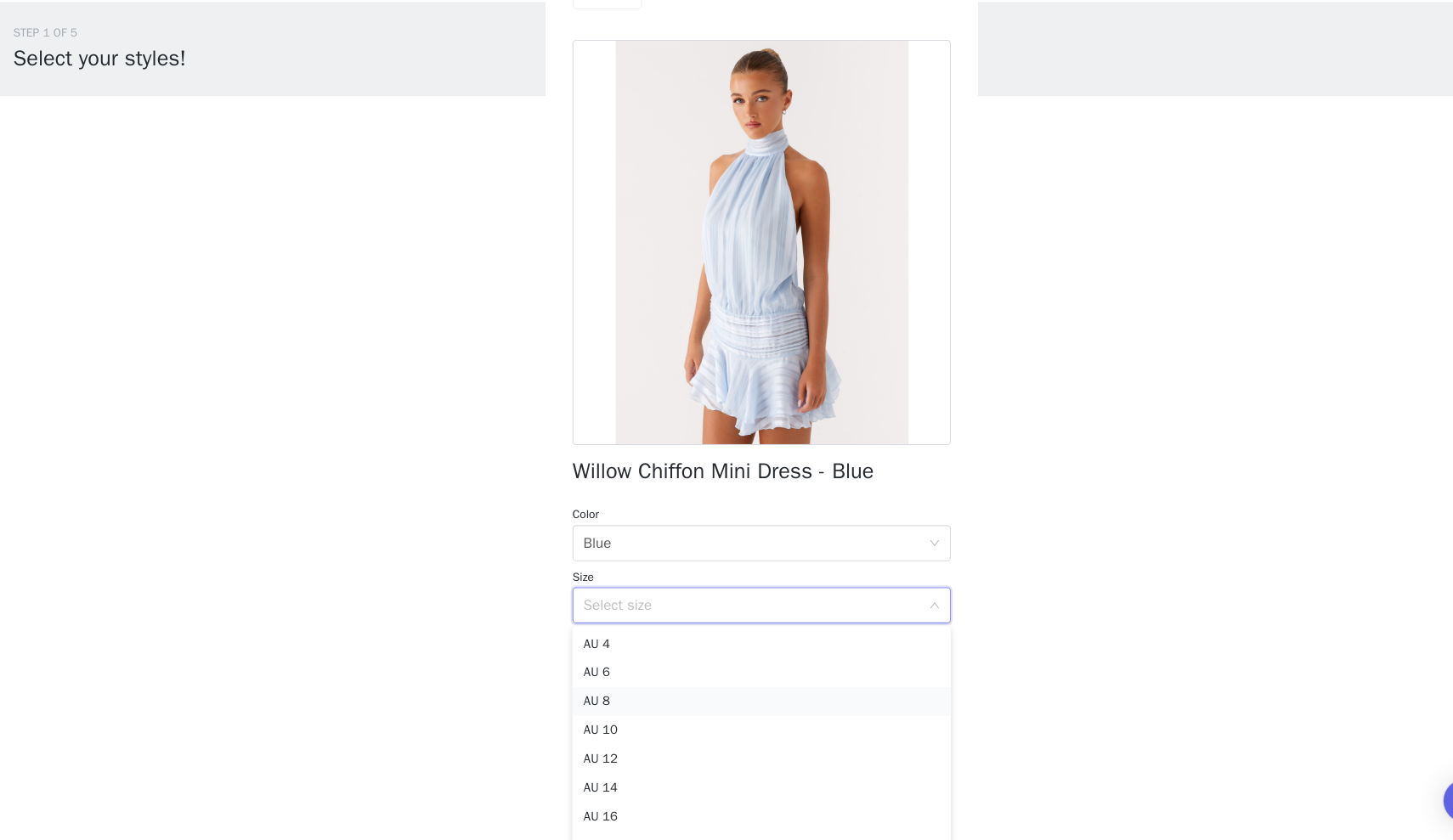 click on "AU 8" at bounding box center (726, 709) 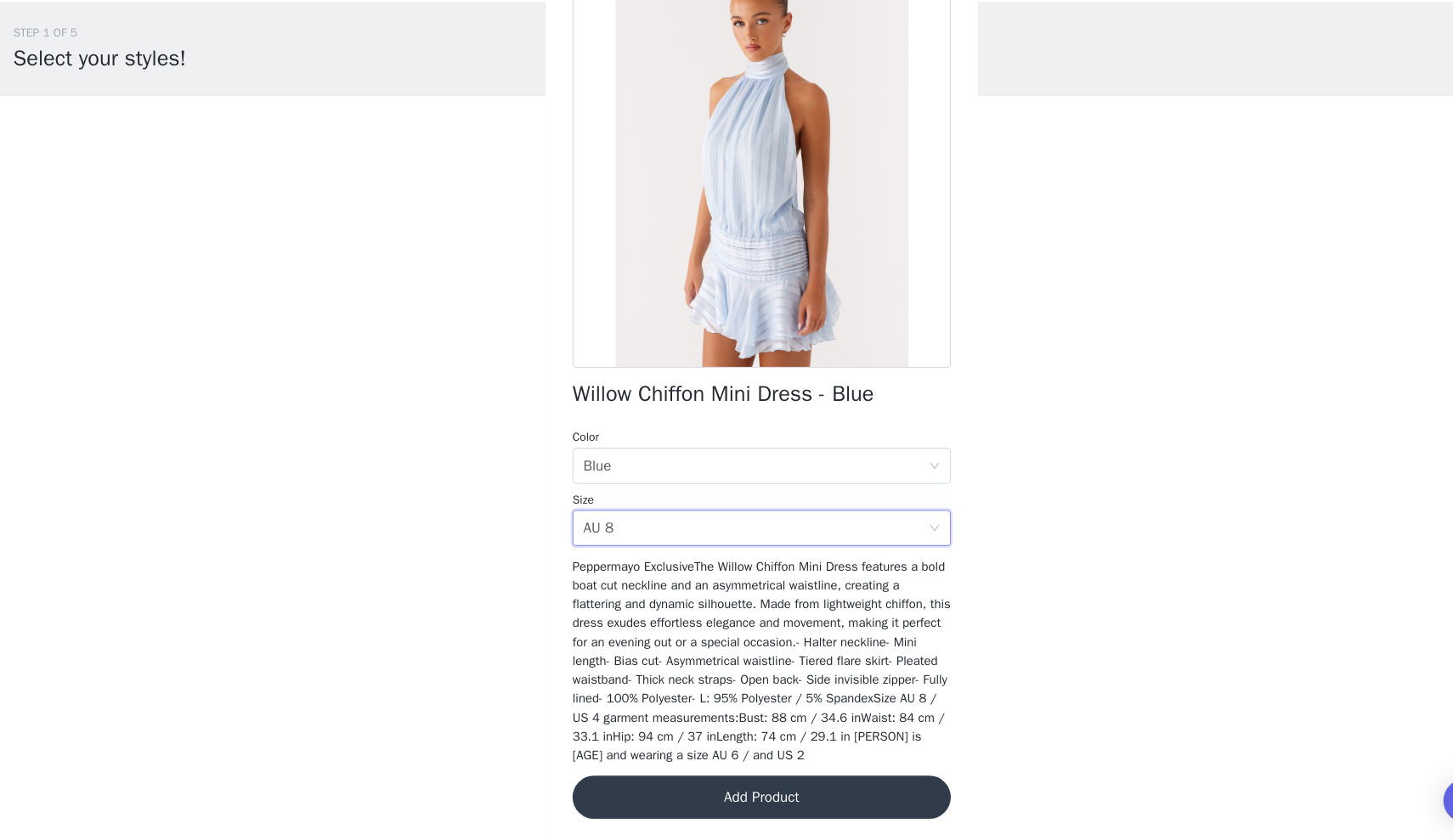 scroll, scrollTop: 90, scrollLeft: 0, axis: vertical 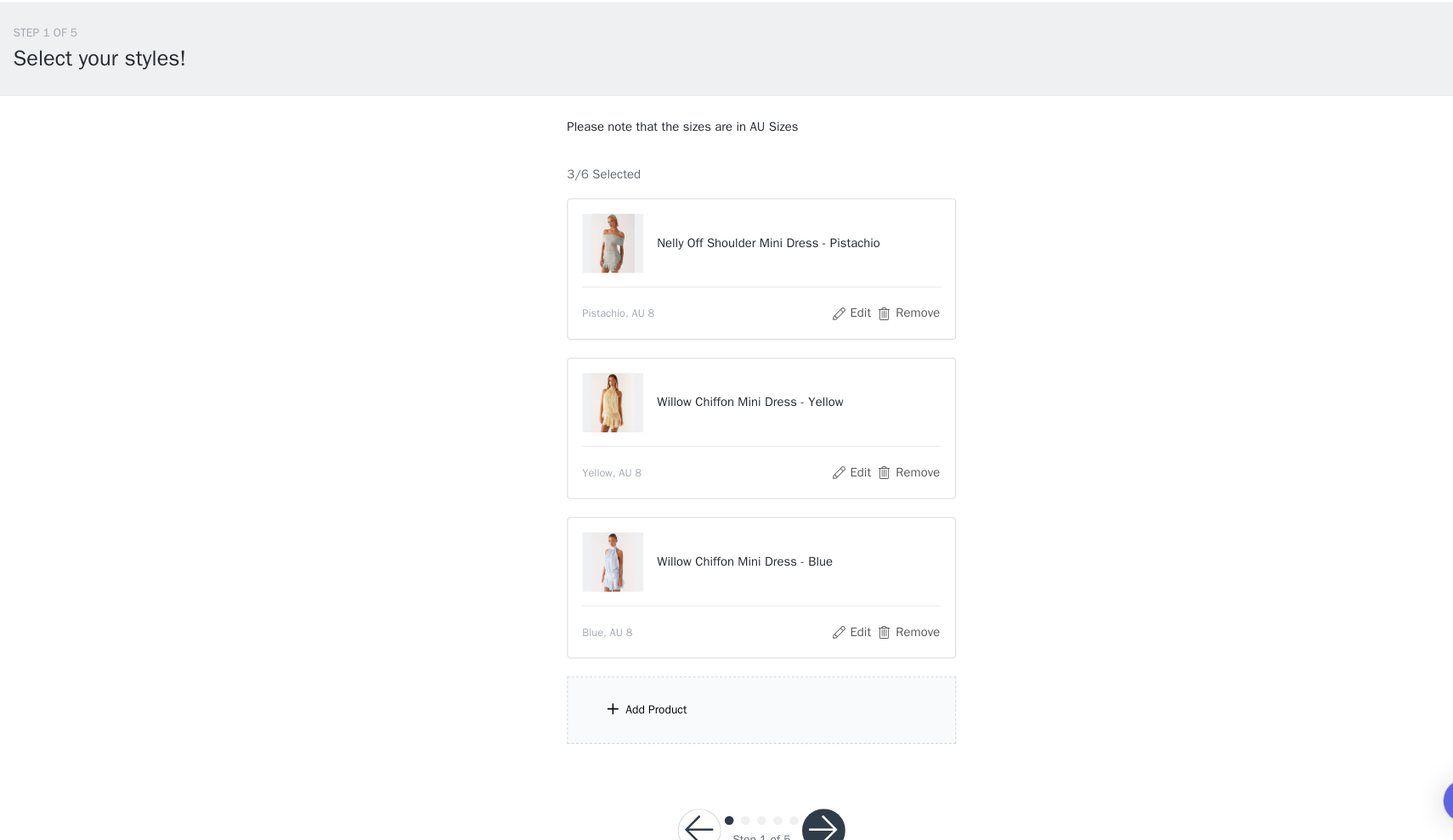 click on "Add Product" at bounding box center (726, 717) 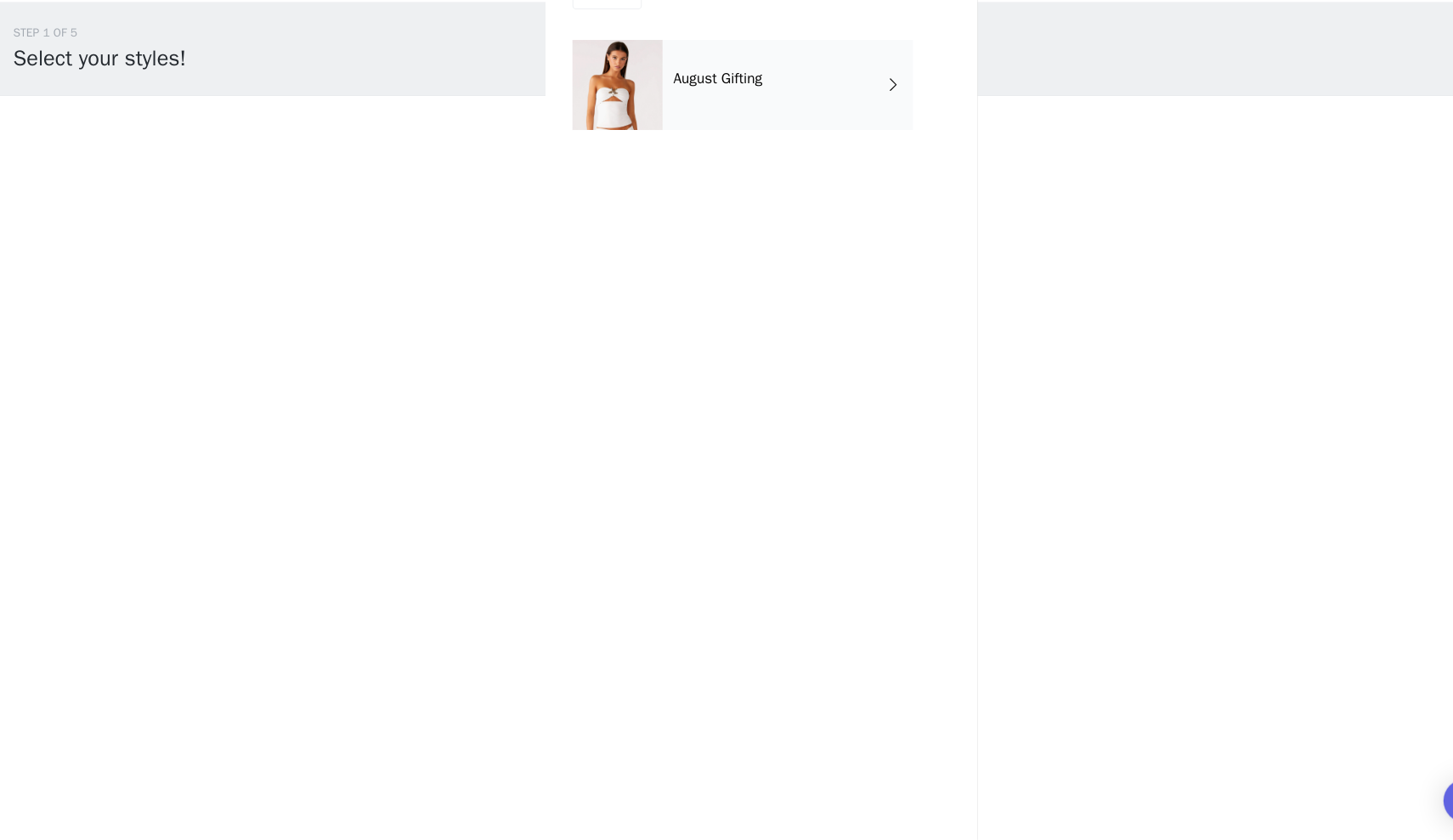 click on "August Gifting" at bounding box center [751, 127] 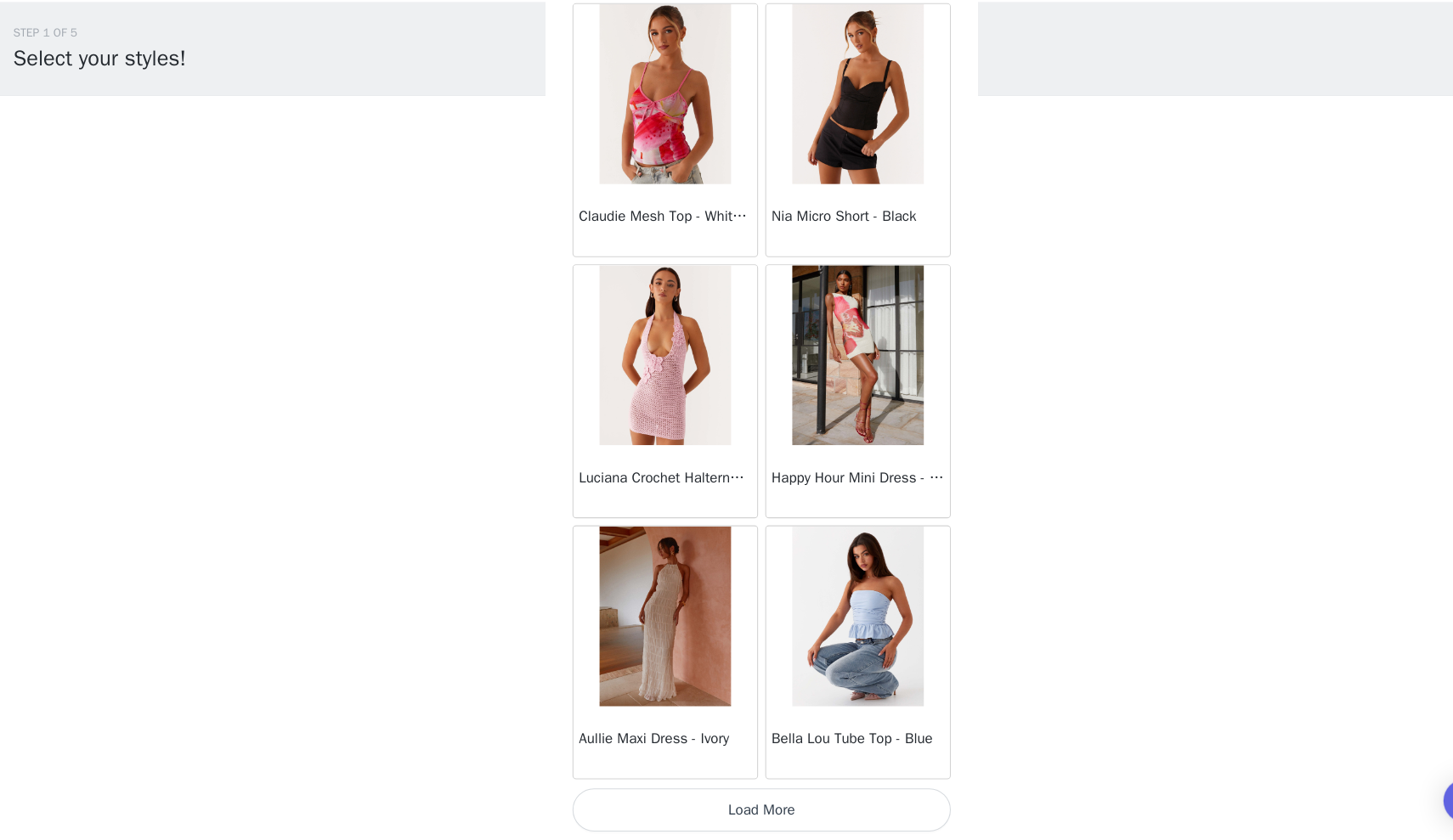 click on "Load More" at bounding box center (726, 811) 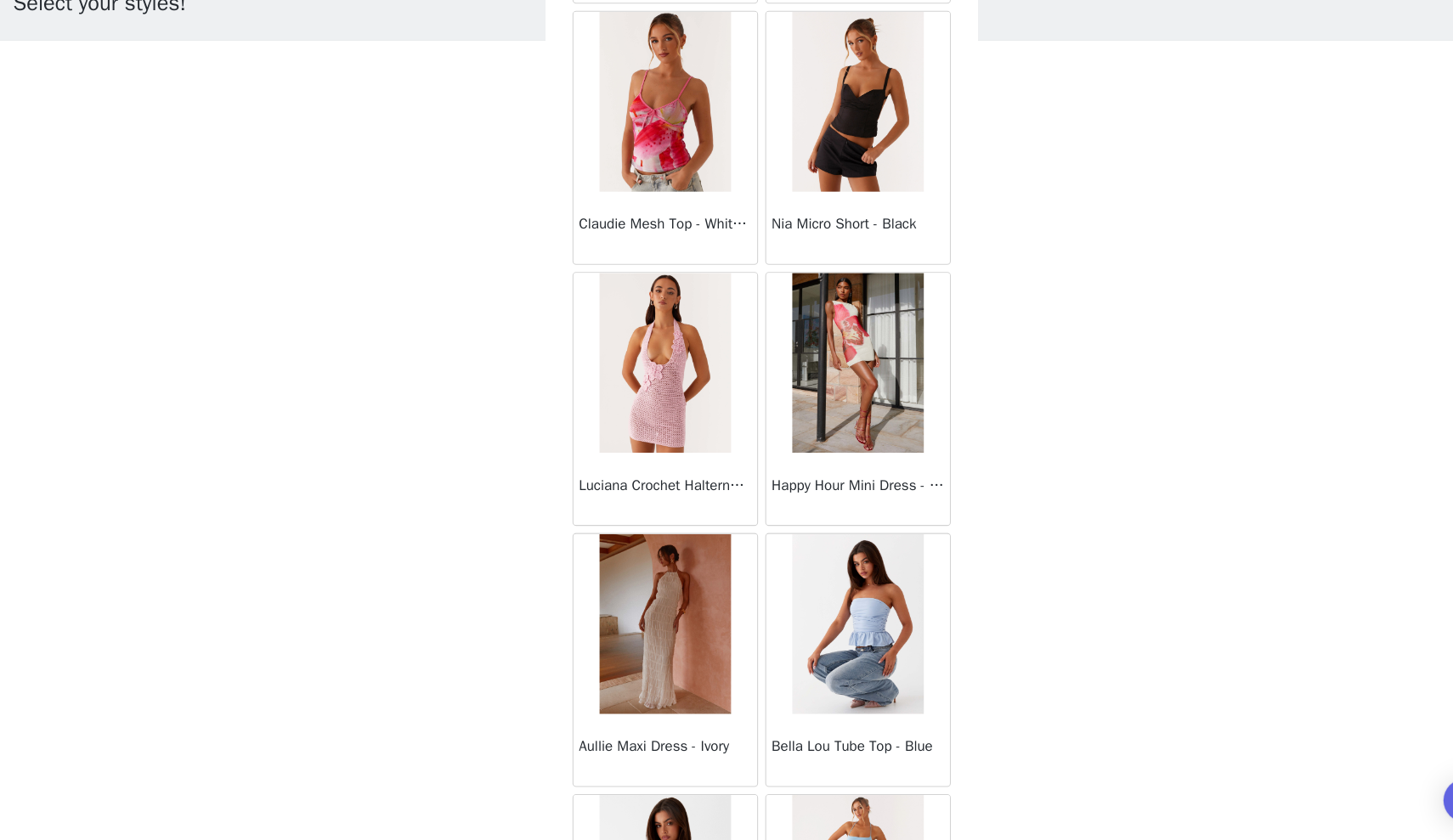 scroll, scrollTop: 51, scrollLeft: 0, axis: vertical 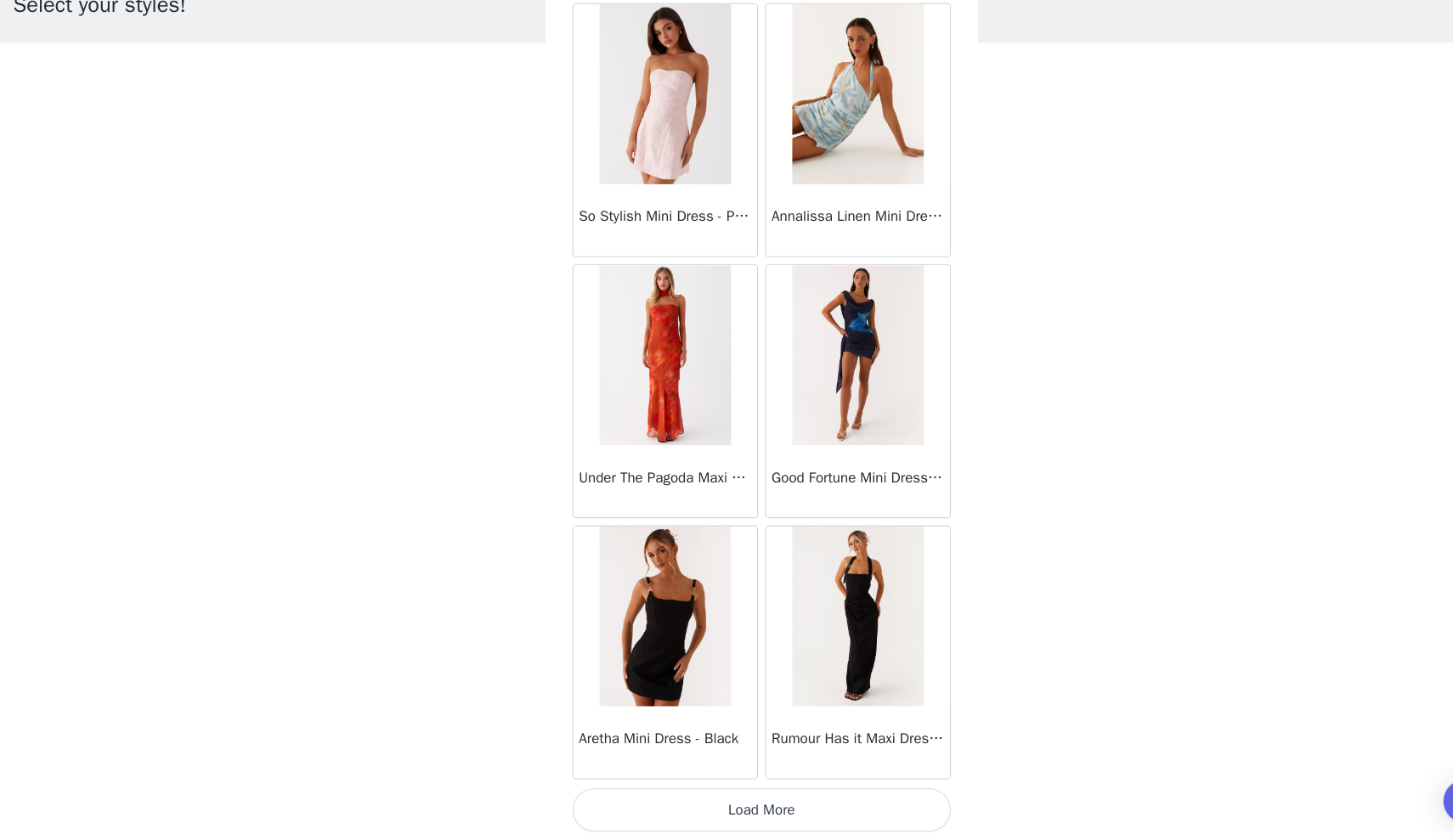 click on "Load More" at bounding box center (726, 811) 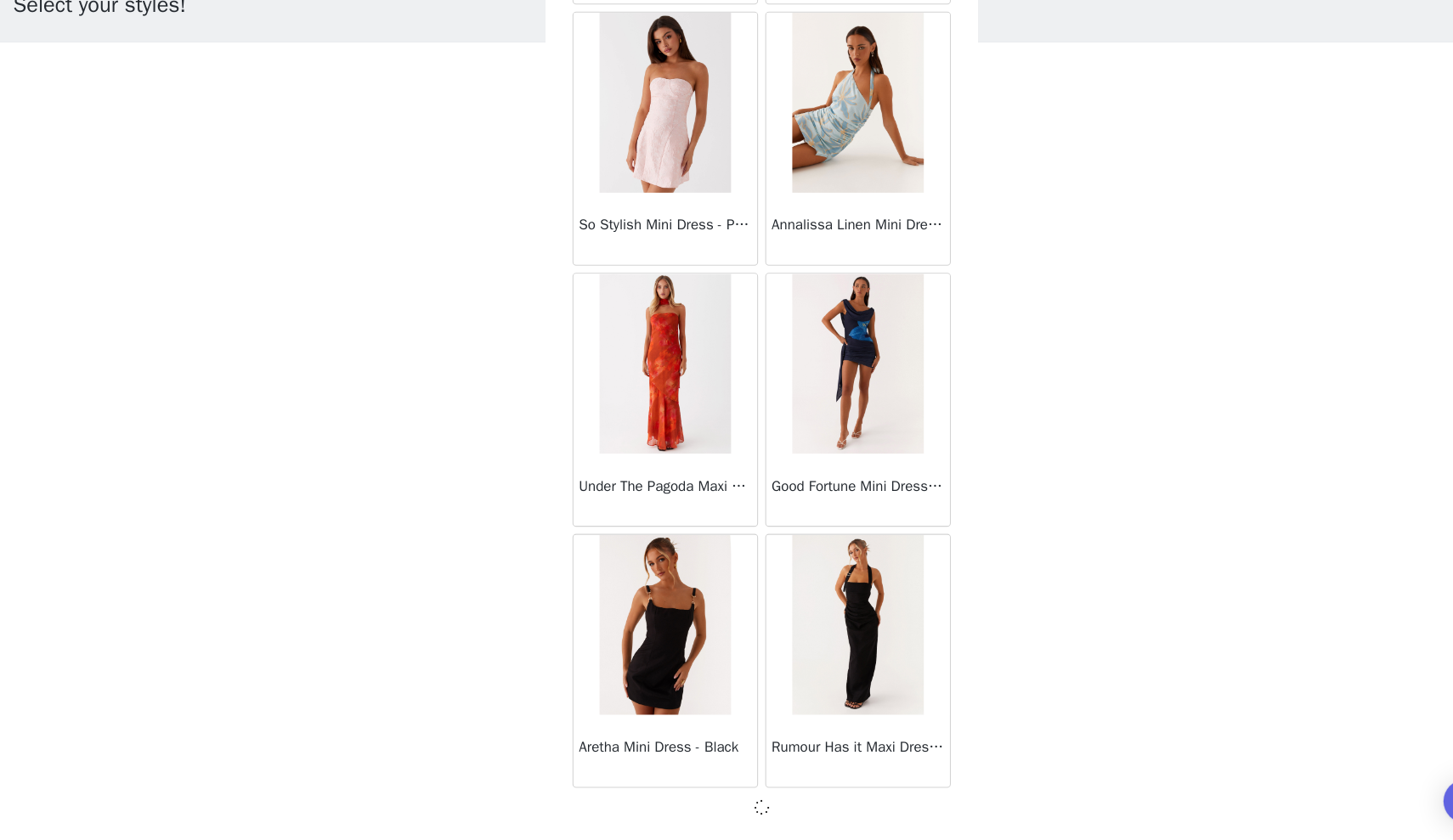 scroll, scrollTop: 4214, scrollLeft: 0, axis: vertical 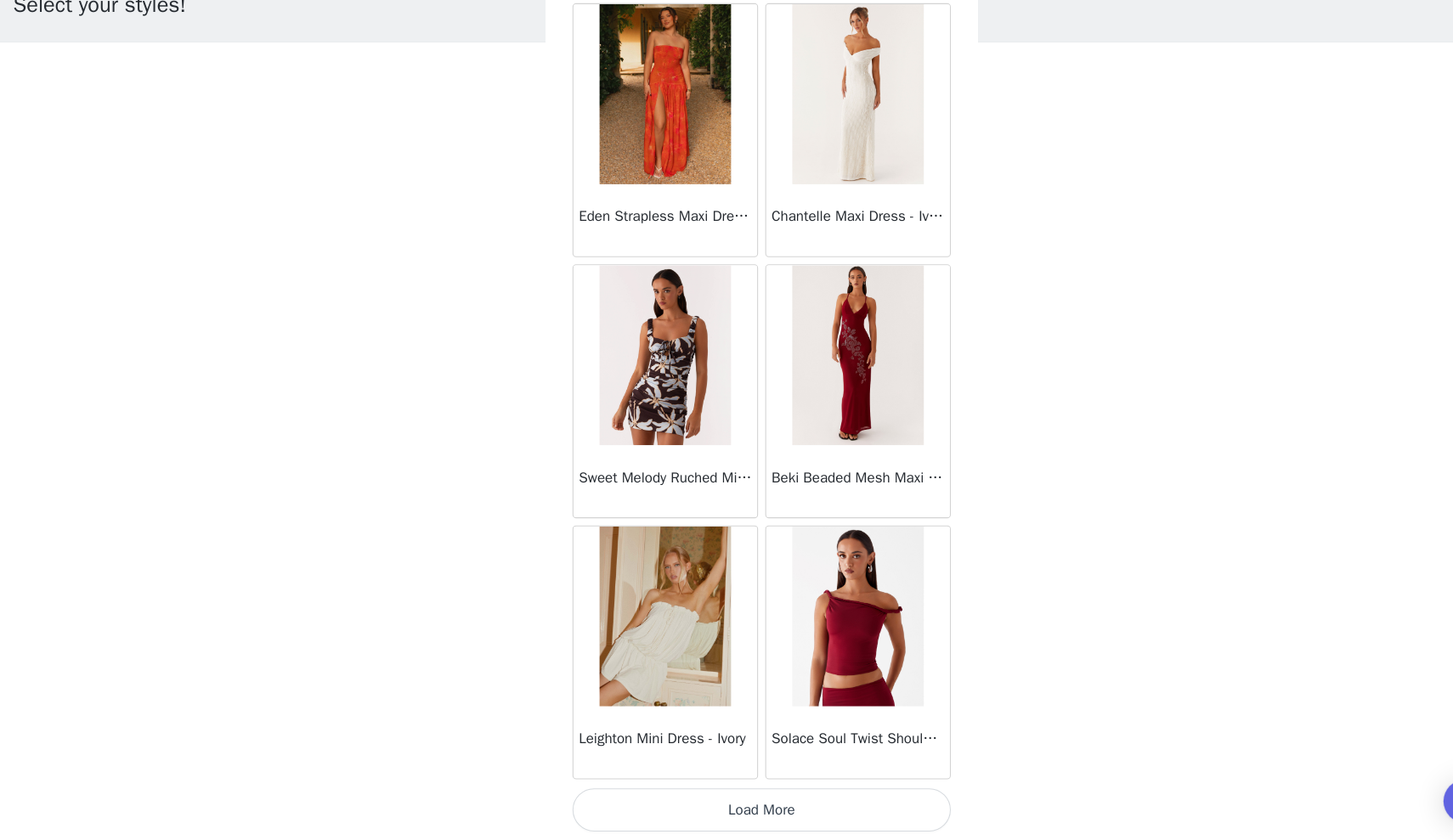 click on "Load More" at bounding box center (726, 811) 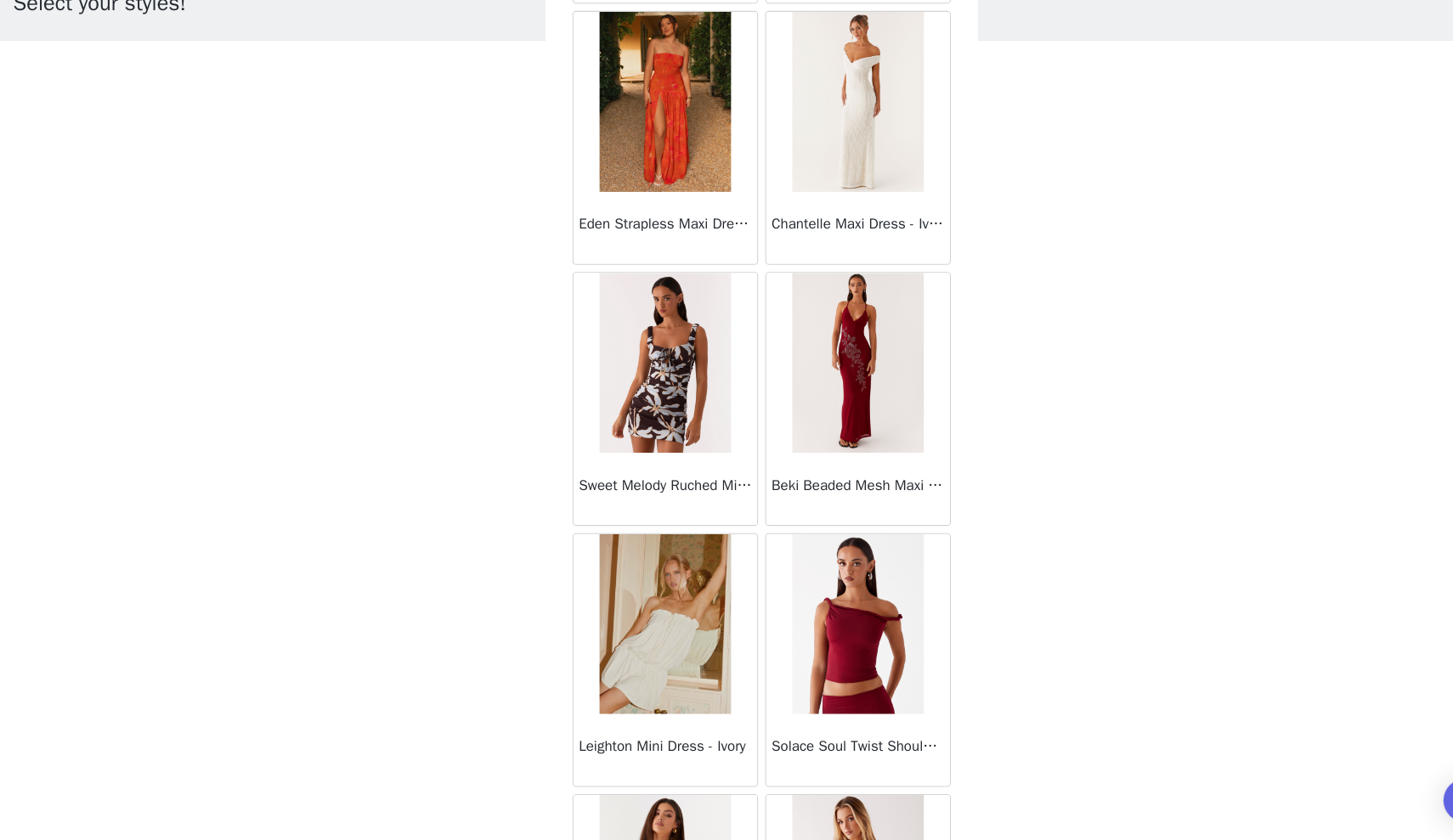 scroll, scrollTop: 51, scrollLeft: 0, axis: vertical 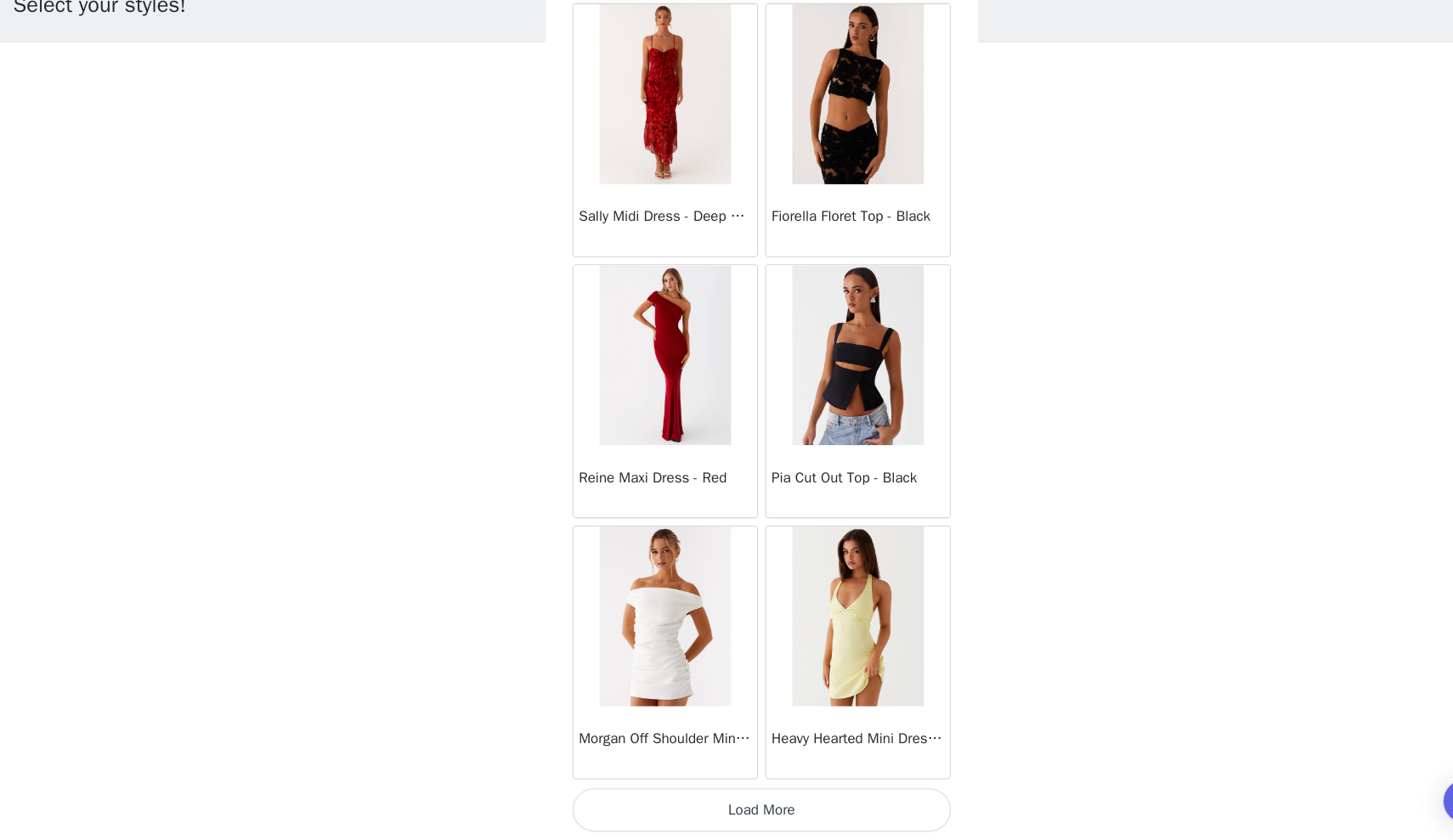 click on "Load More" at bounding box center [726, 811] 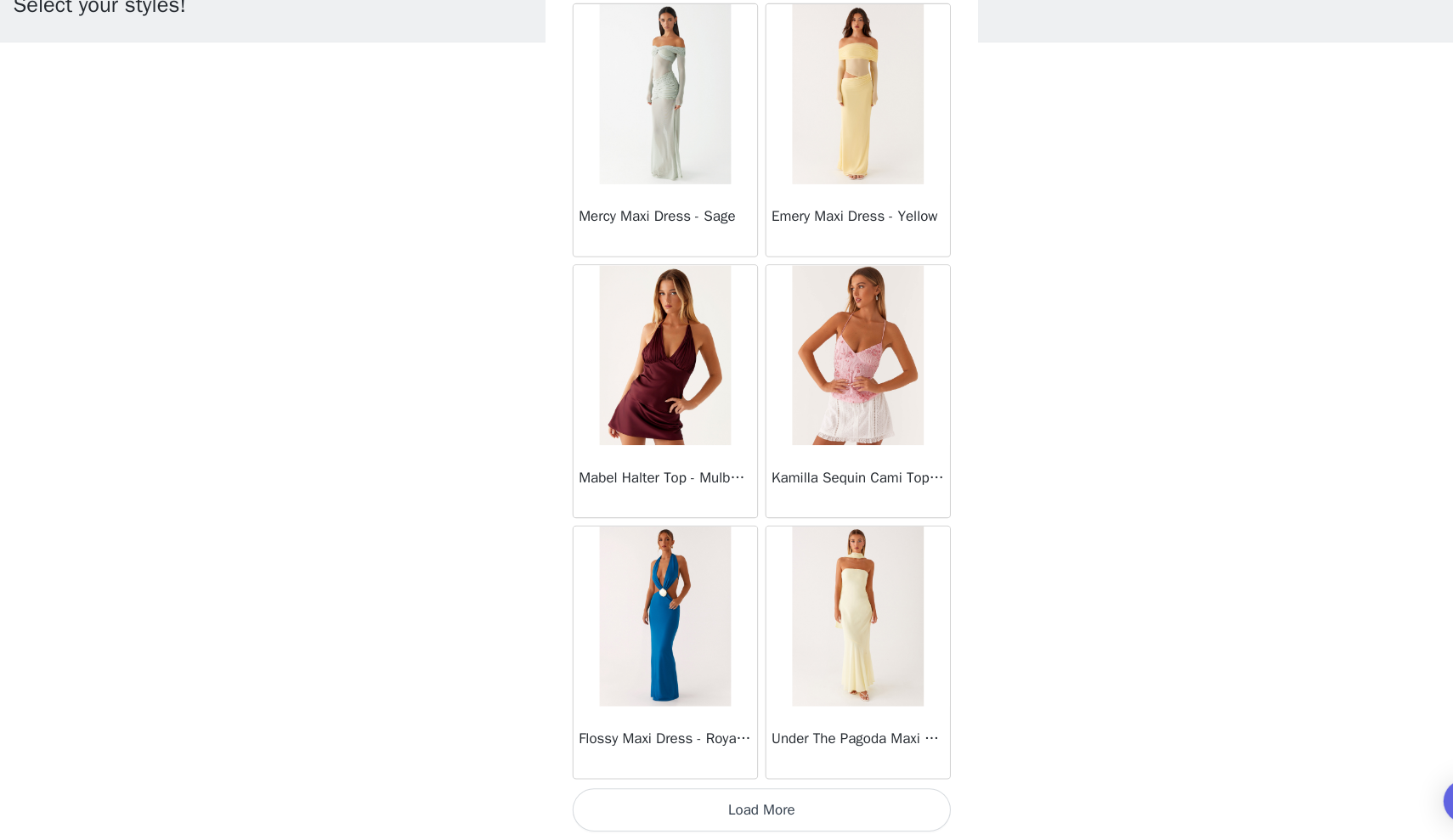 scroll, scrollTop: 11611, scrollLeft: 0, axis: vertical 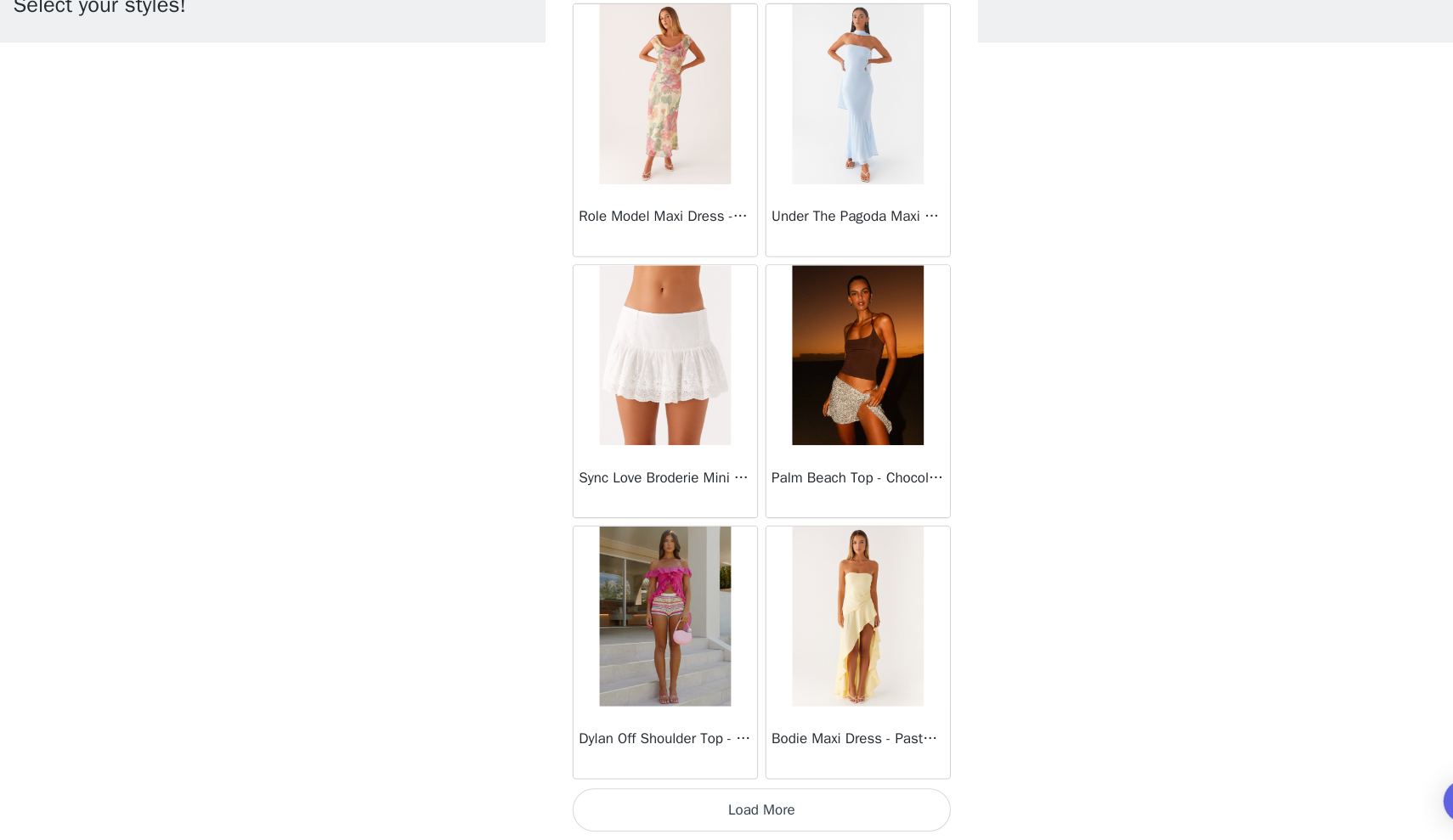 click on "Load More" at bounding box center [726, 811] 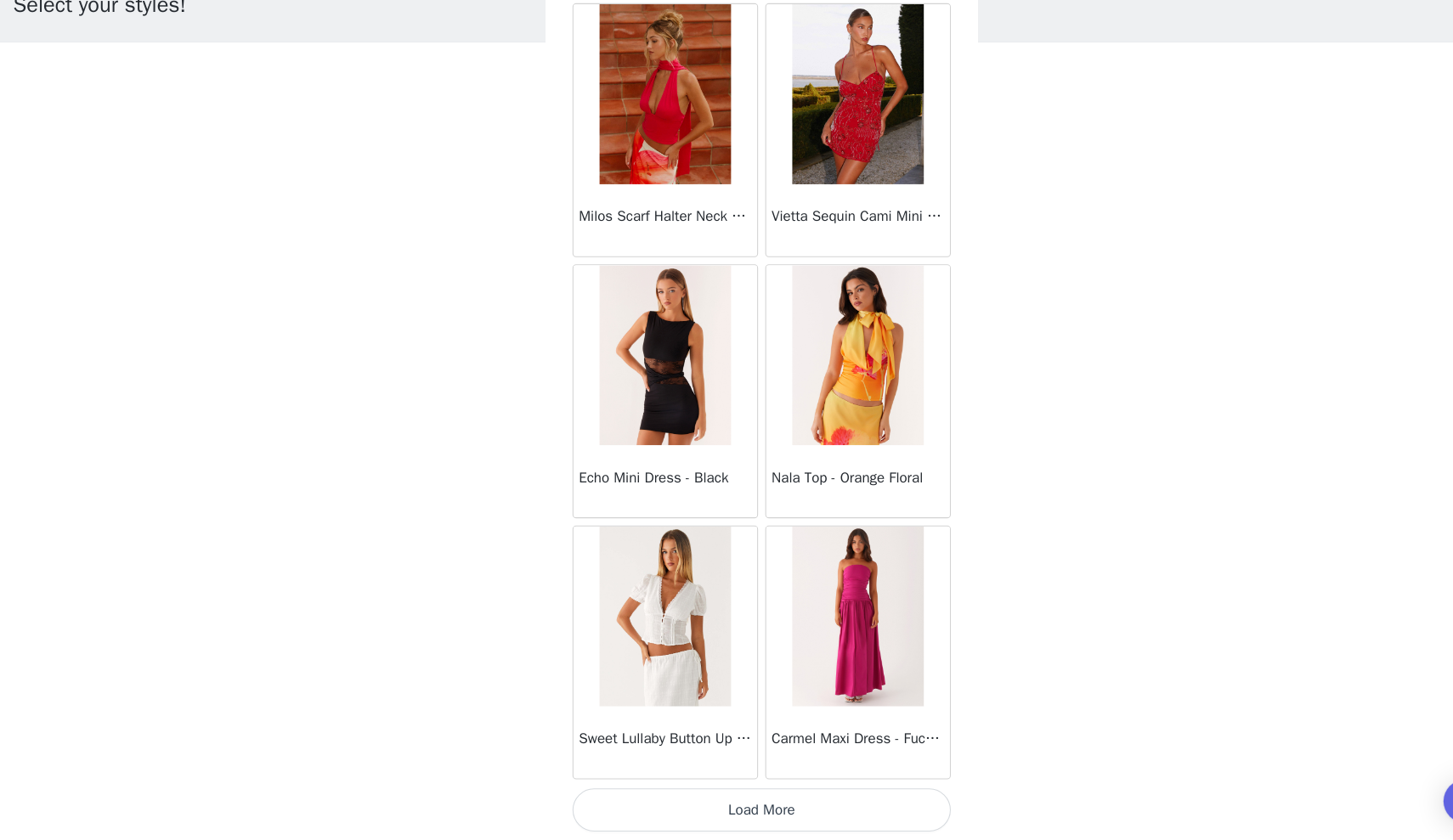 scroll, scrollTop: 16538, scrollLeft: 0, axis: vertical 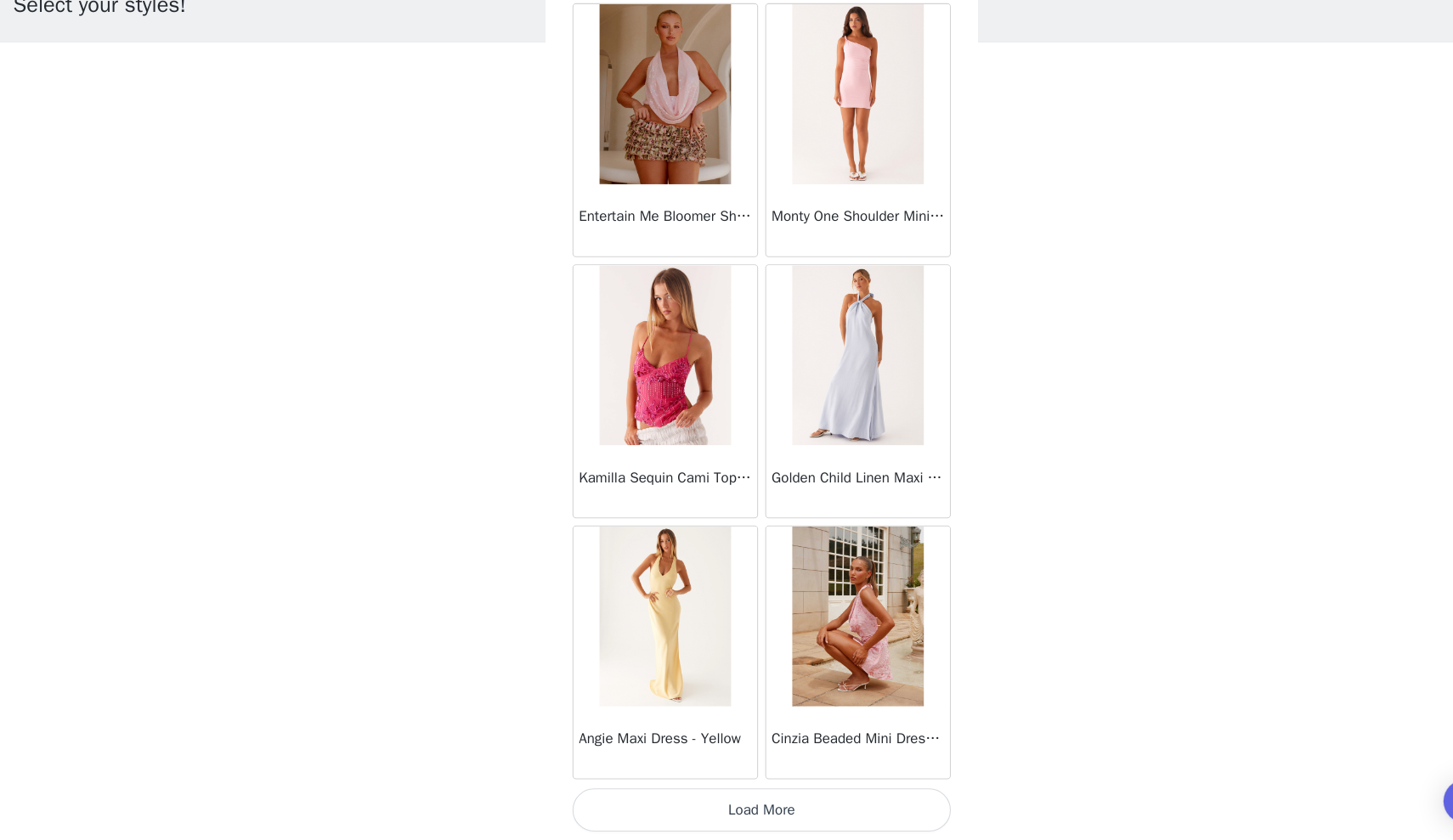 click on "Load More" at bounding box center [726, 811] 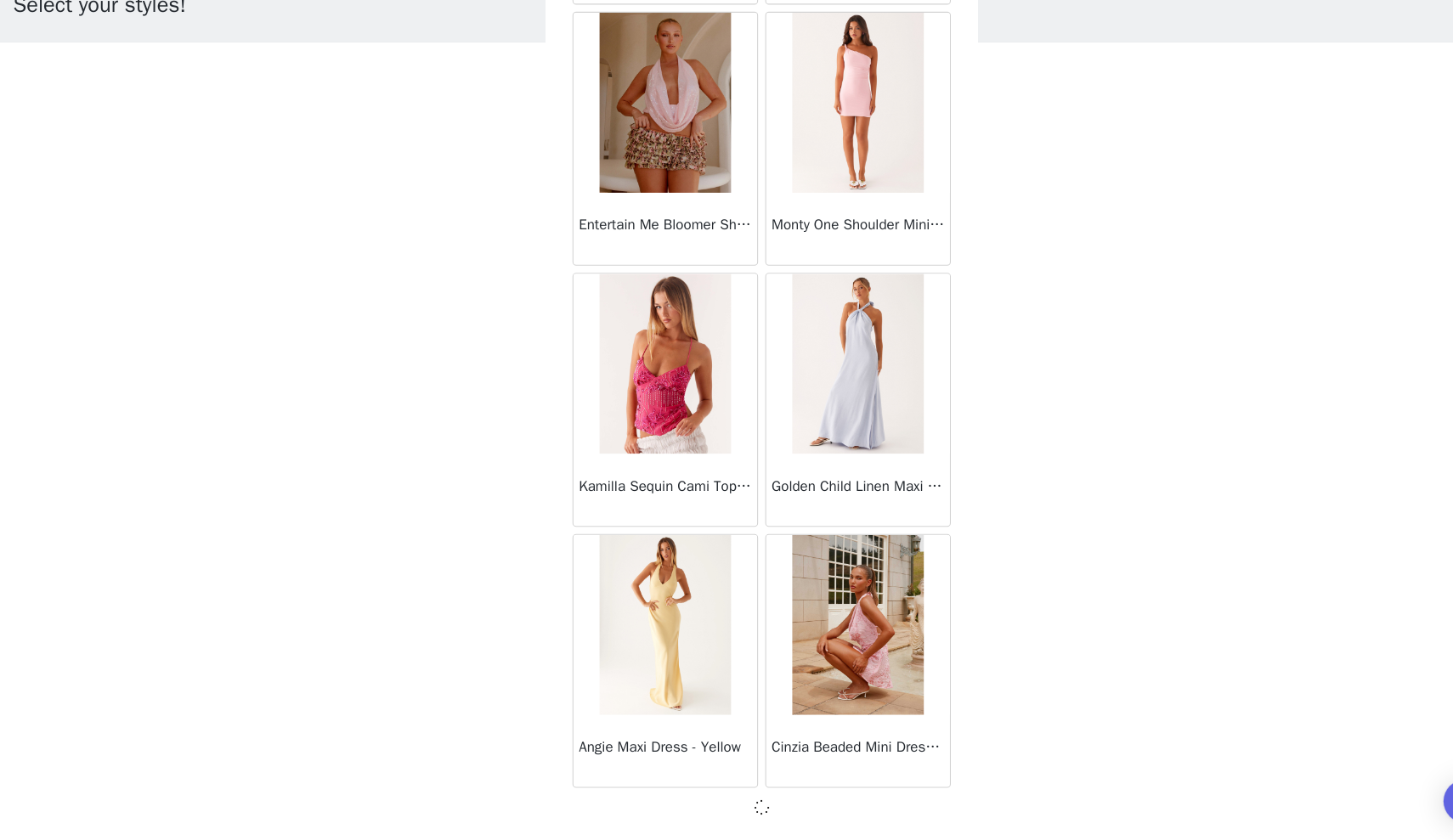 scroll, scrollTop: 18993, scrollLeft: 0, axis: vertical 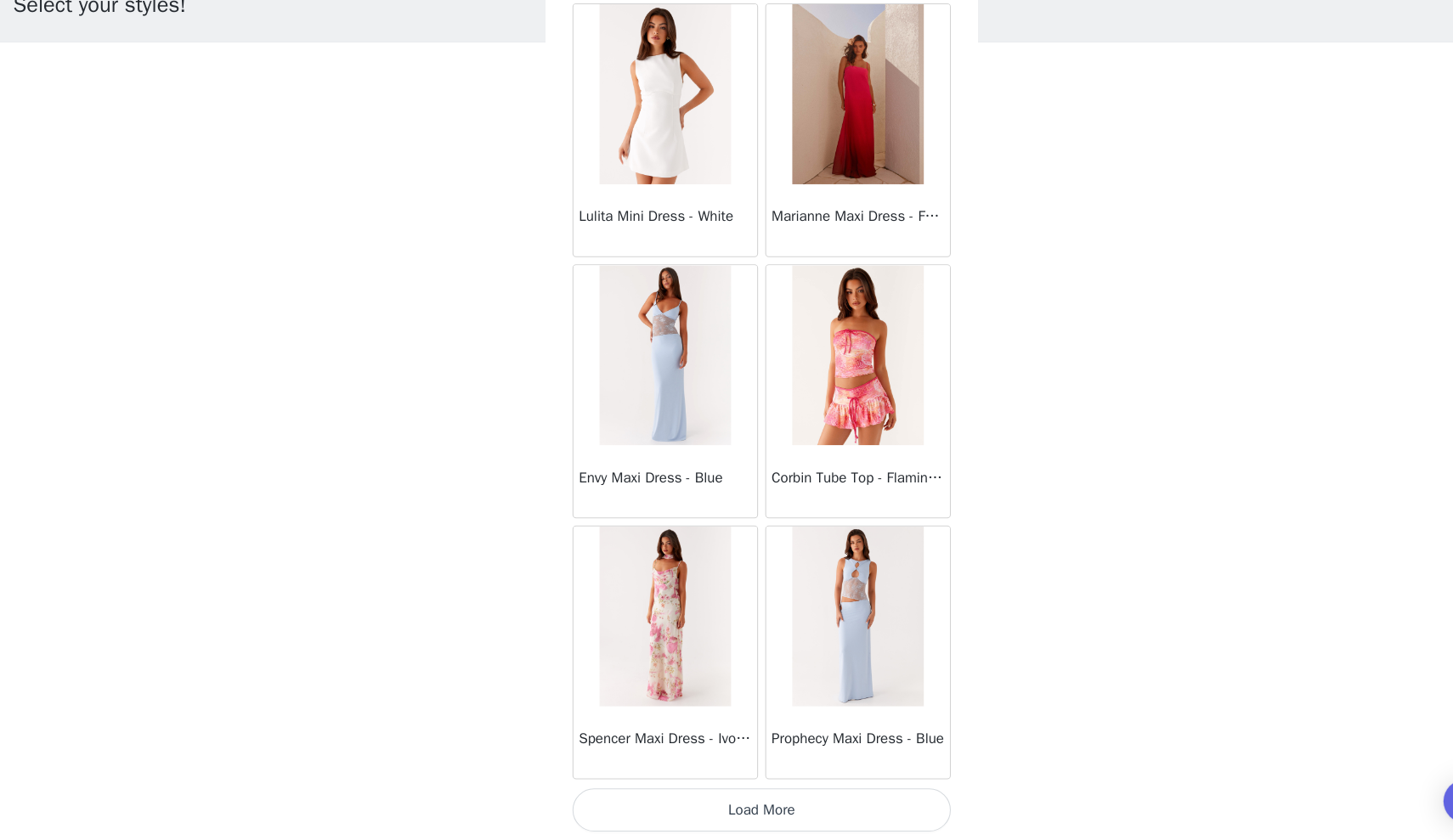 click on "Load More" at bounding box center (726, 811) 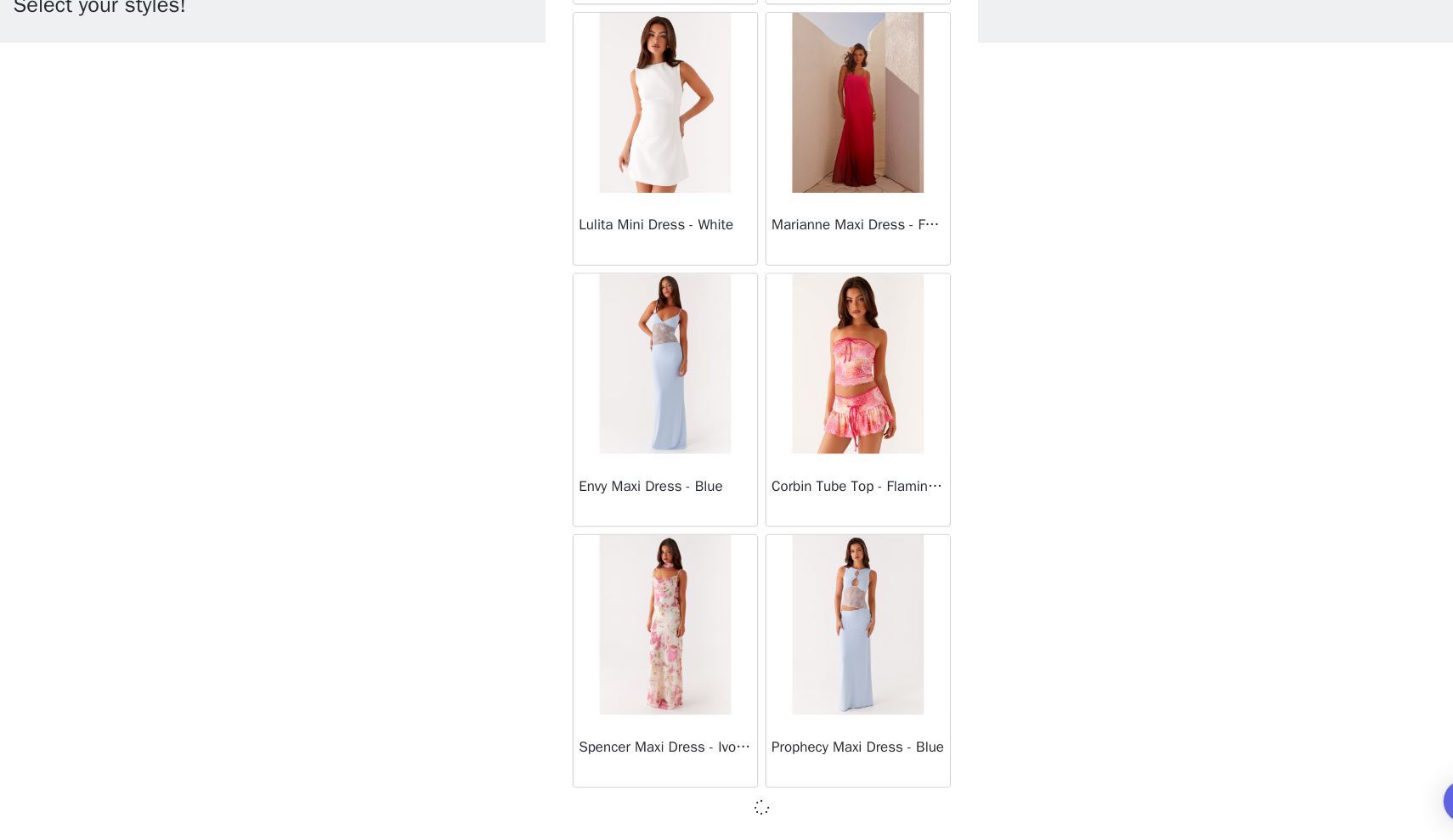 scroll, scrollTop: 21456, scrollLeft: 0, axis: vertical 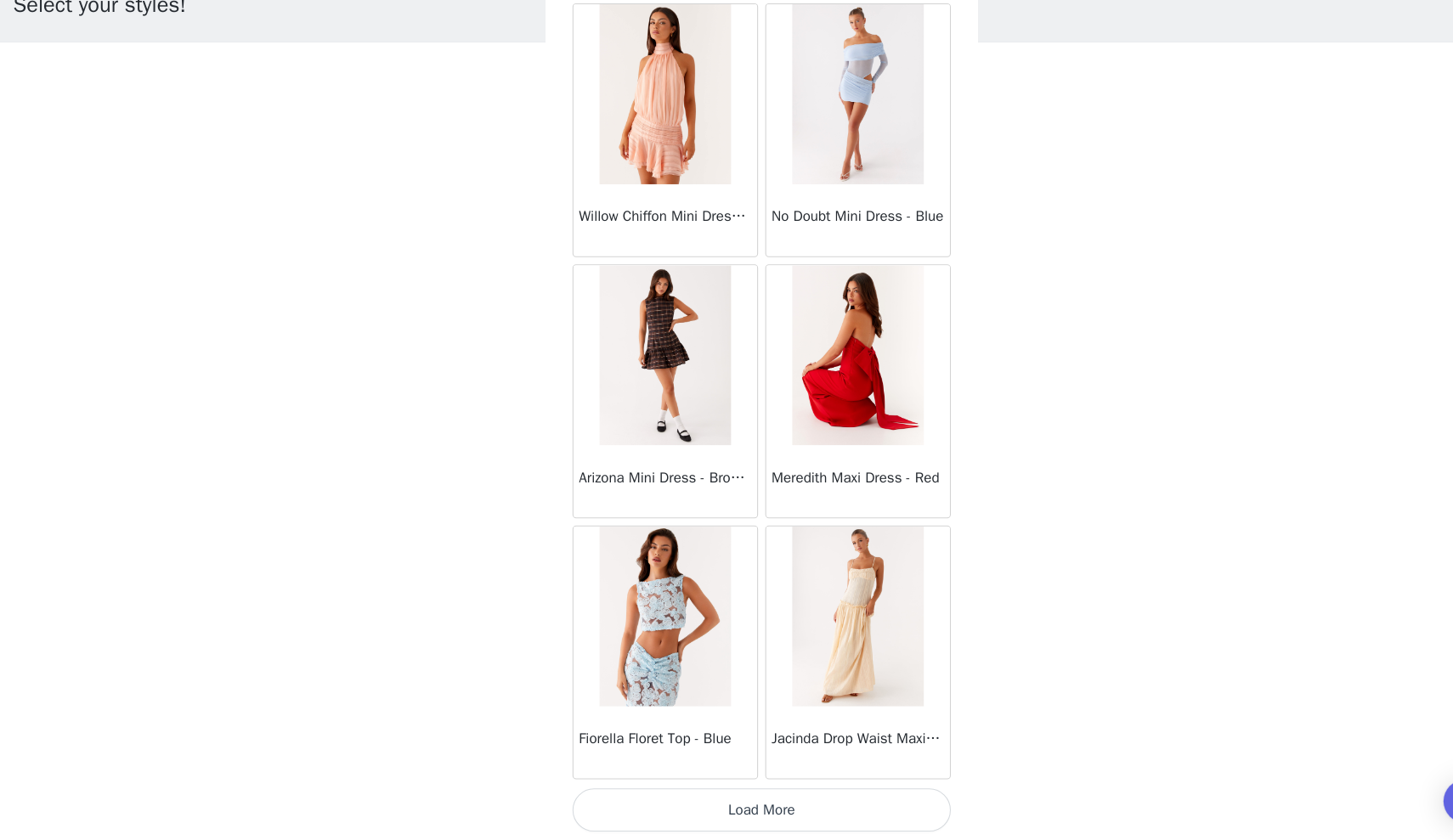click on "Load More" at bounding box center (726, 811) 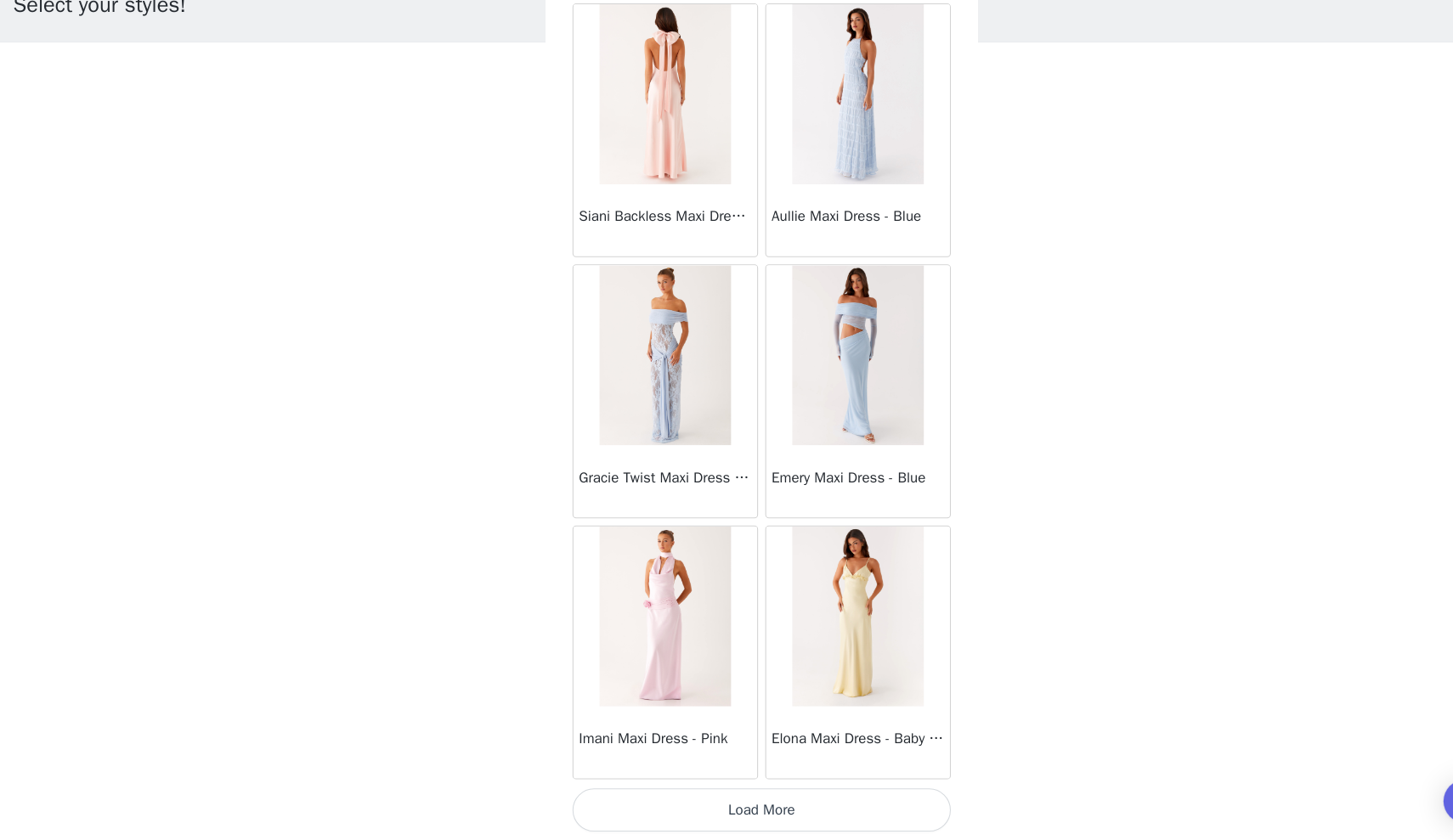 scroll, scrollTop: 26390, scrollLeft: 0, axis: vertical 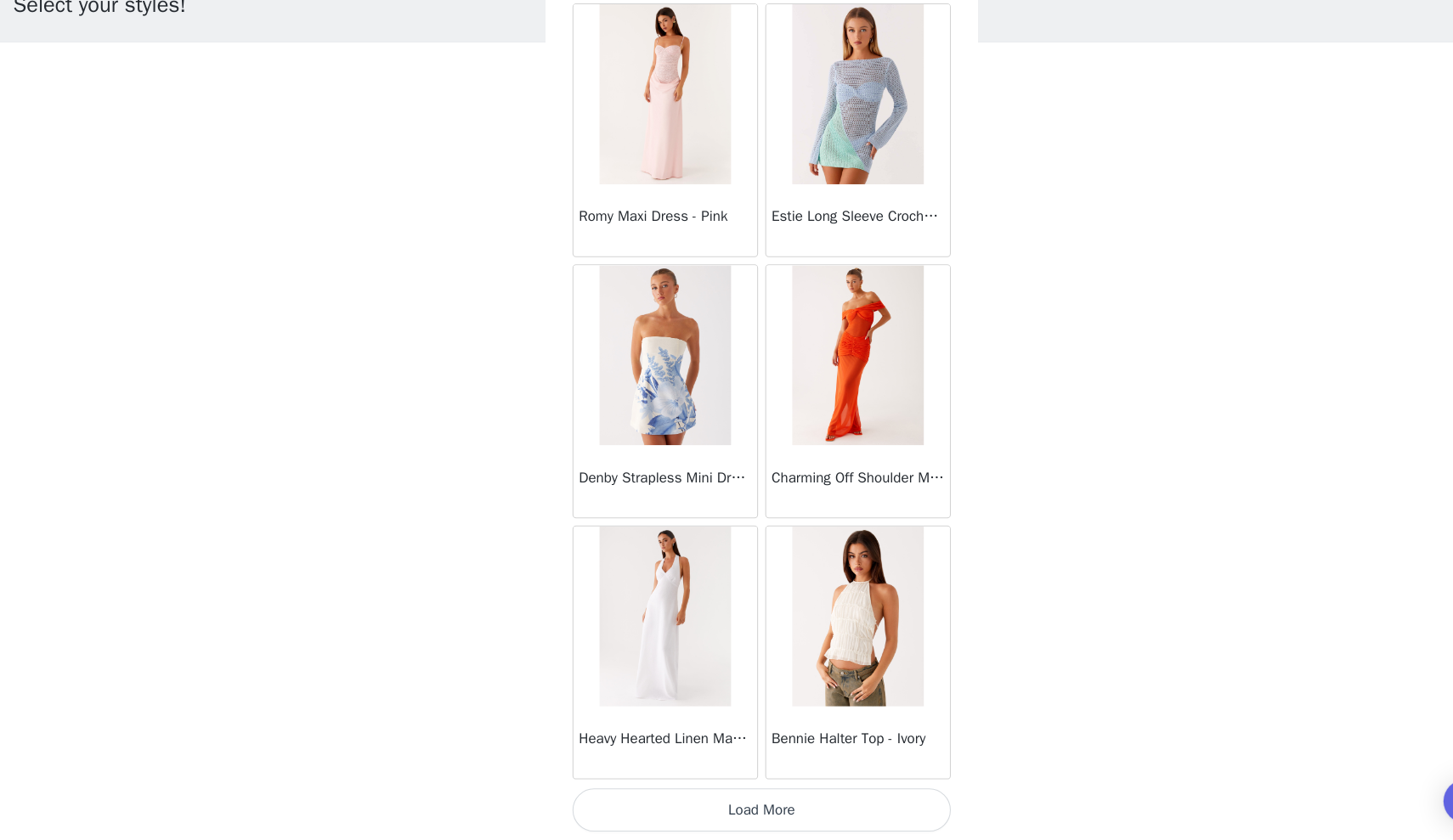 click on "Load More" at bounding box center (726, 811) 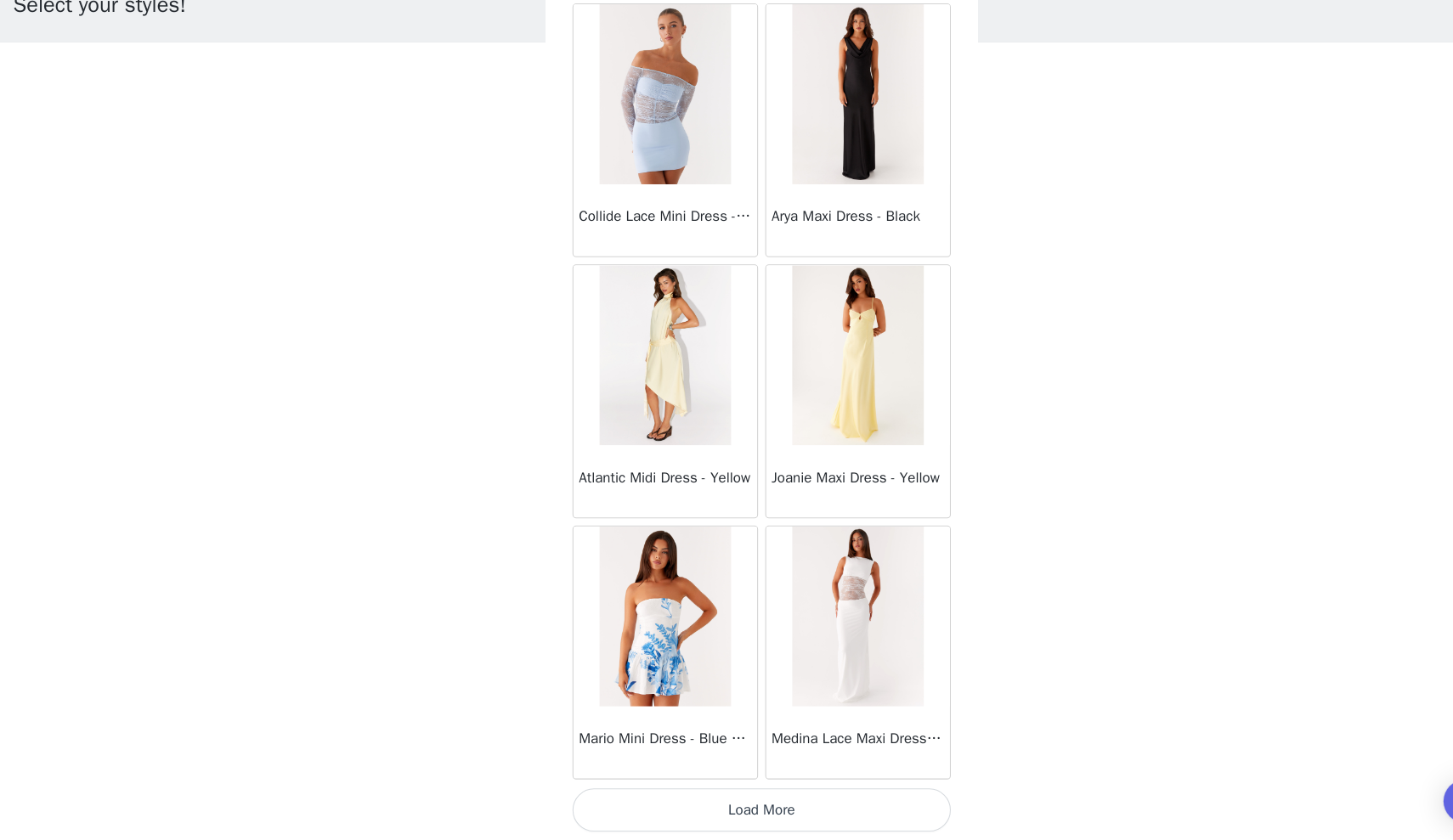 scroll, scrollTop: 31316, scrollLeft: 0, axis: vertical 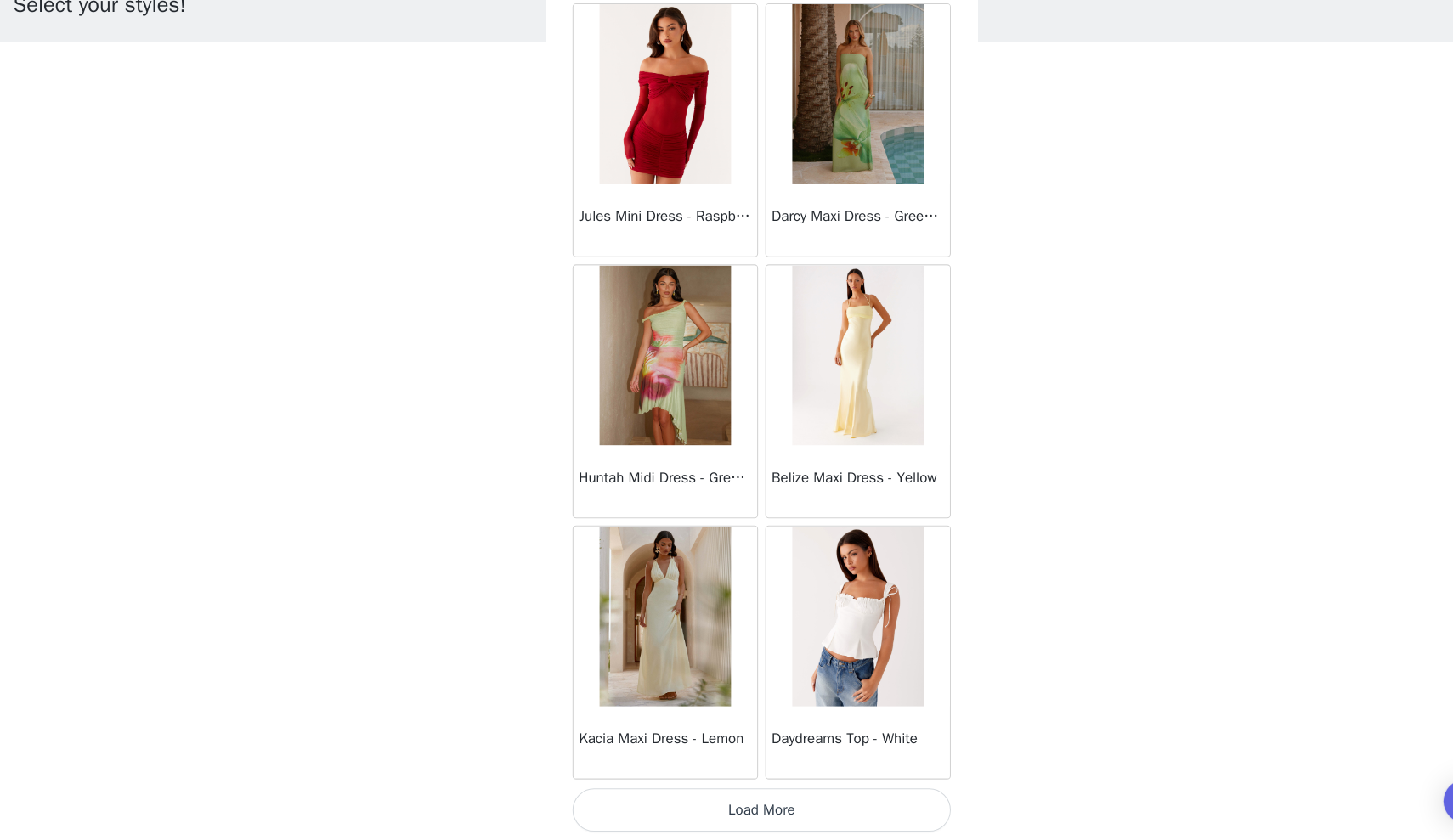 click on "Load More" at bounding box center (726, 811) 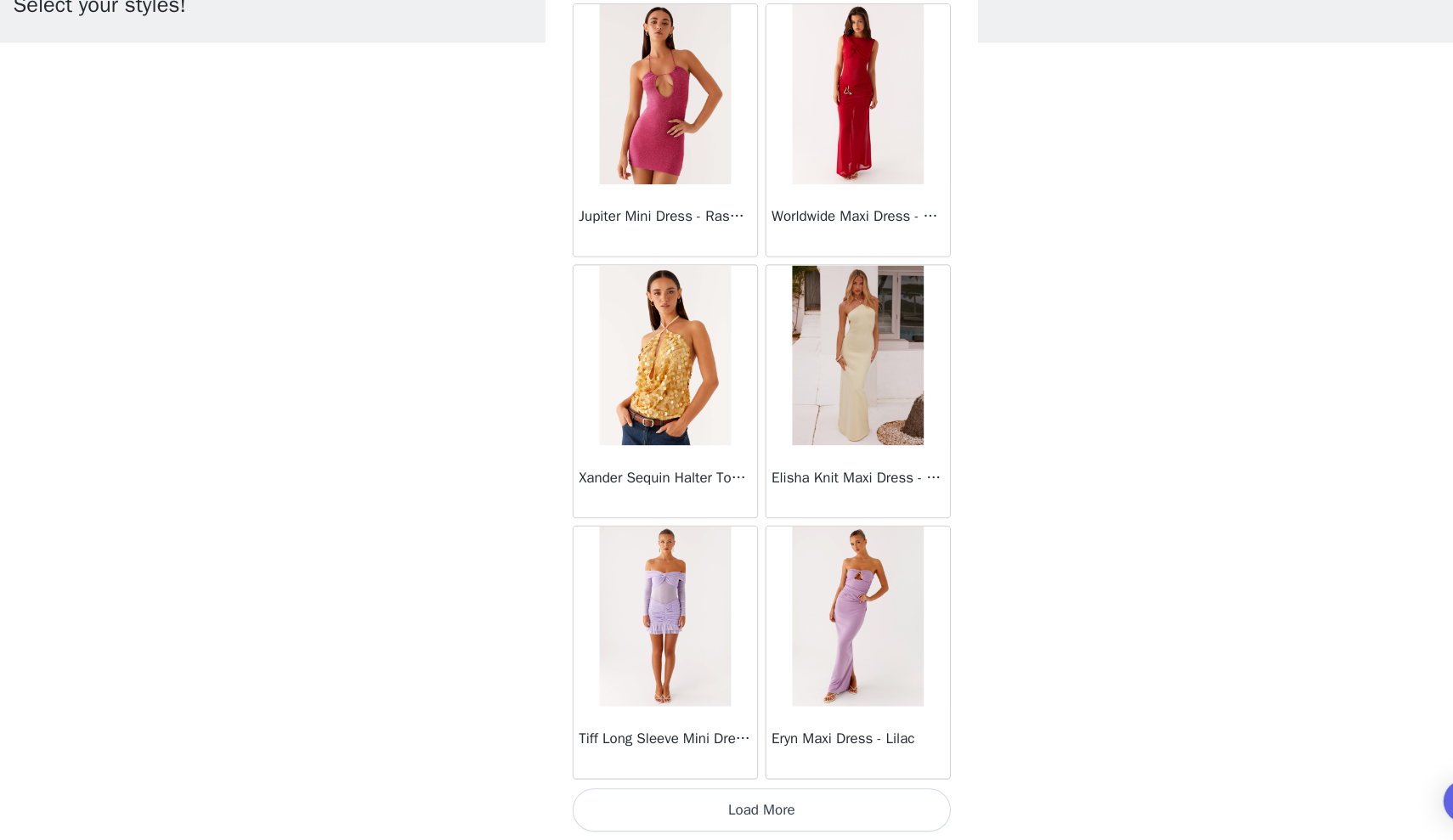 scroll, scrollTop: 36242, scrollLeft: 0, axis: vertical 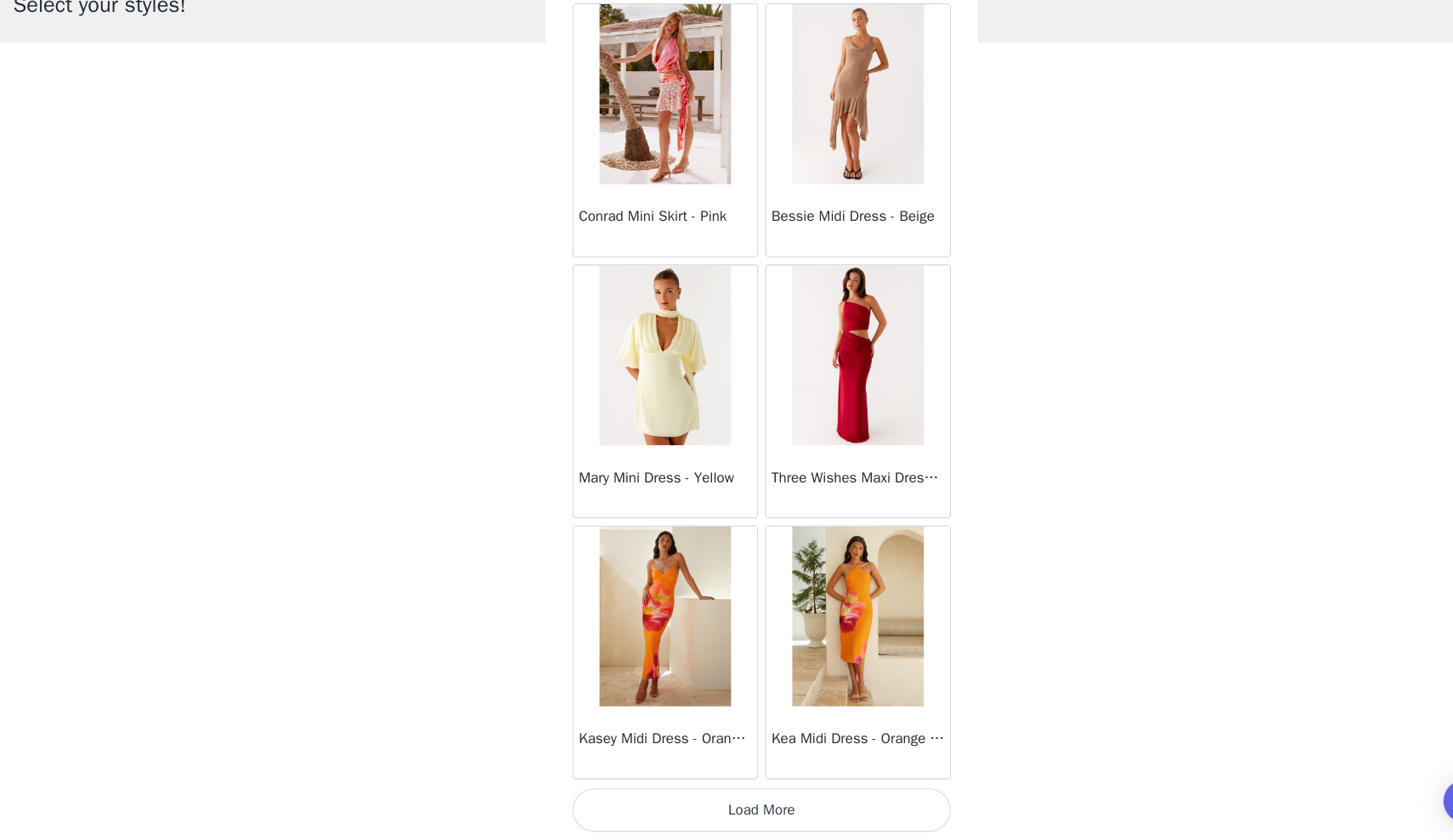 click on "Load More" at bounding box center [726, 811] 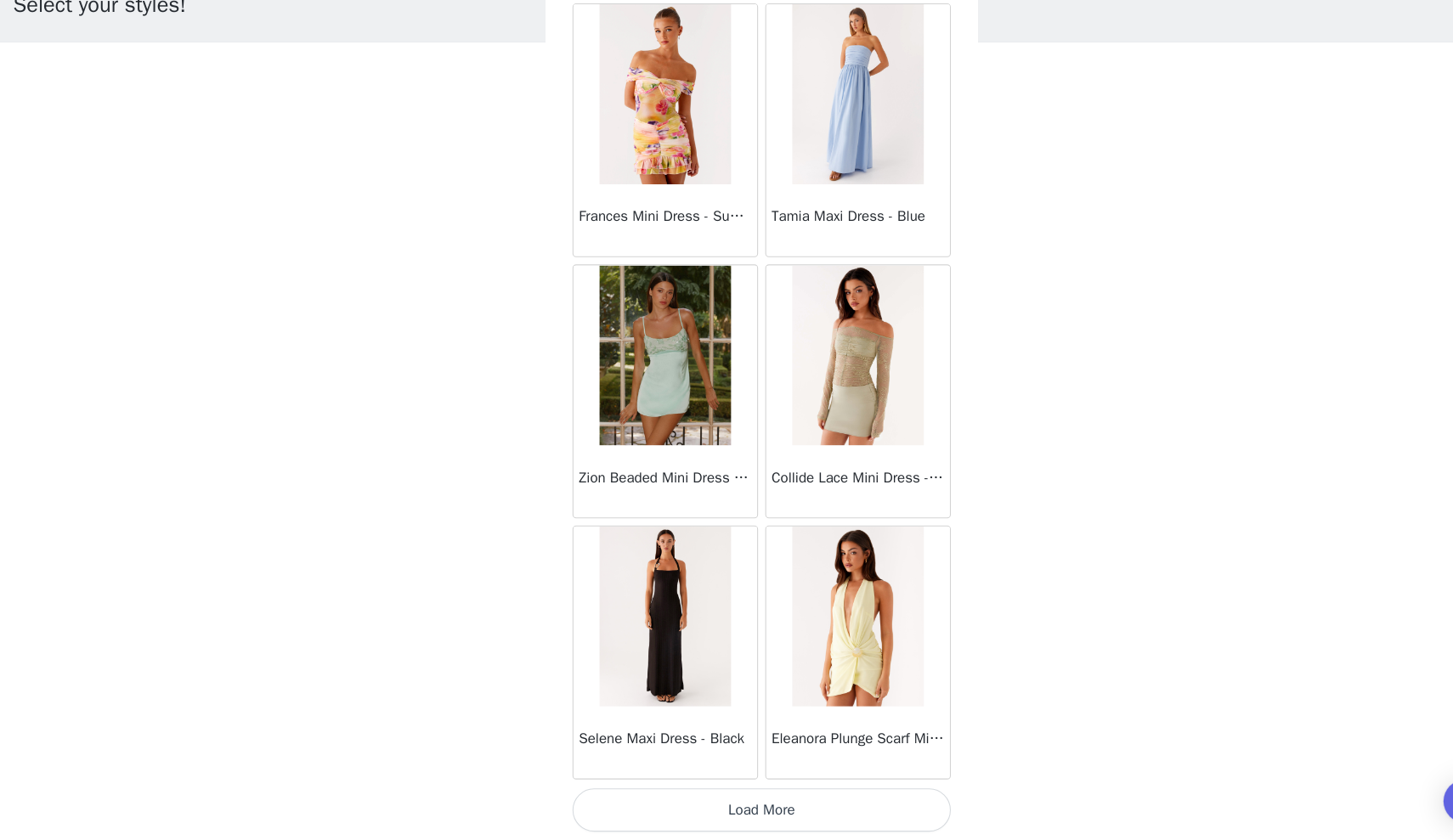 scroll, scrollTop: 41168, scrollLeft: 0, axis: vertical 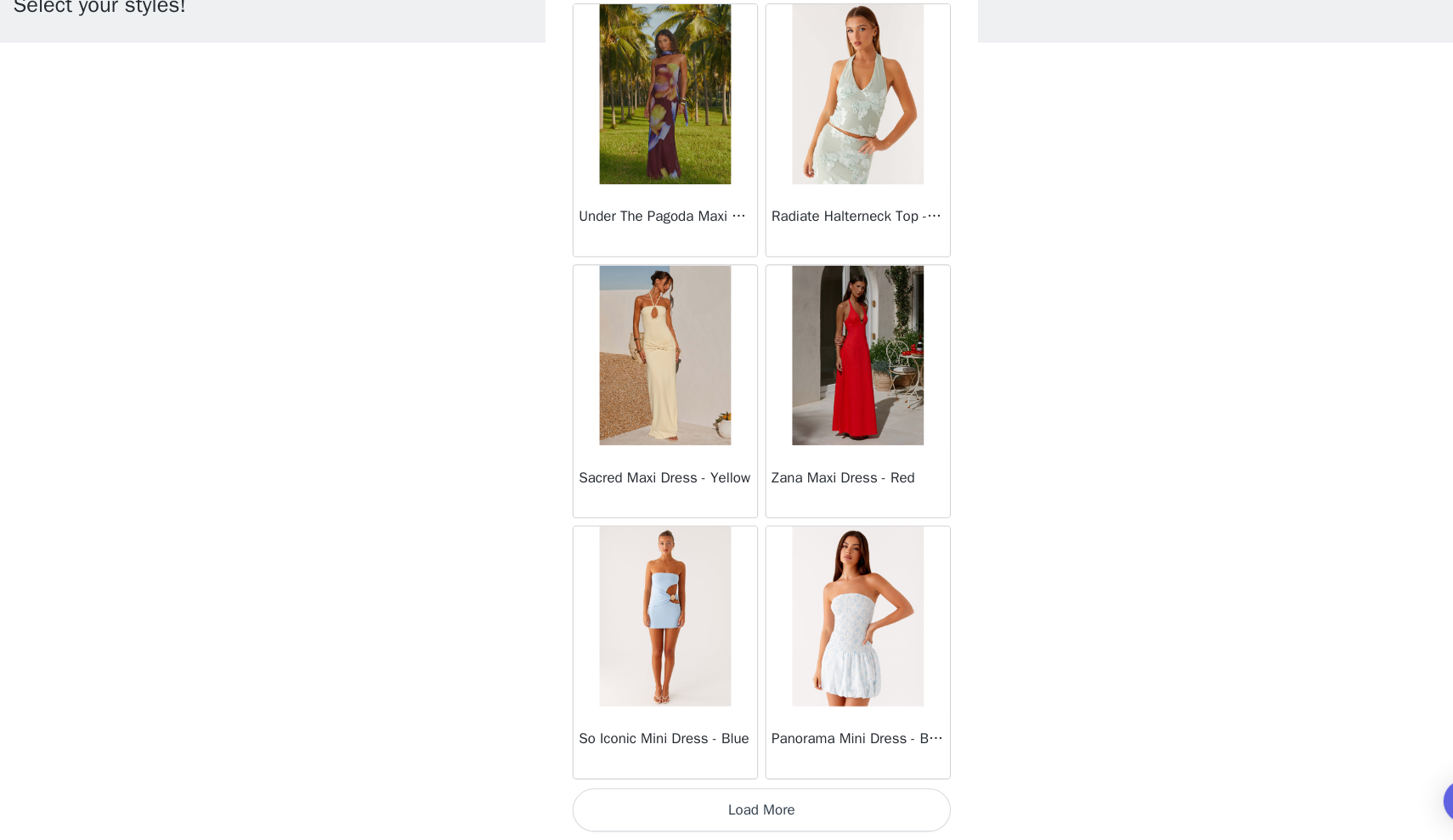 click on "Load More" at bounding box center [726, 811] 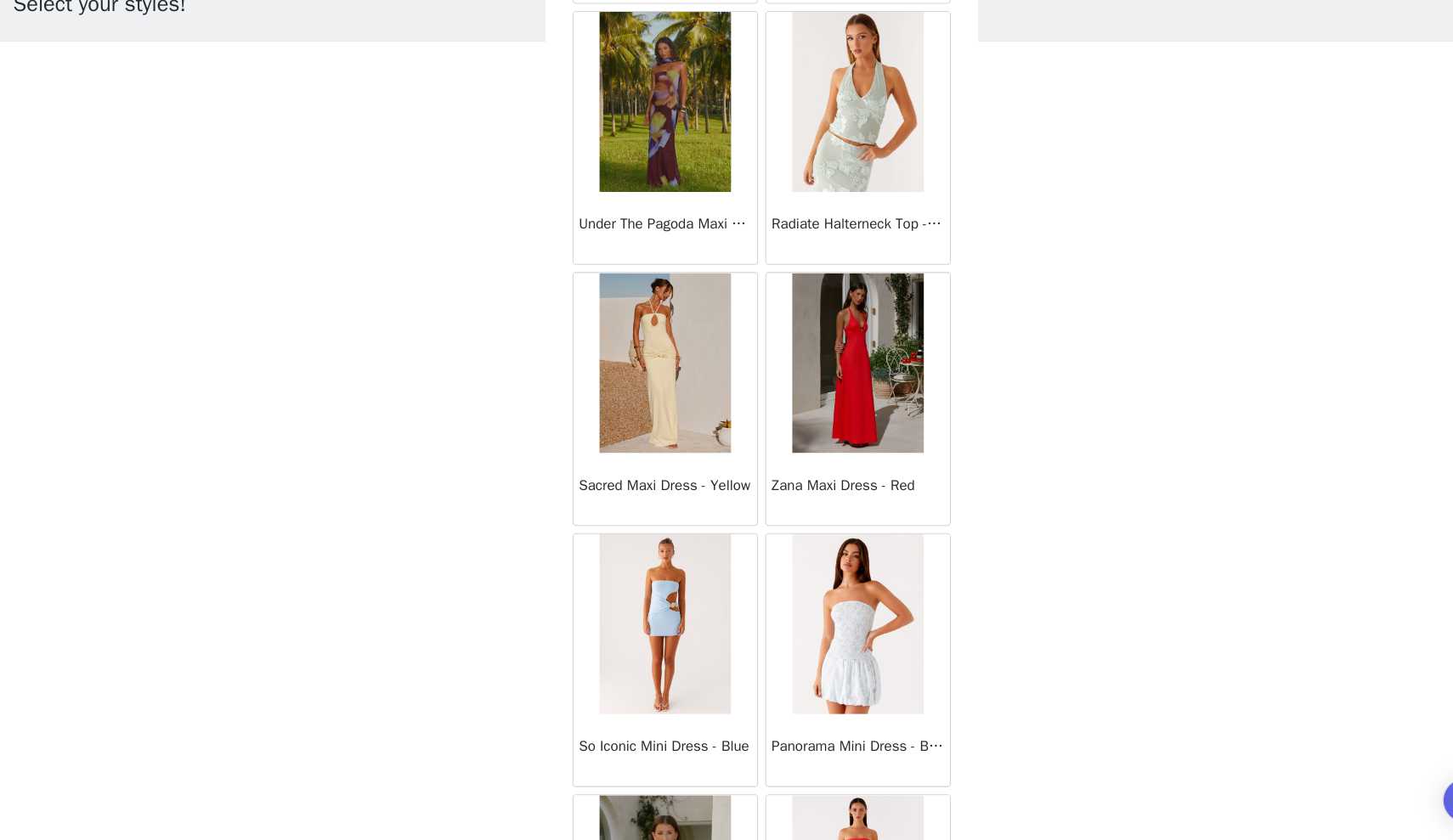 scroll, scrollTop: 51, scrollLeft: 0, axis: vertical 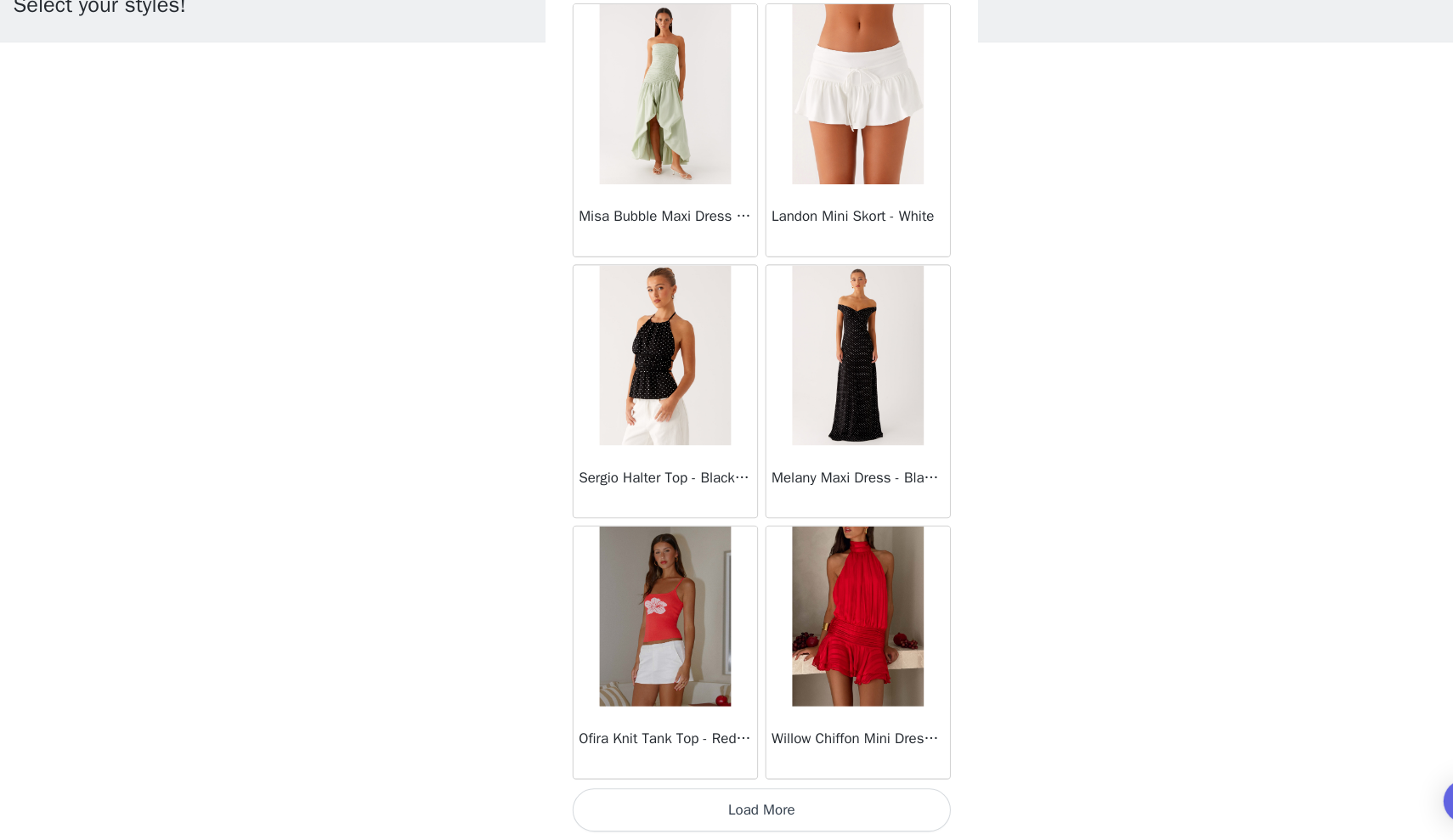 click on "Load More" at bounding box center [726, 811] 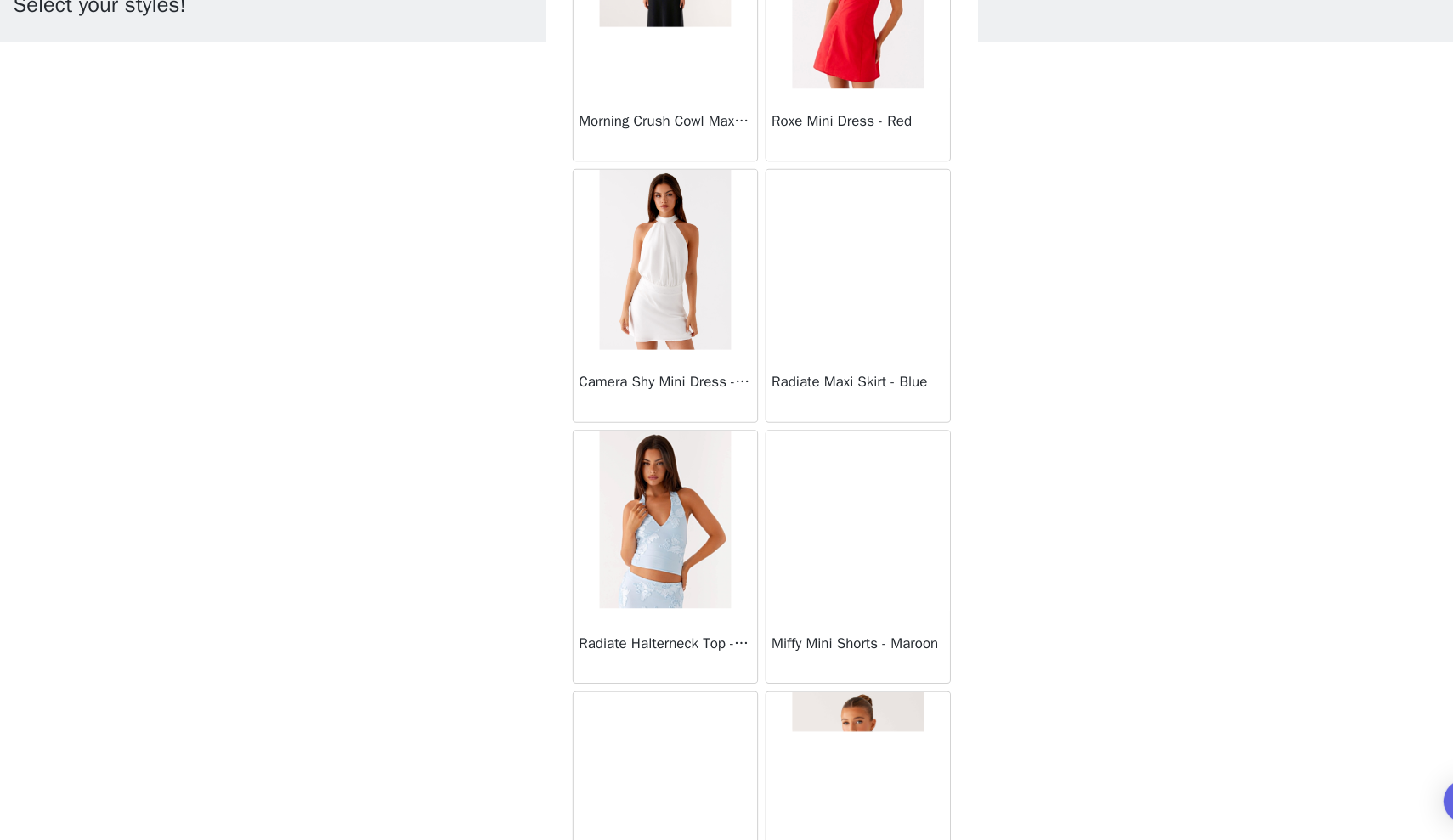 scroll, scrollTop: 47662, scrollLeft: 0, axis: vertical 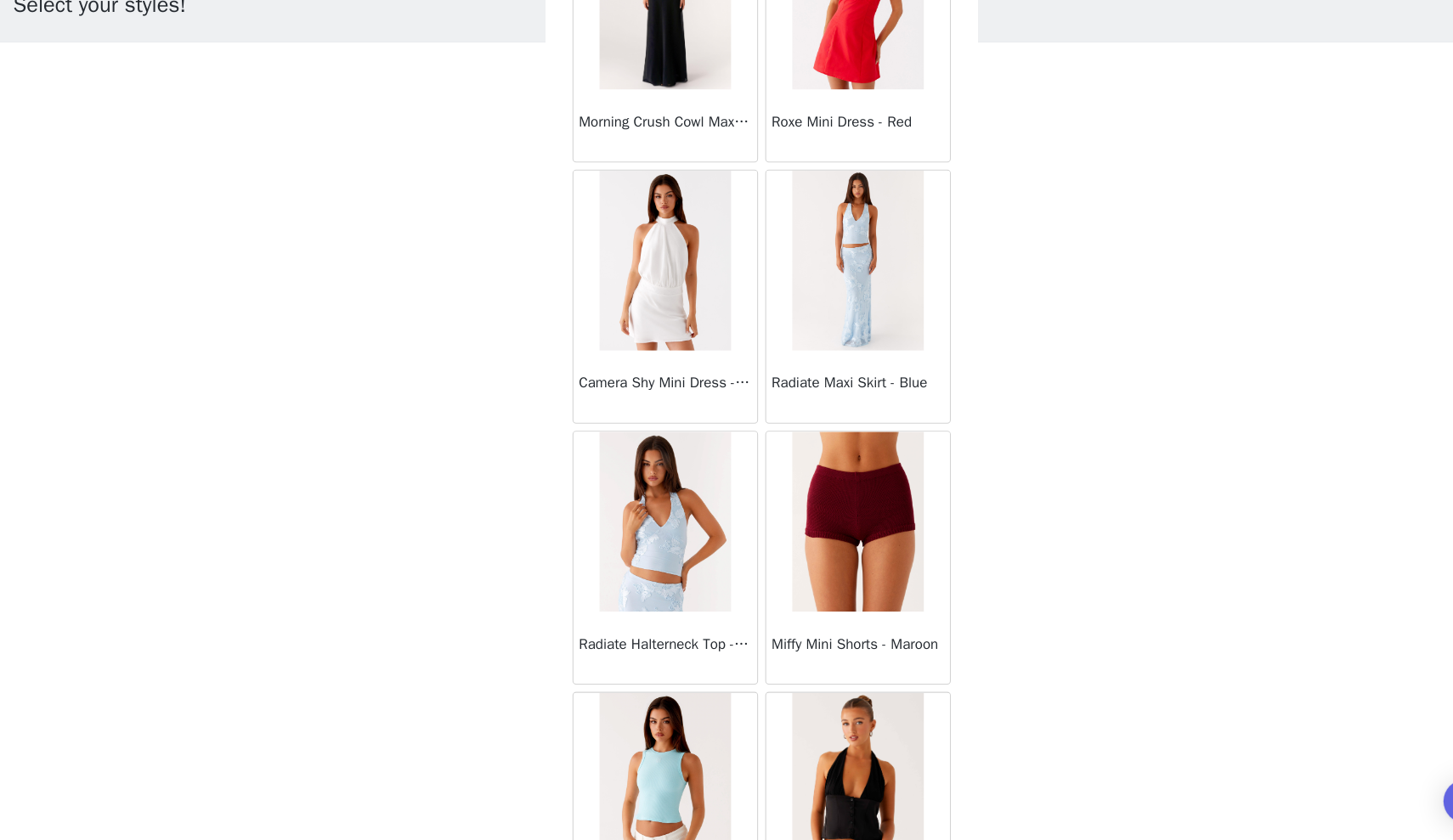 click at bounding box center (817, 293) 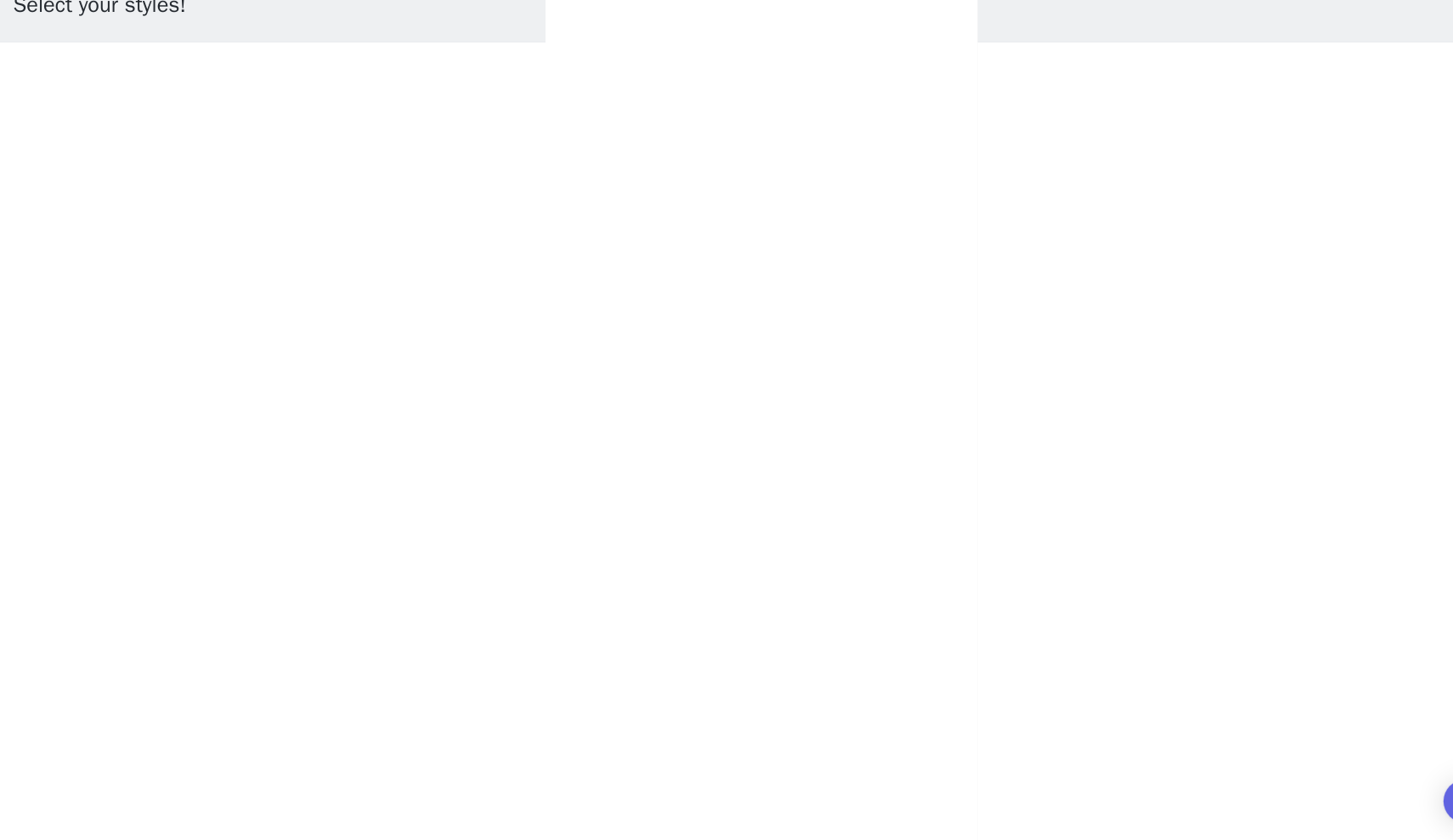 scroll, scrollTop: 0, scrollLeft: 0, axis: both 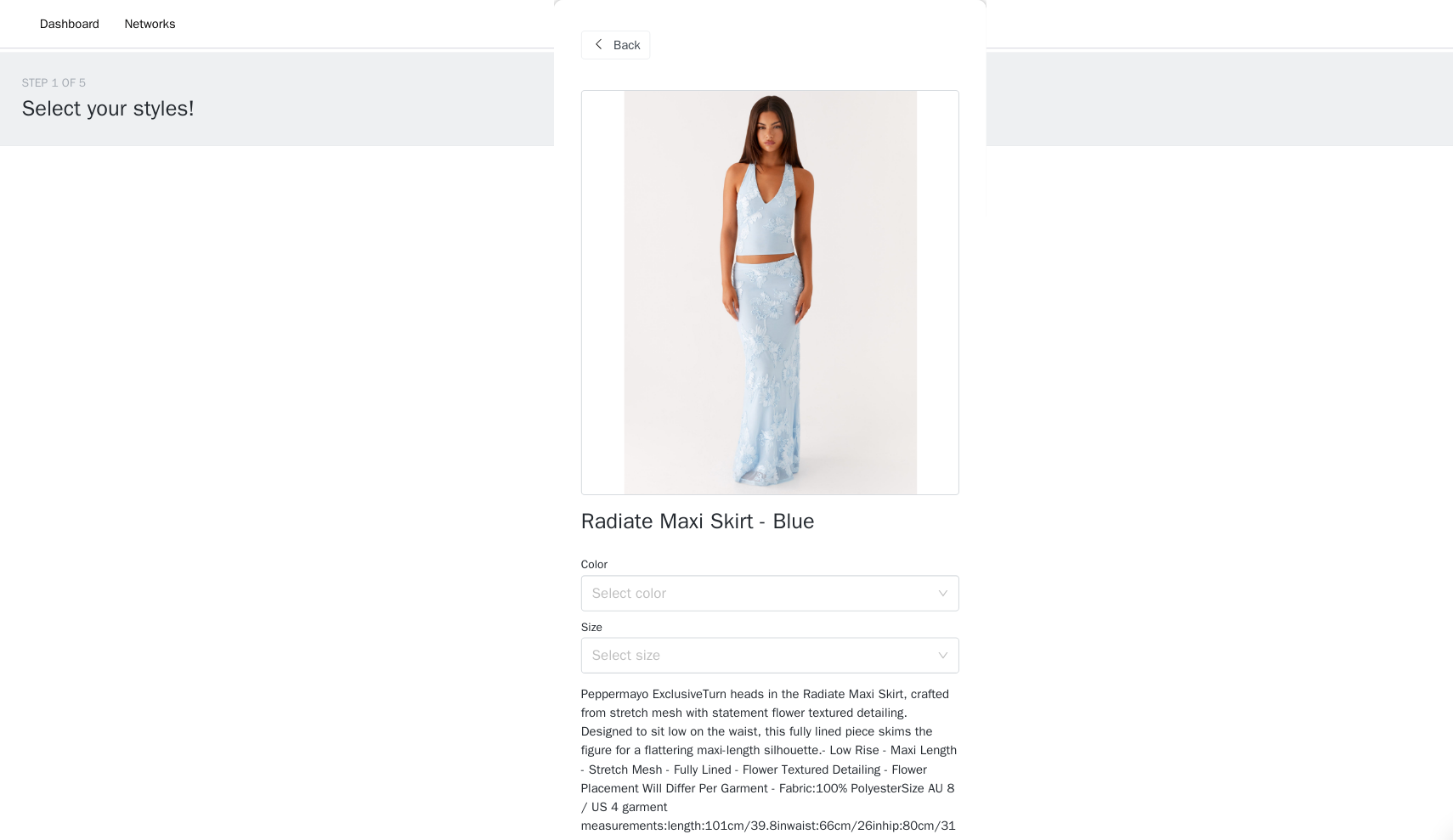 click at bounding box center [565, 42] 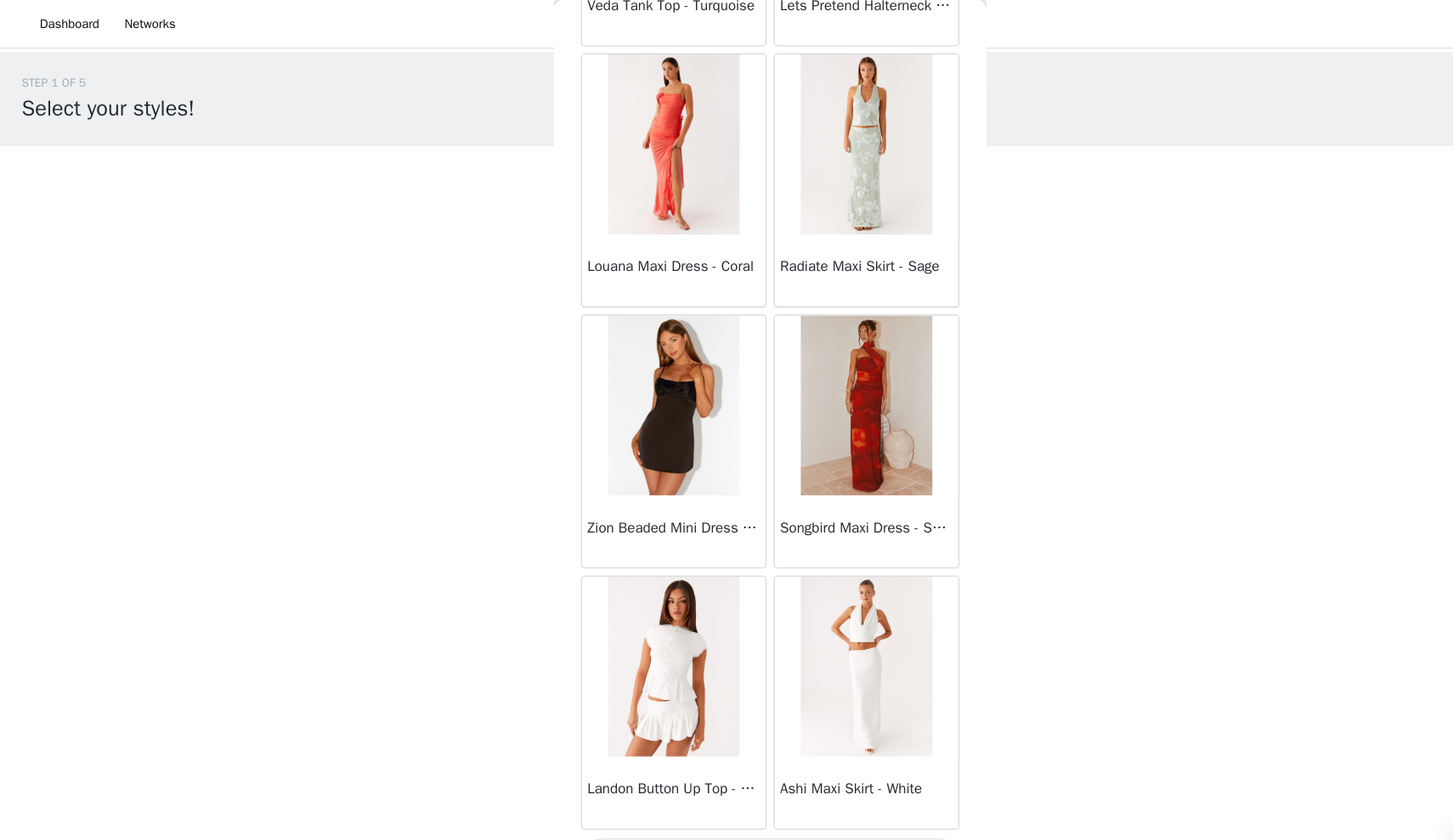 scroll, scrollTop: 48558, scrollLeft: 0, axis: vertical 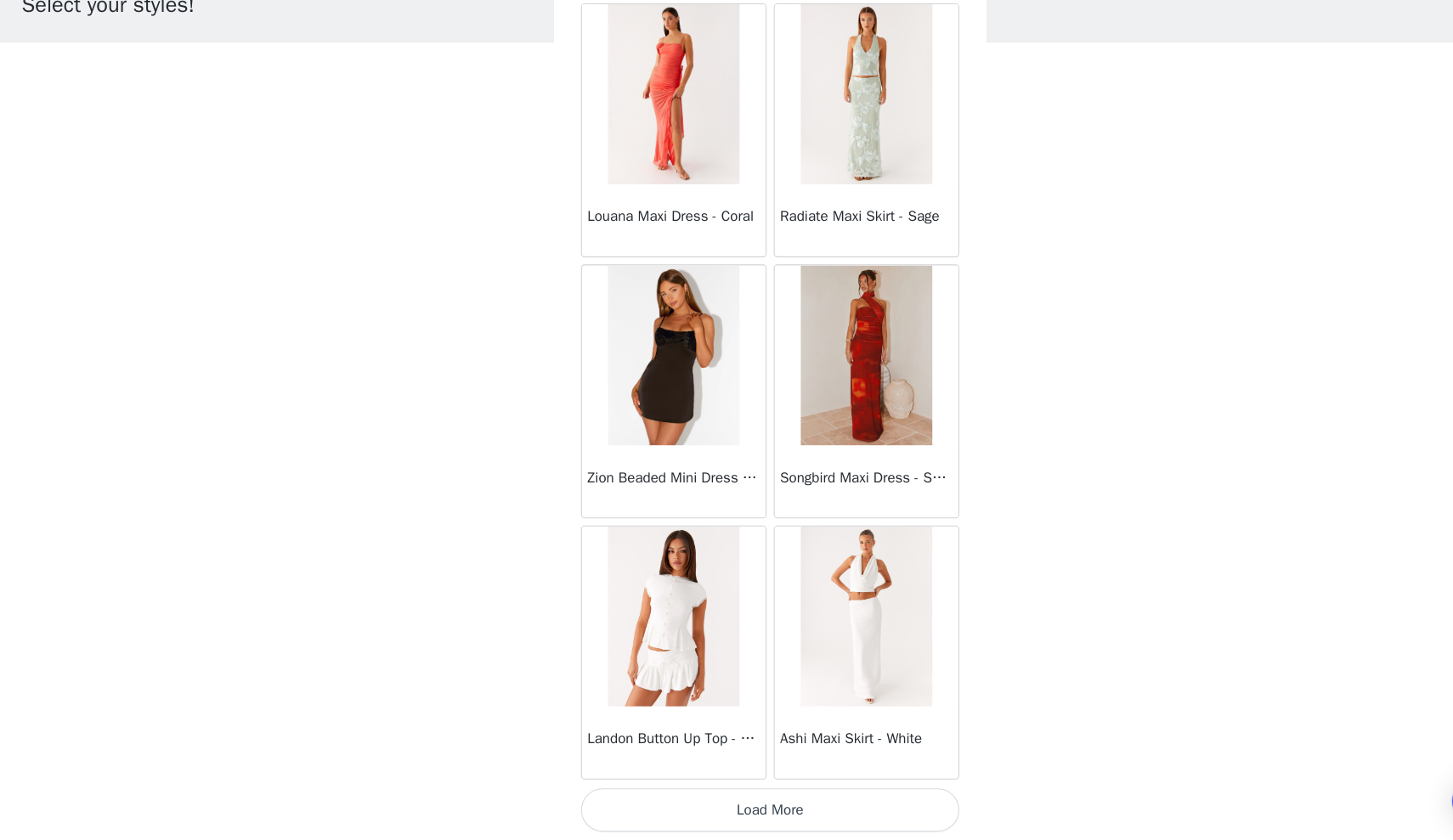 click on "Load More" at bounding box center (726, 811) 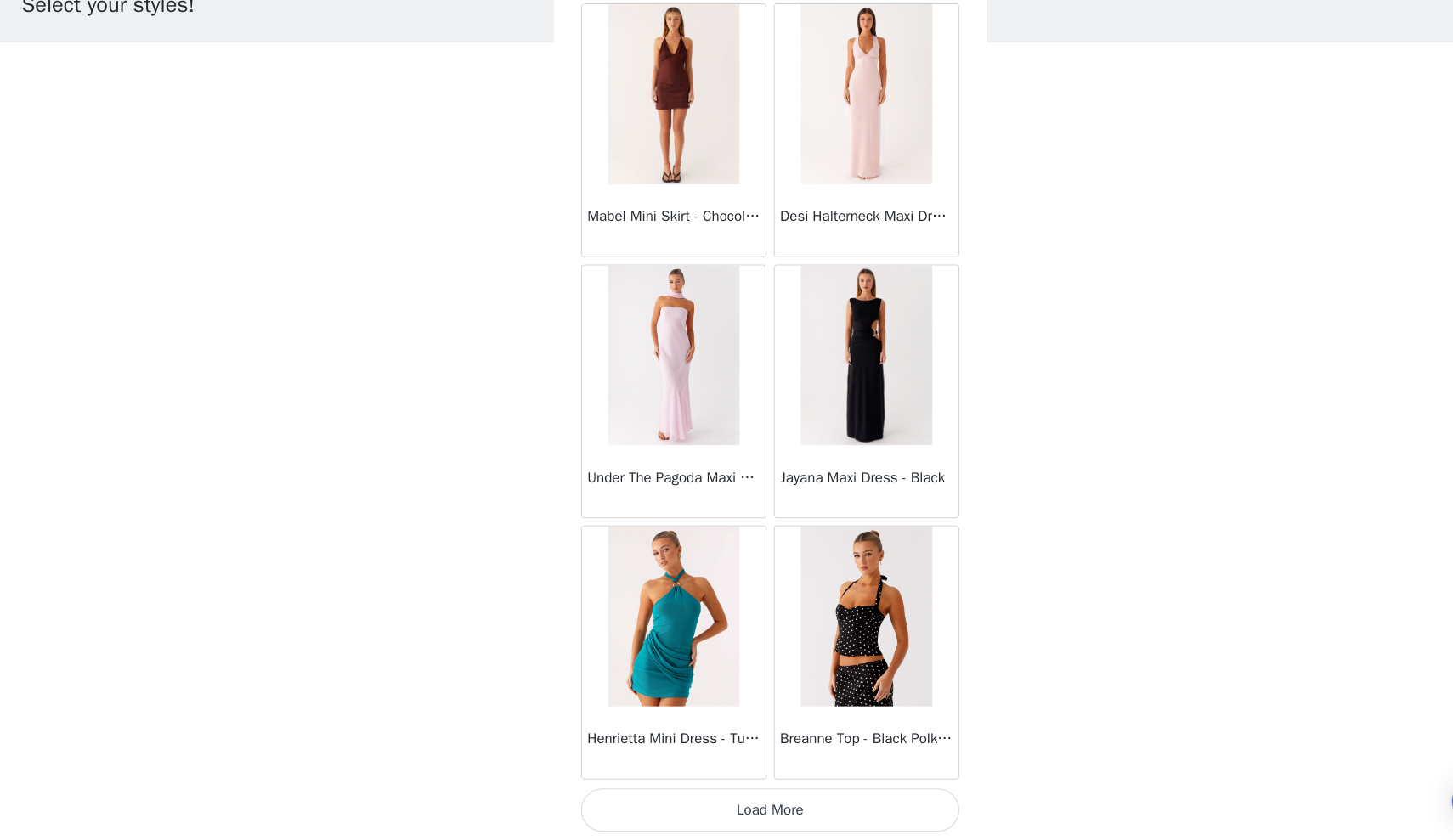 scroll, scrollTop: 51021, scrollLeft: 0, axis: vertical 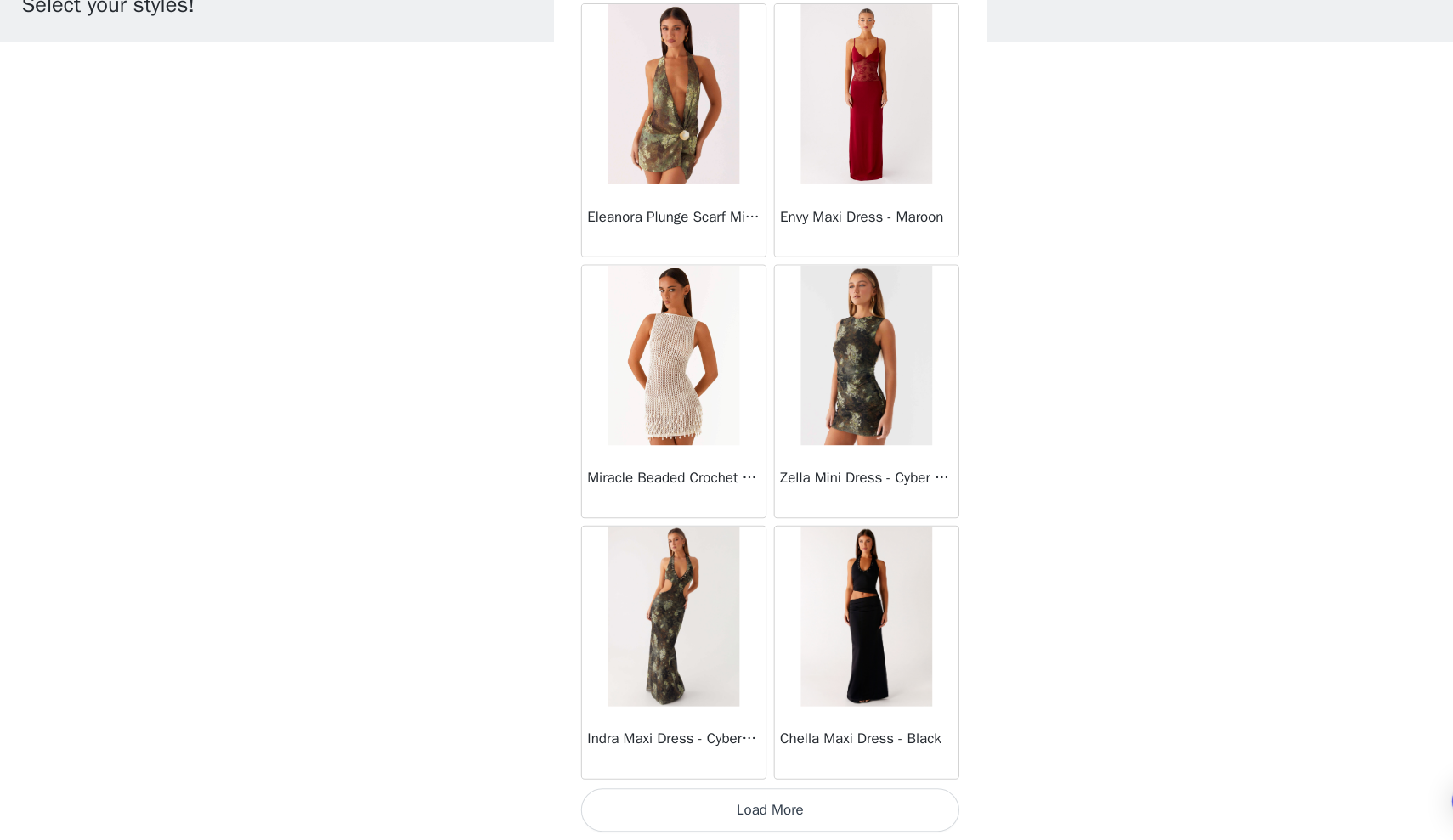 click on "Load More" at bounding box center (726, 811) 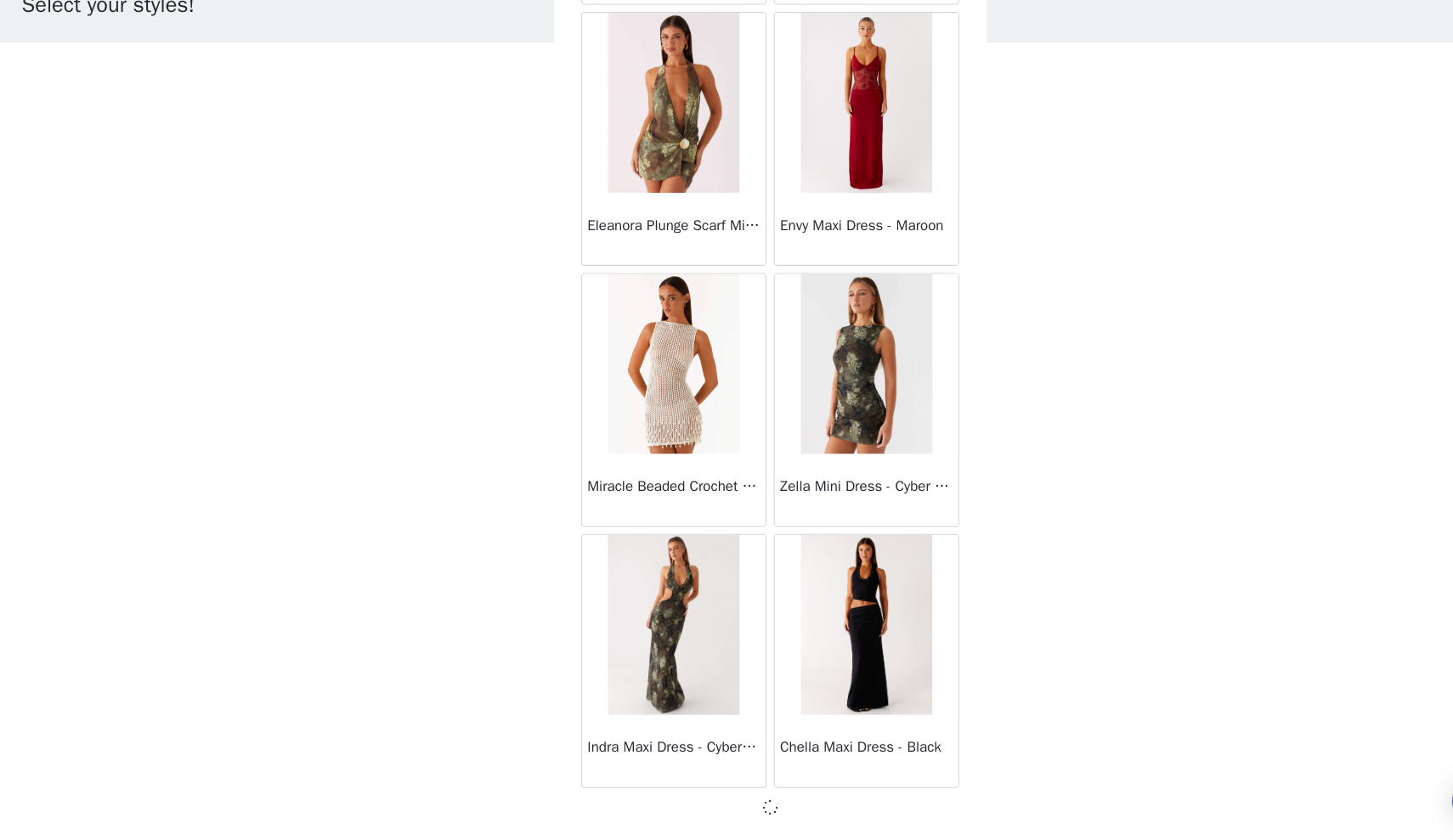scroll, scrollTop: 53476, scrollLeft: 0, axis: vertical 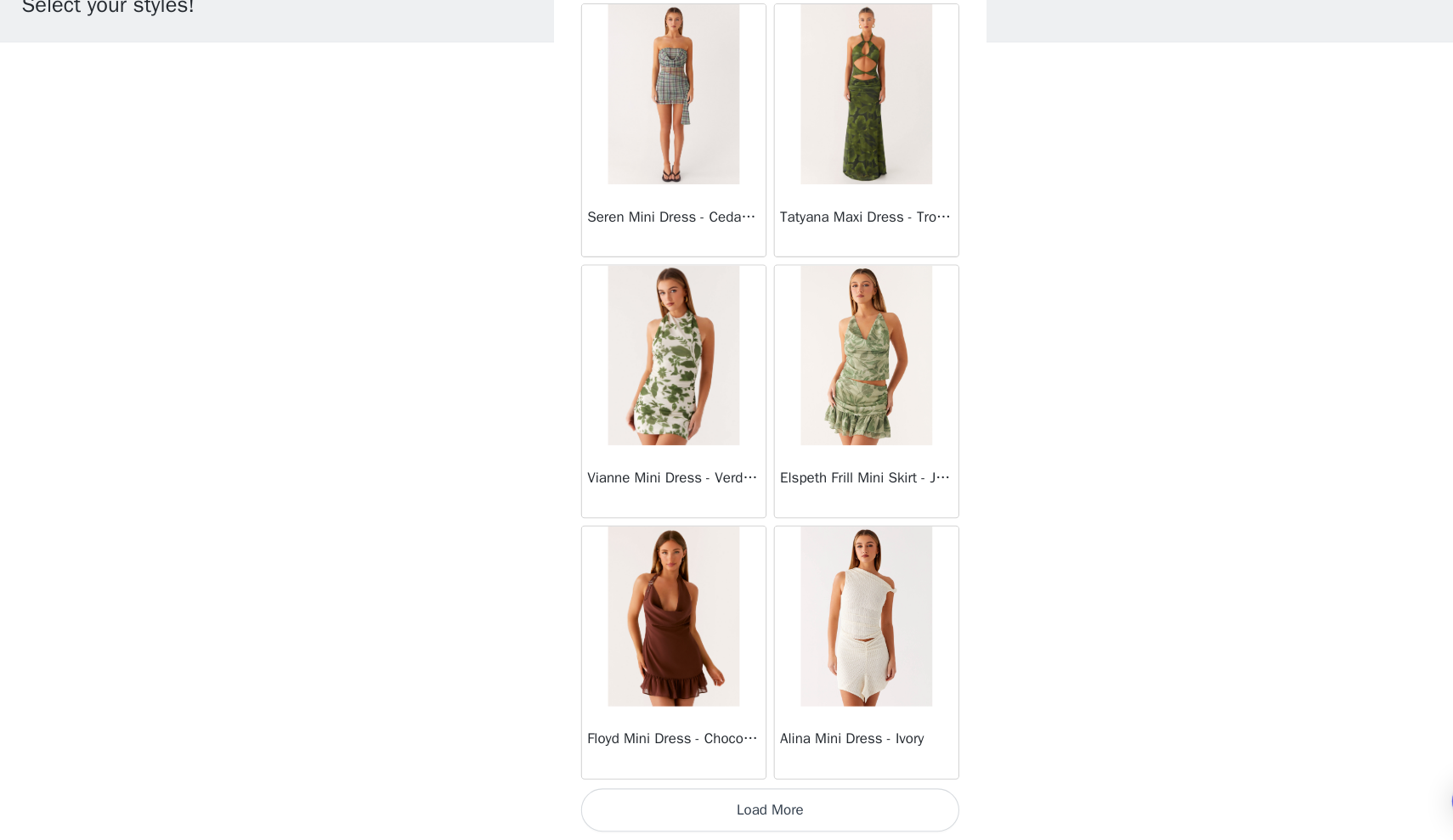 click on "Load More" at bounding box center (726, 811) 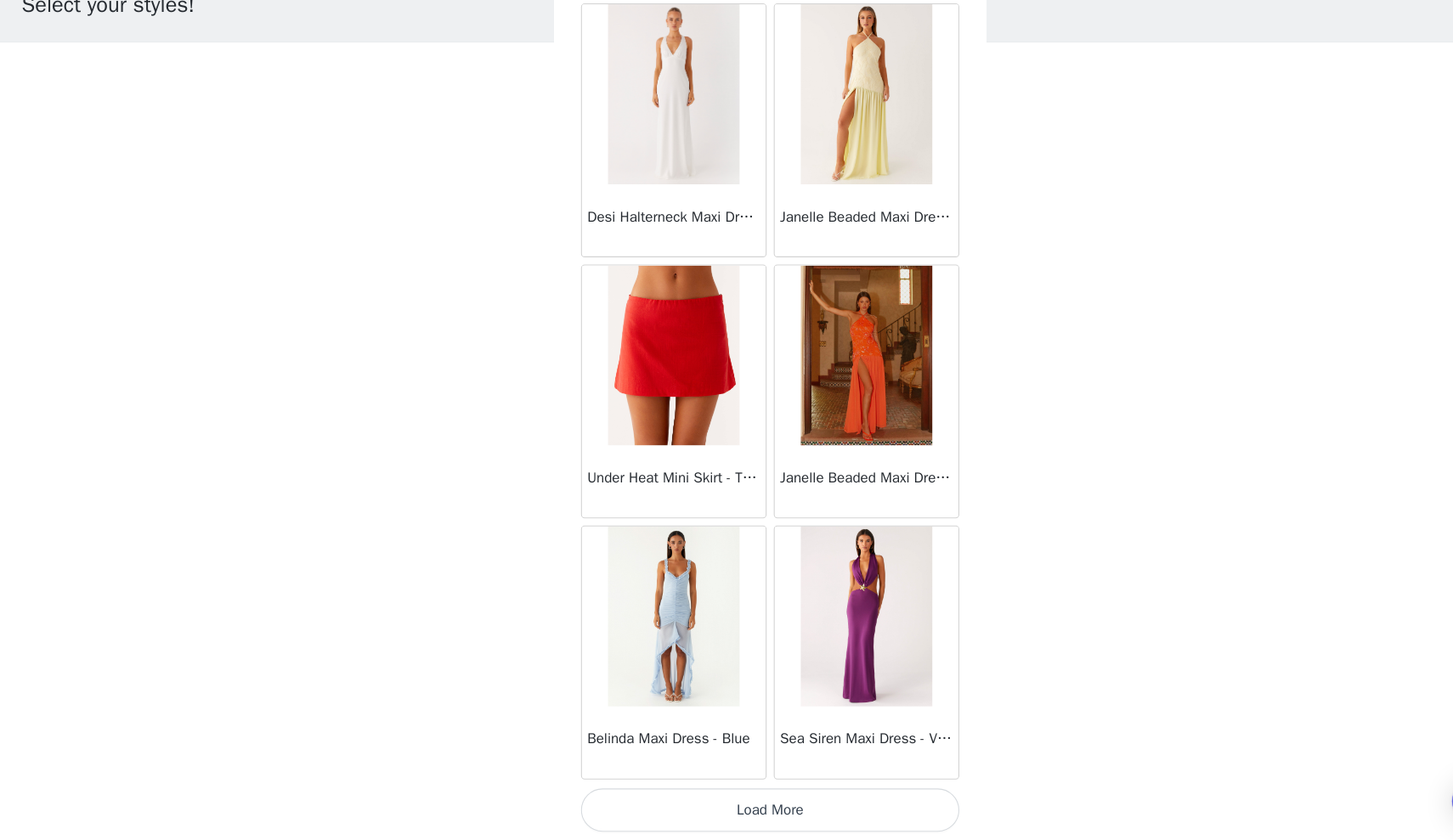 scroll, scrollTop: 58410, scrollLeft: 0, axis: vertical 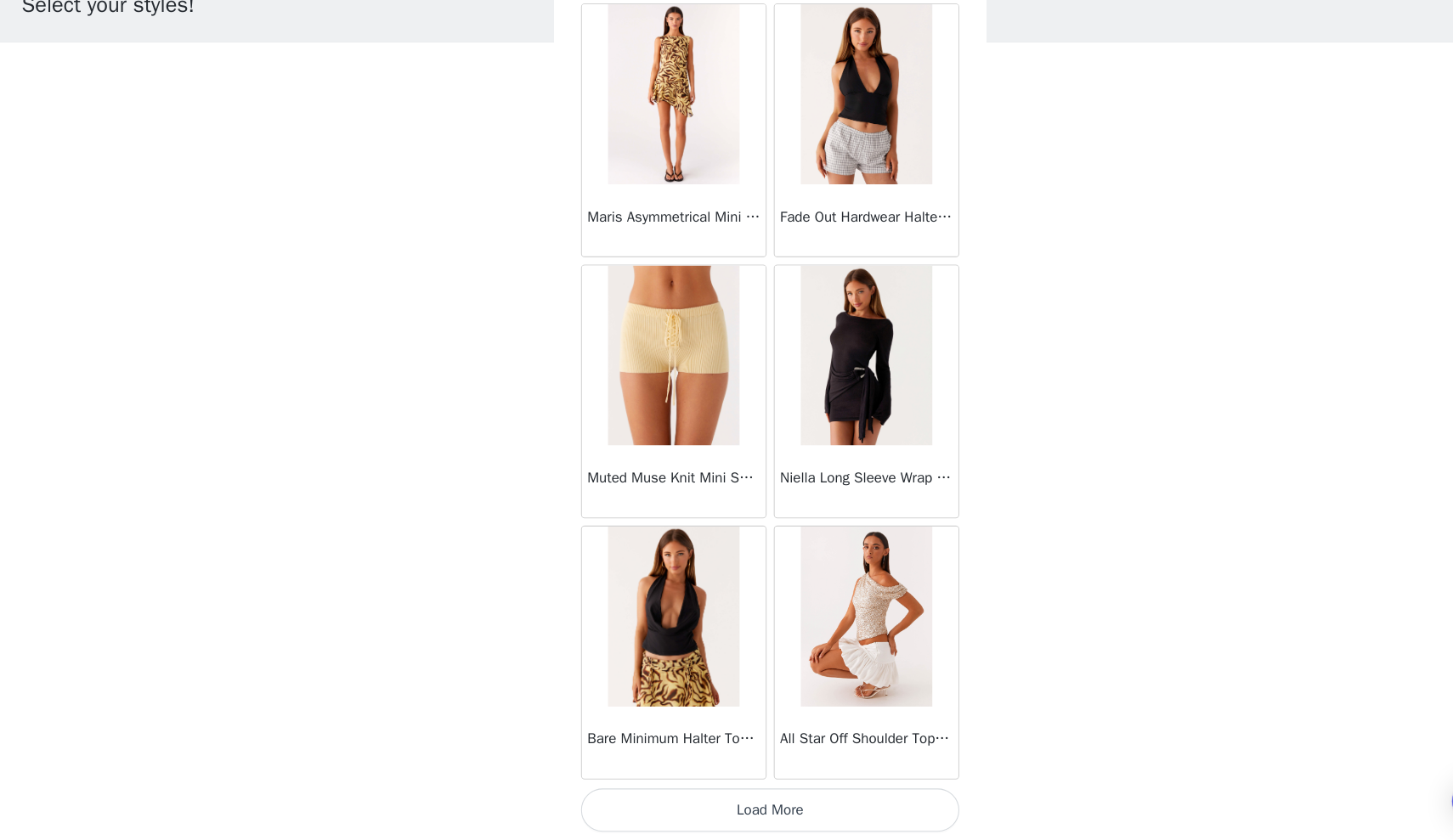 click on "Load More" at bounding box center (726, 811) 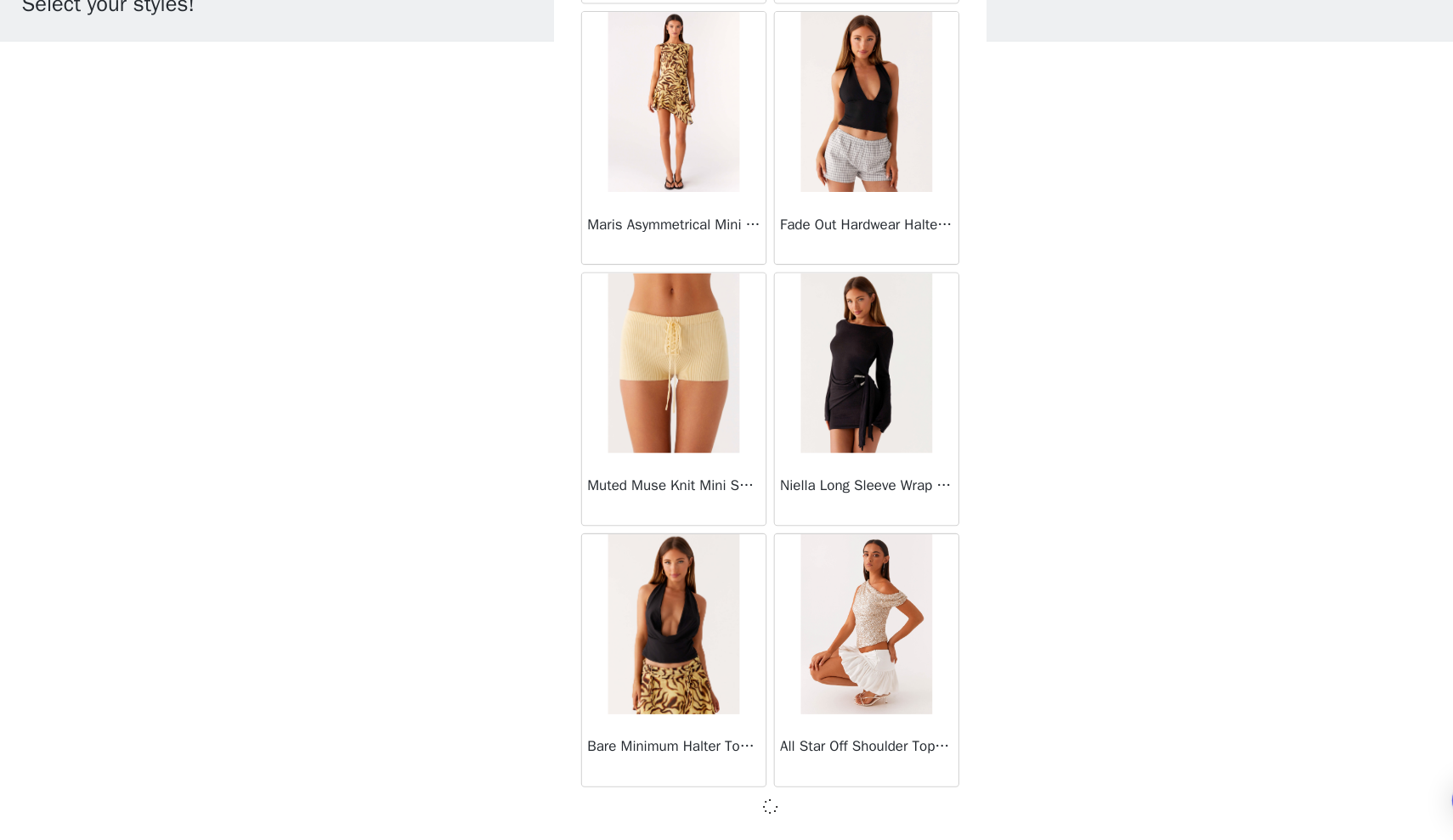 scroll, scrollTop: 51, scrollLeft: 0, axis: vertical 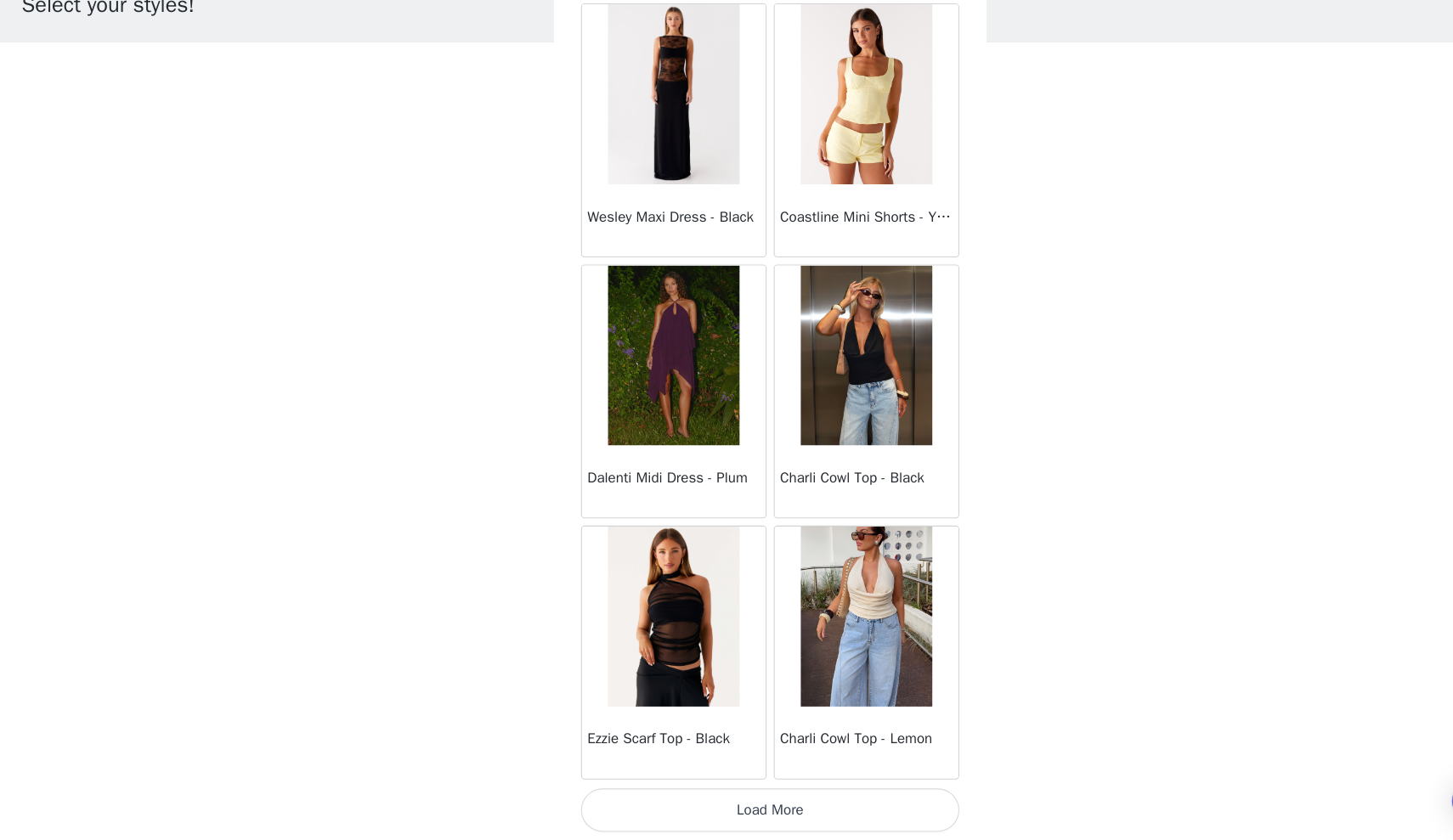 click on "Load More" at bounding box center (726, 811) 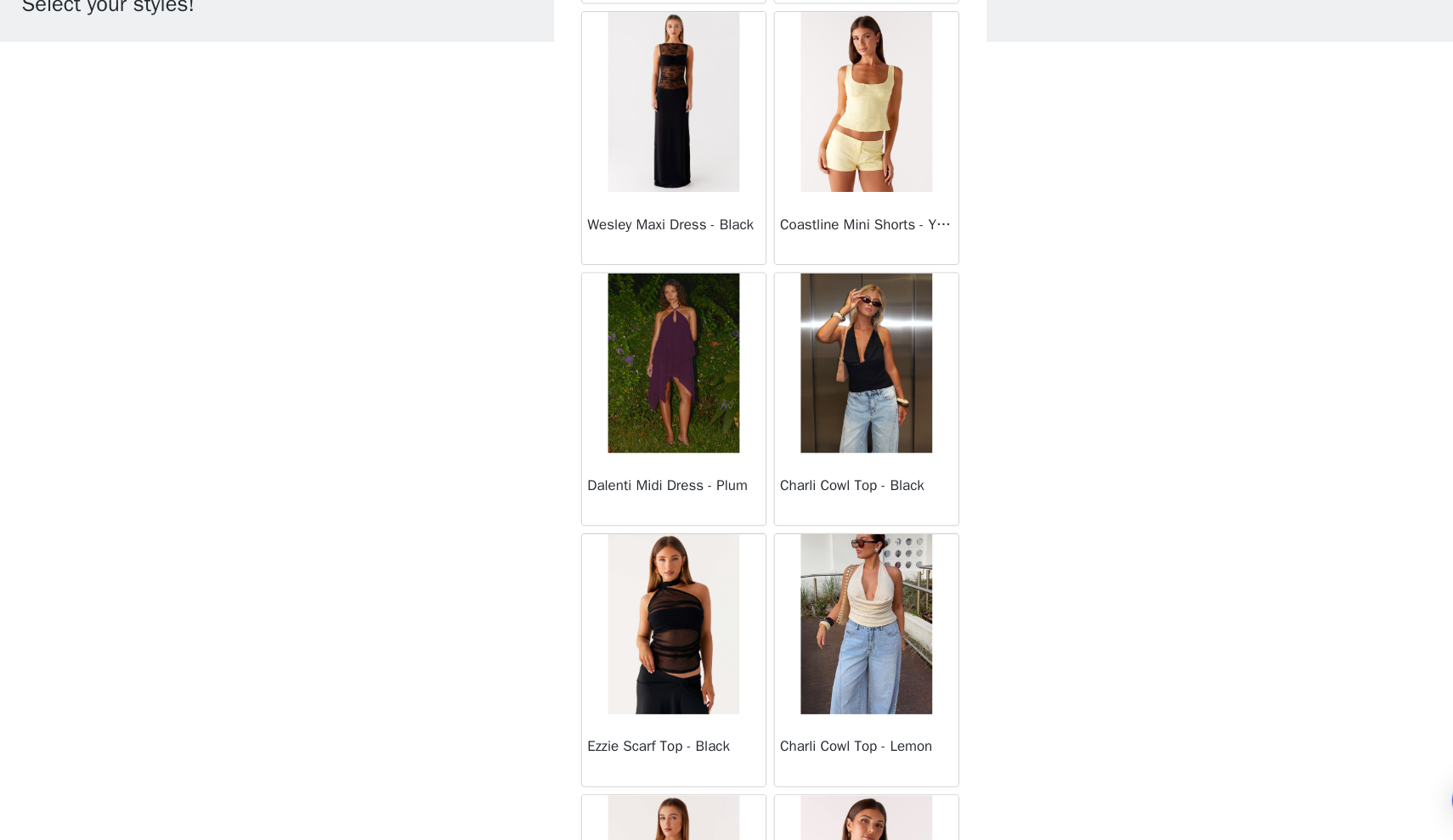 scroll, scrollTop: 51, scrollLeft: 0, axis: vertical 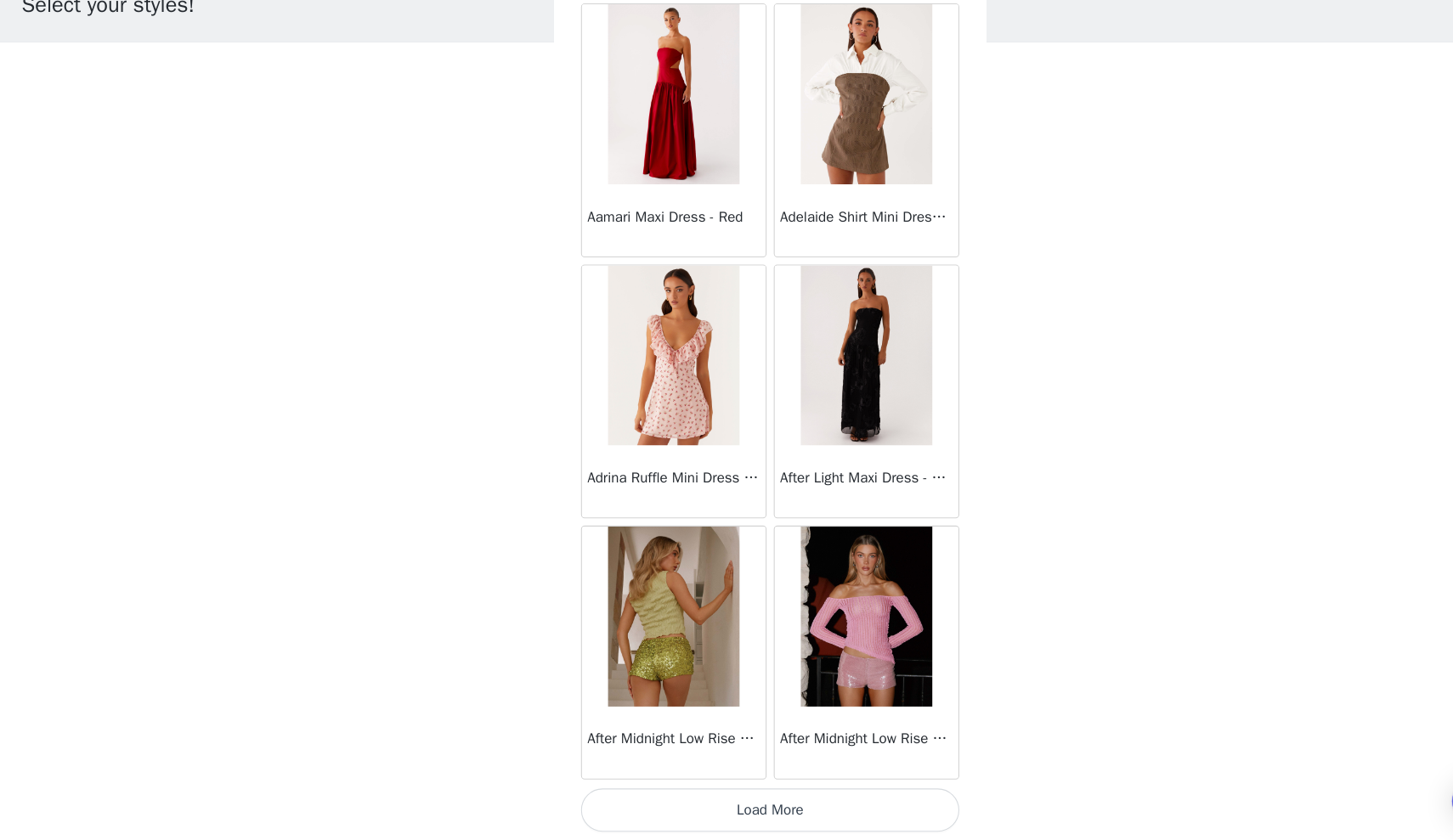 click on "Load More" at bounding box center [726, 811] 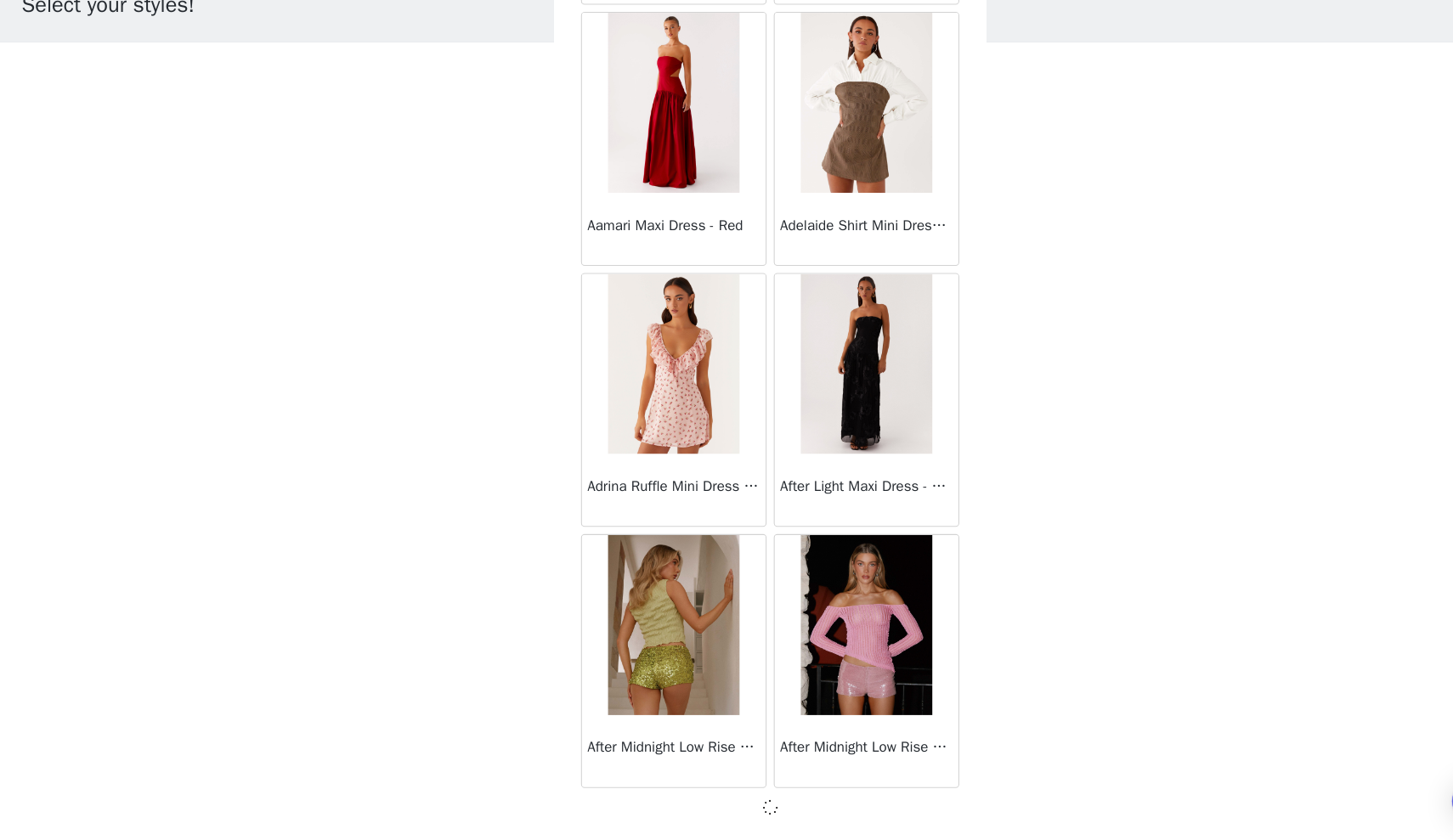 scroll, scrollTop: 65792, scrollLeft: 0, axis: vertical 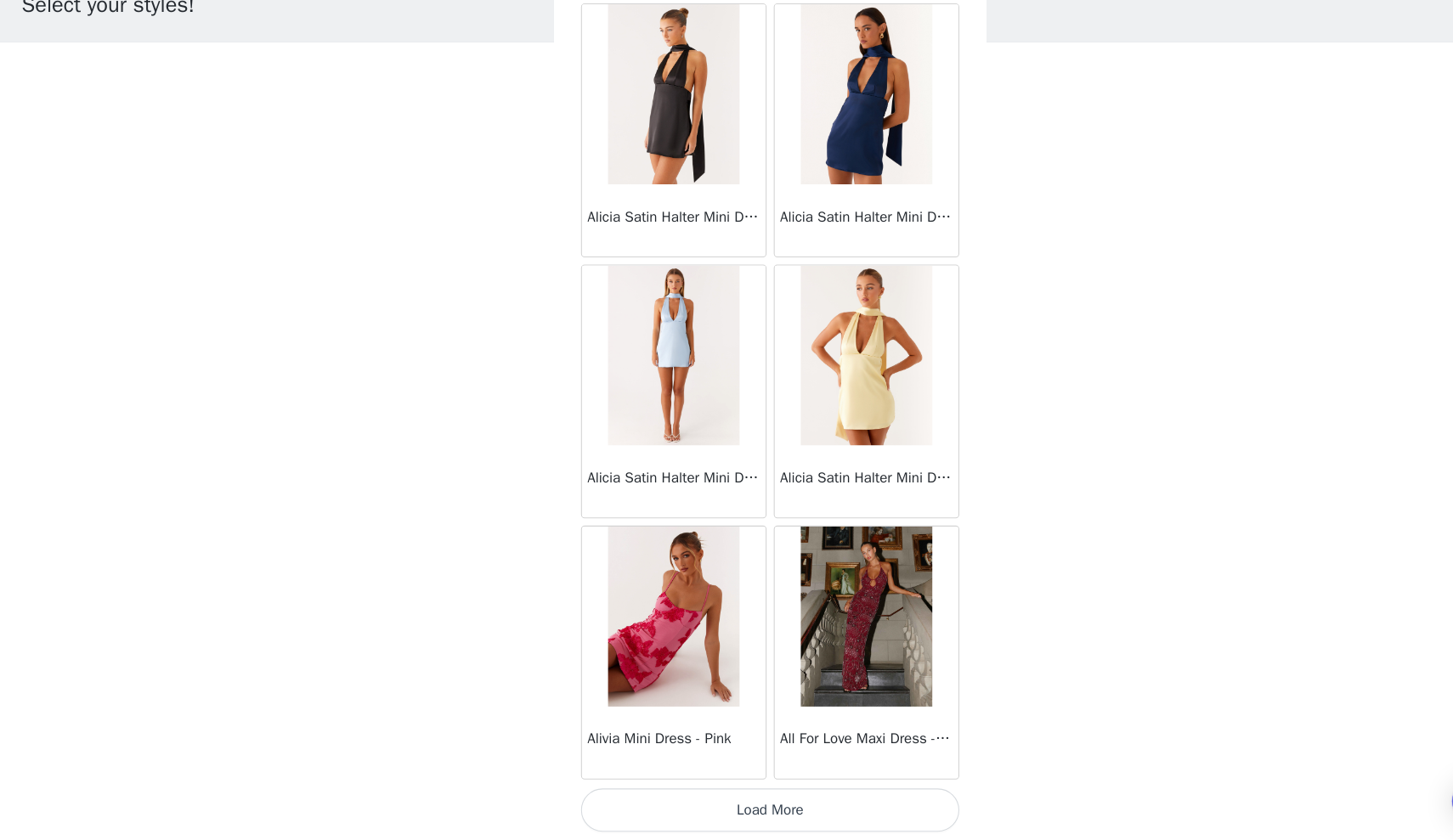 click on "Load More" at bounding box center [726, 811] 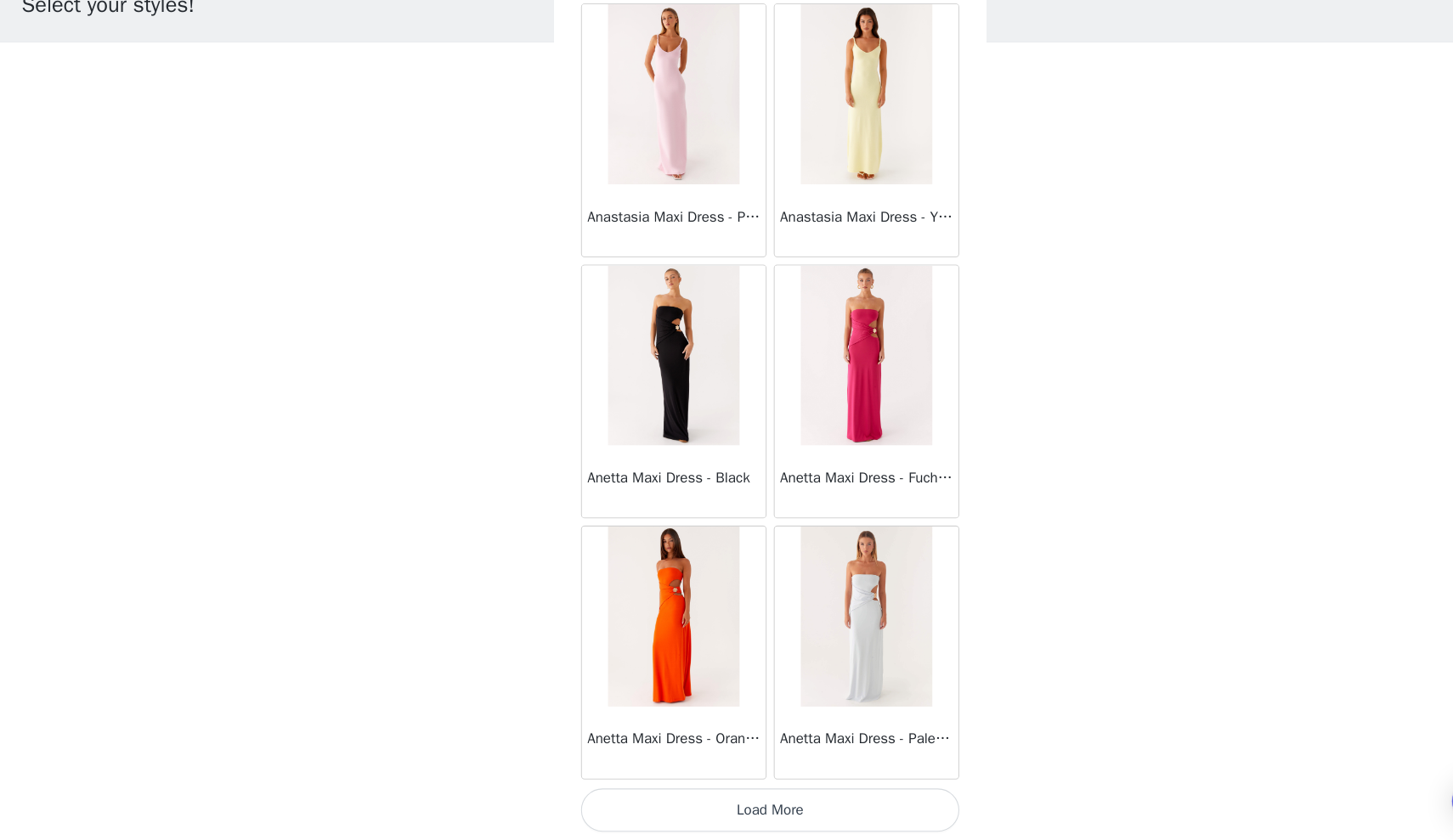 scroll, scrollTop: 70726, scrollLeft: 0, axis: vertical 